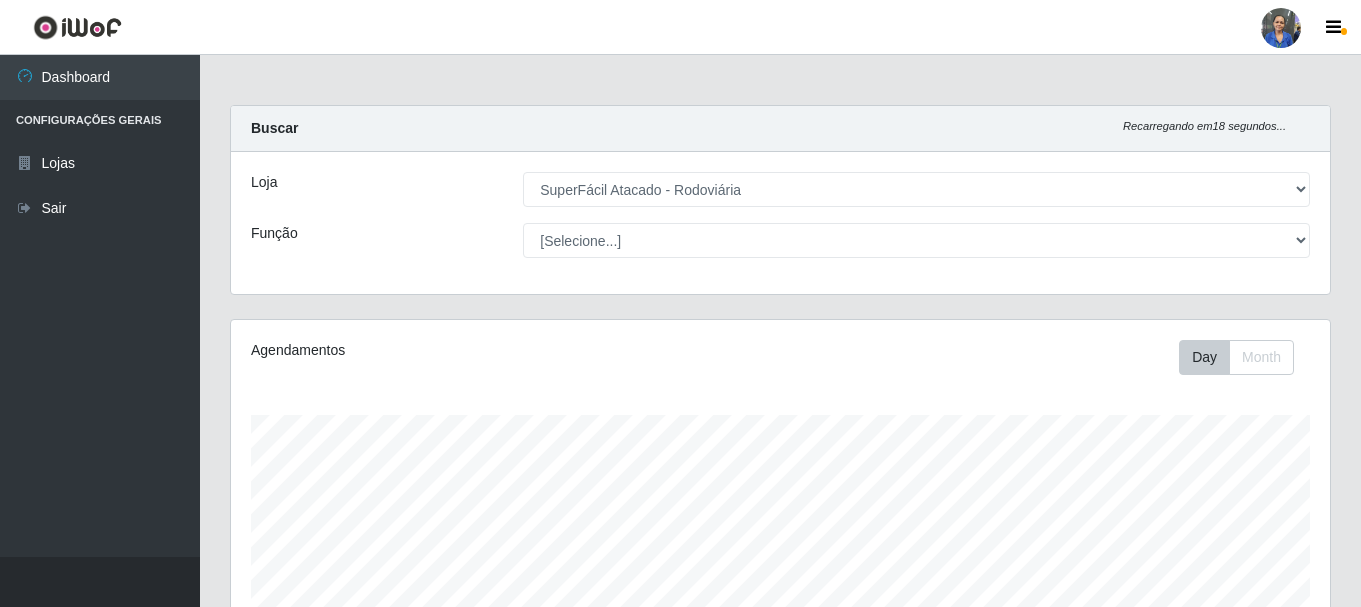 select on "400" 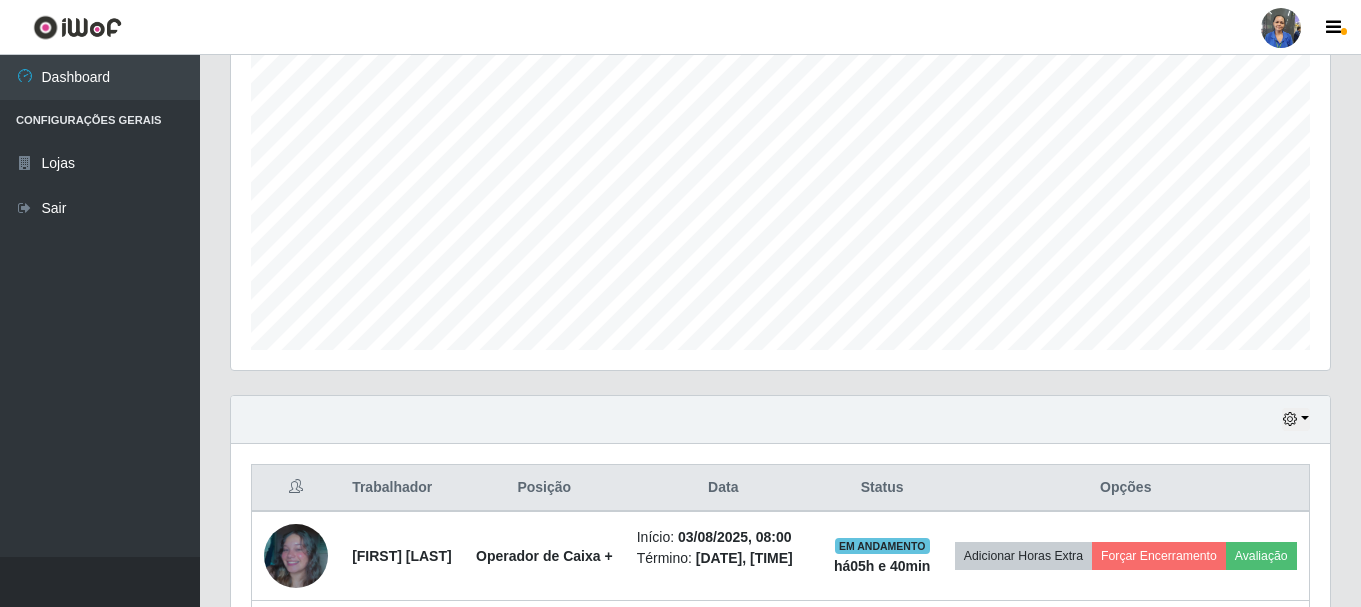 scroll, scrollTop: 999585, scrollLeft: 998901, axis: both 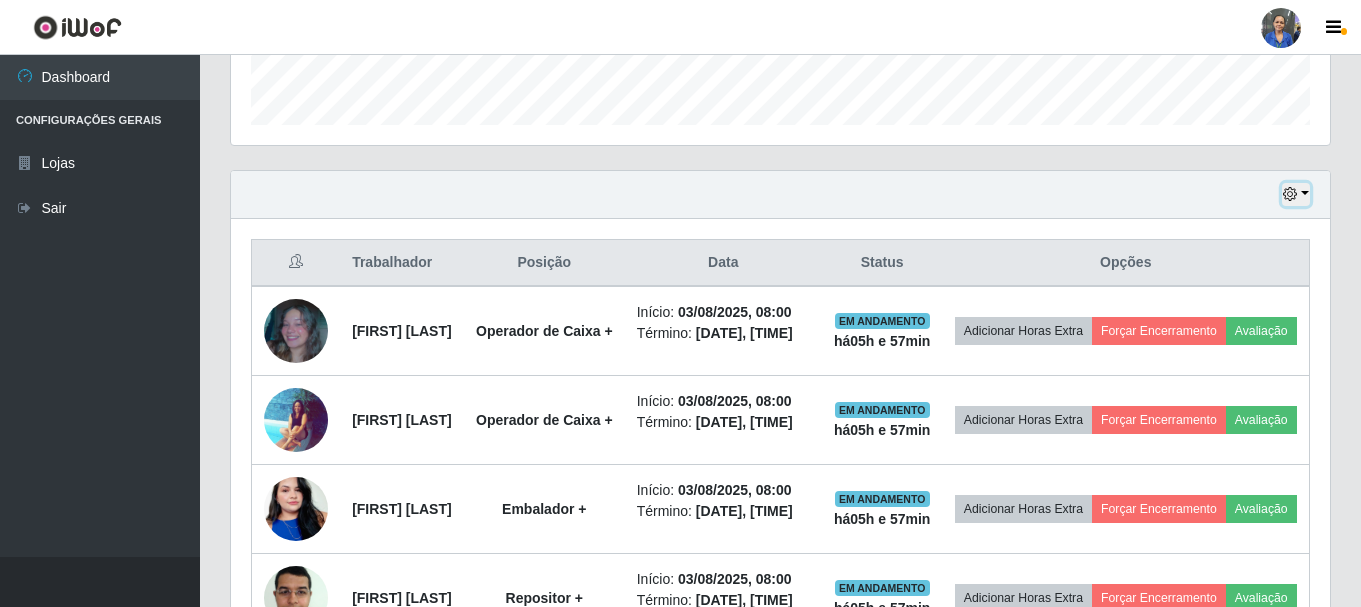 click at bounding box center (1296, 194) 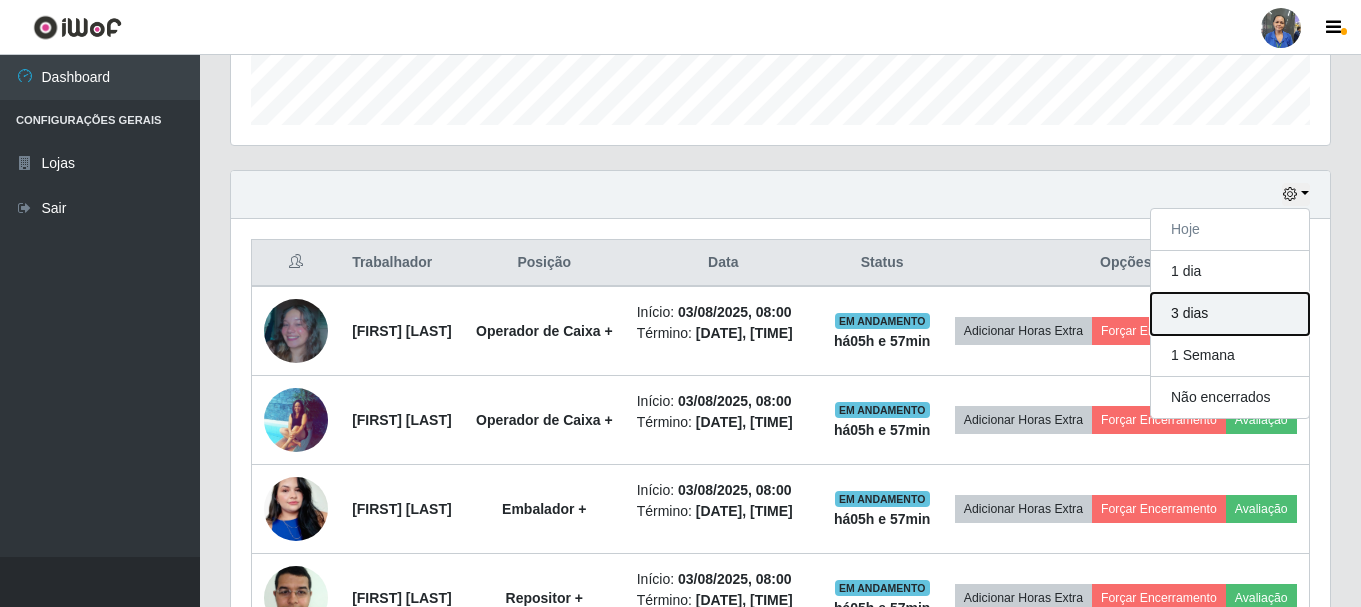 click on "3 dias" at bounding box center (1230, 314) 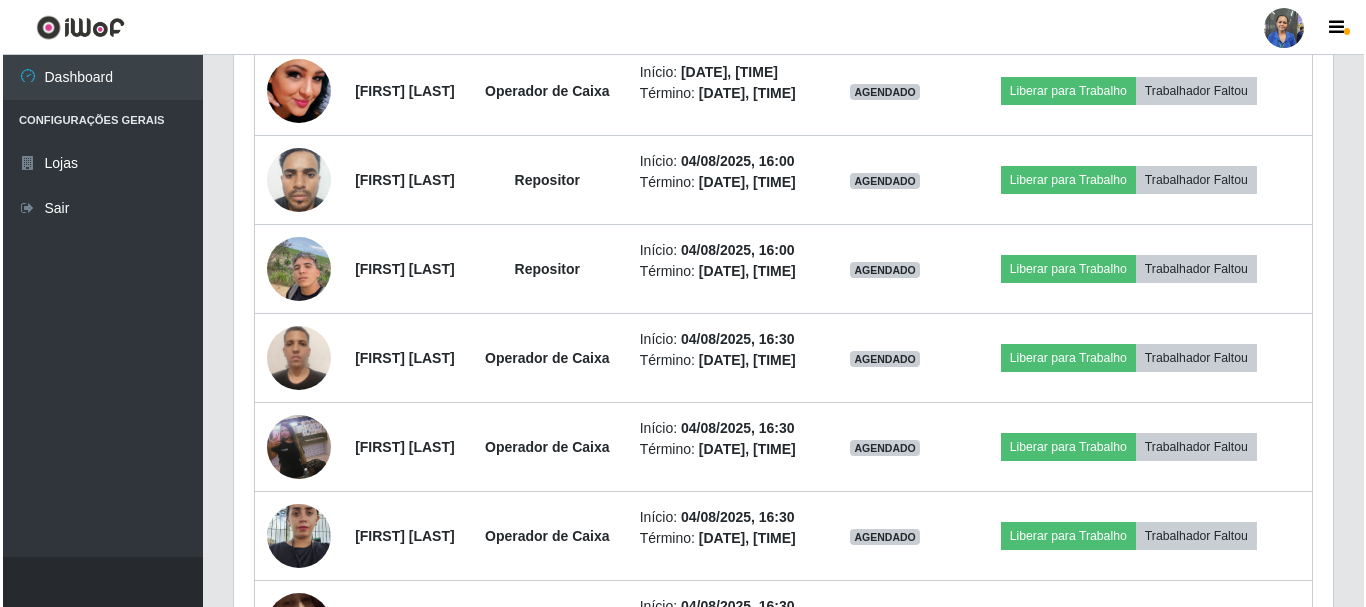 scroll, scrollTop: 3090, scrollLeft: 0, axis: vertical 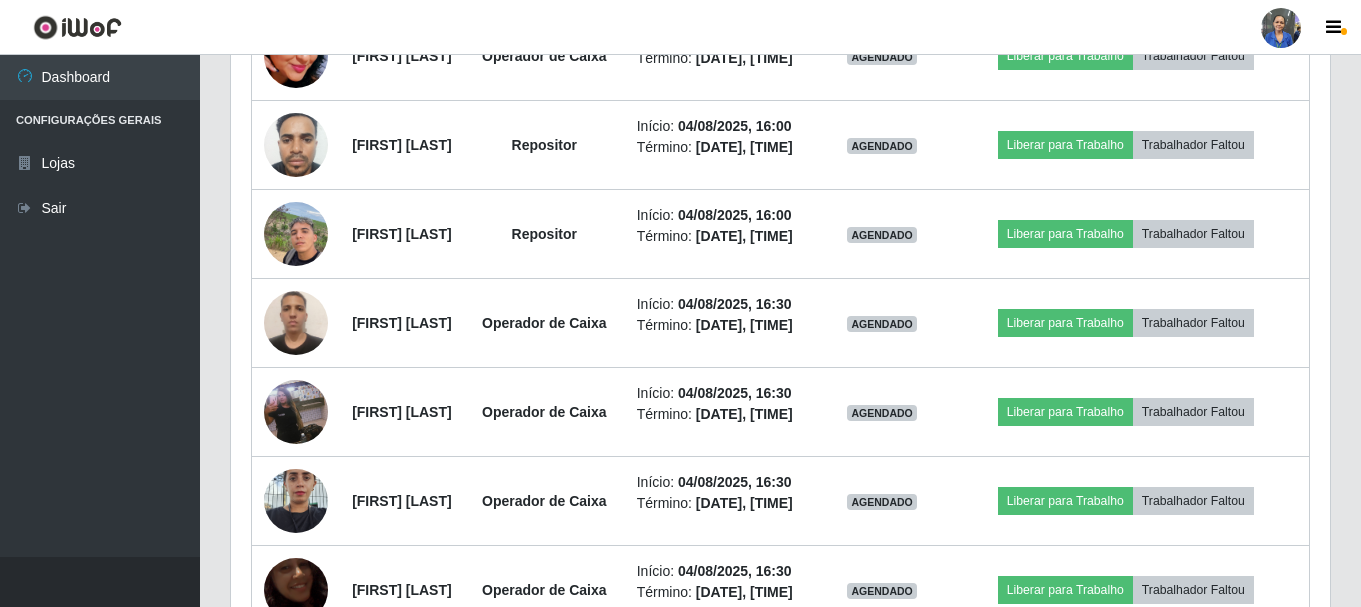 click at bounding box center [296, -478] 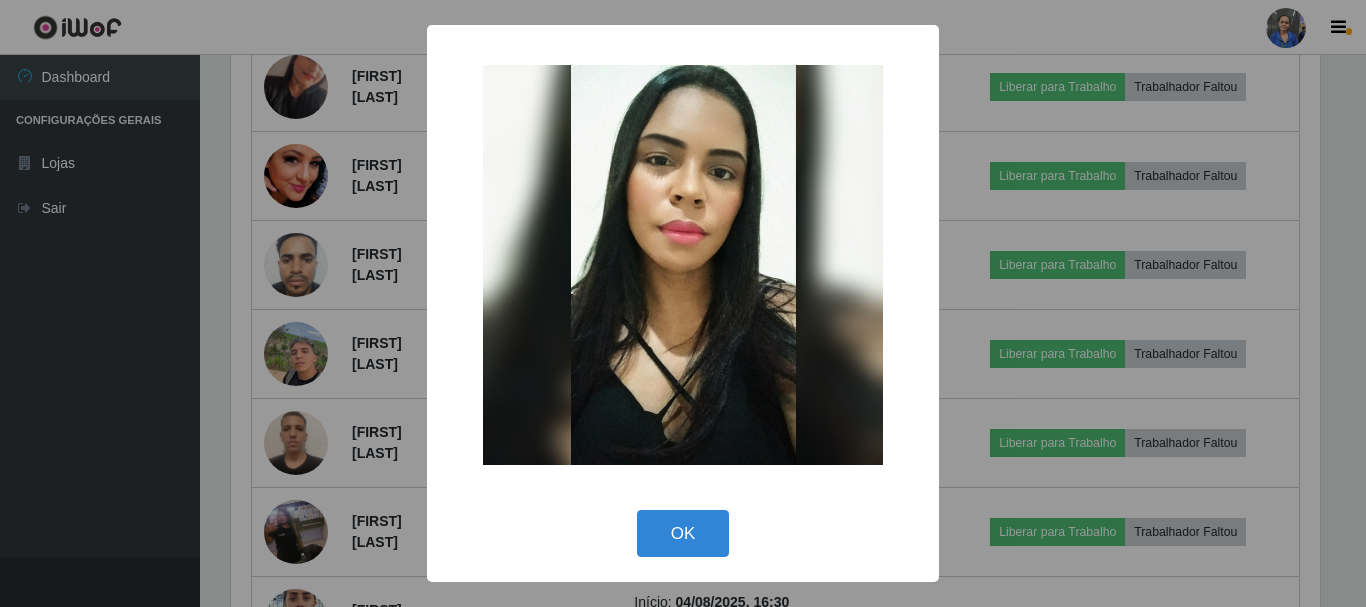scroll, scrollTop: 999585, scrollLeft: 998911, axis: both 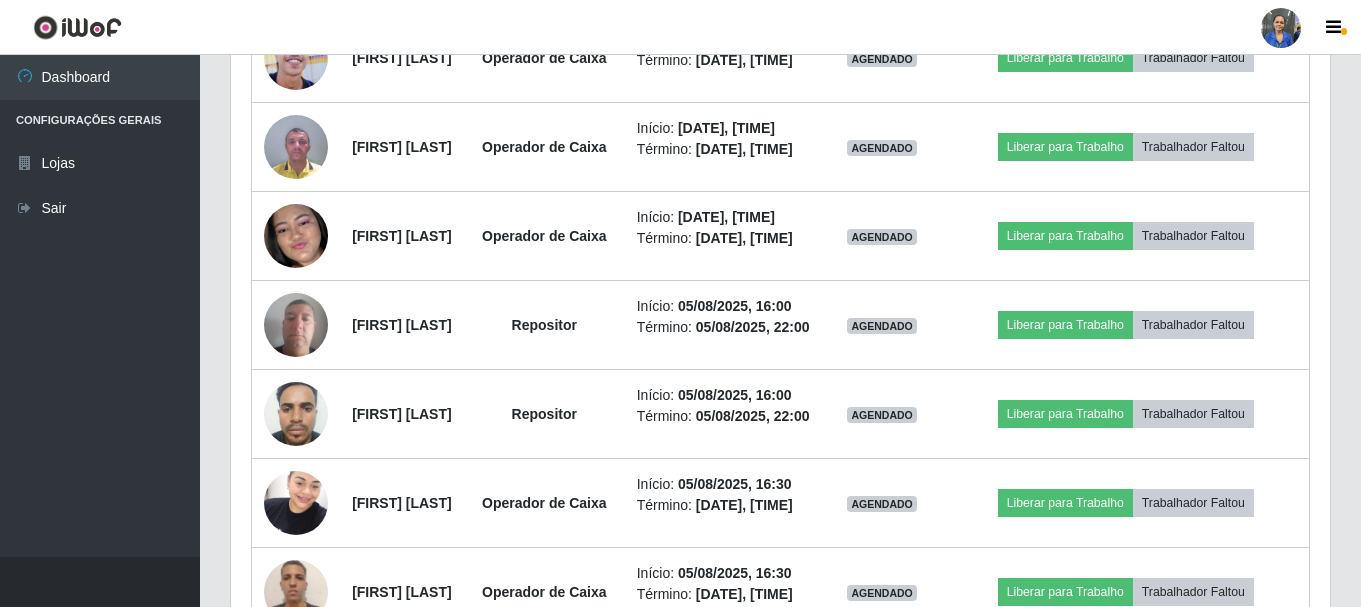 click at bounding box center (296, -832) 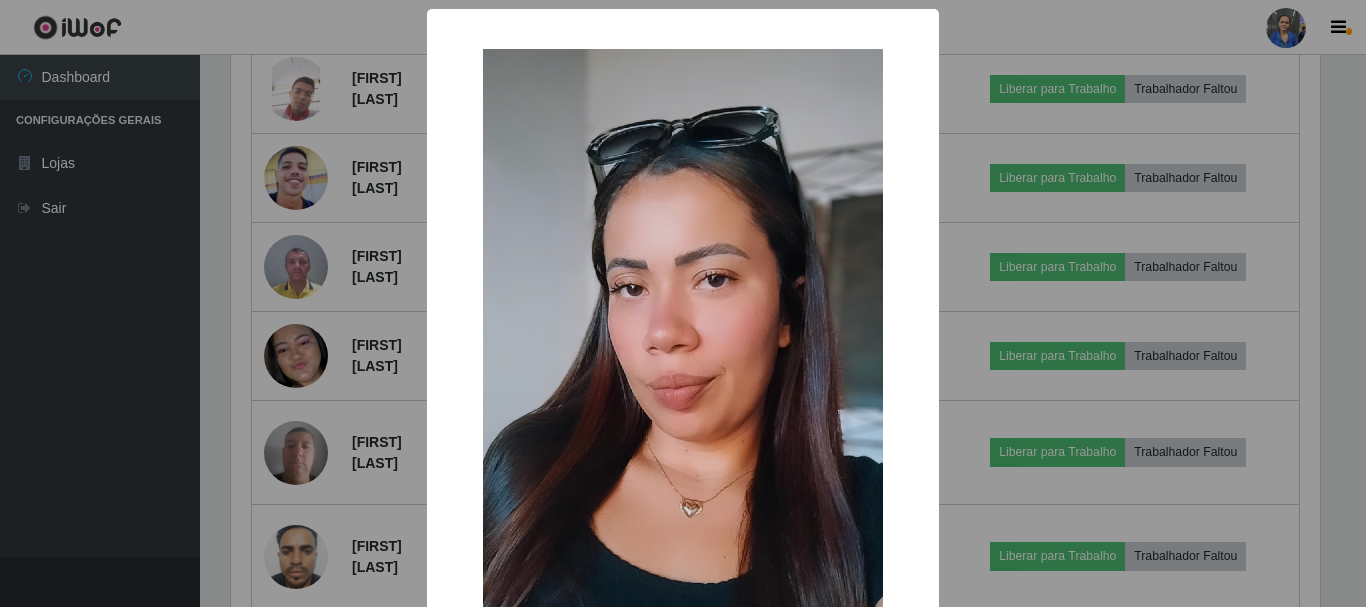 scroll, scrollTop: 999585, scrollLeft: 998911, axis: both 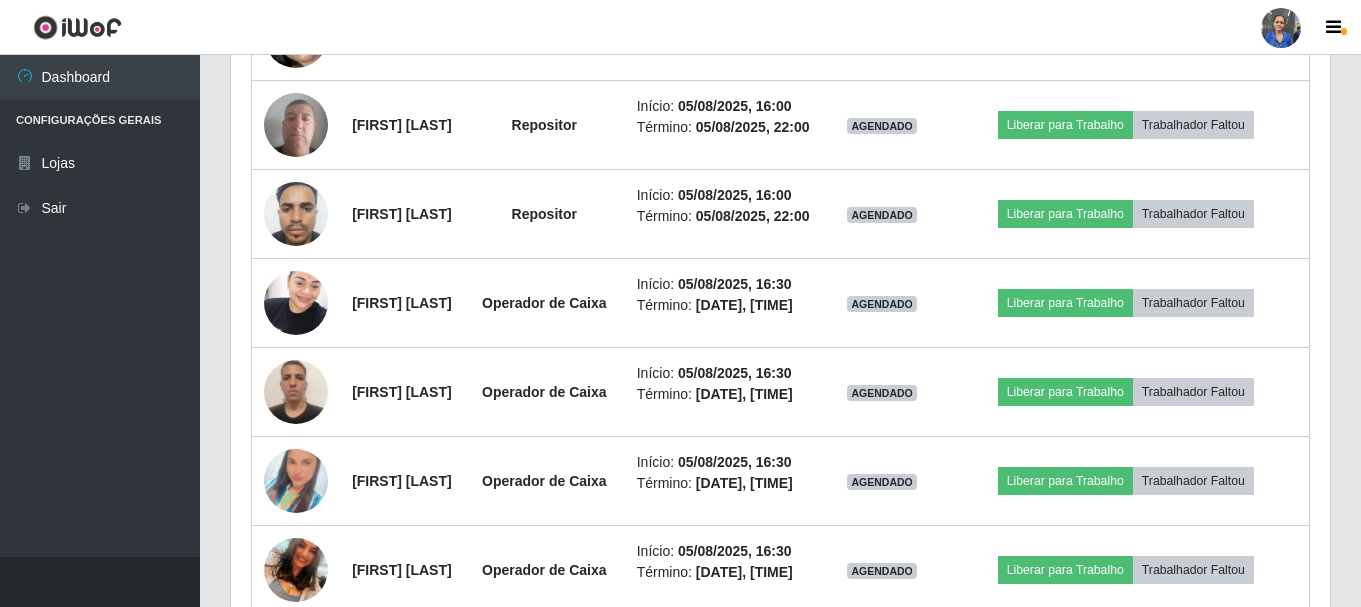 click at bounding box center (296, -944) 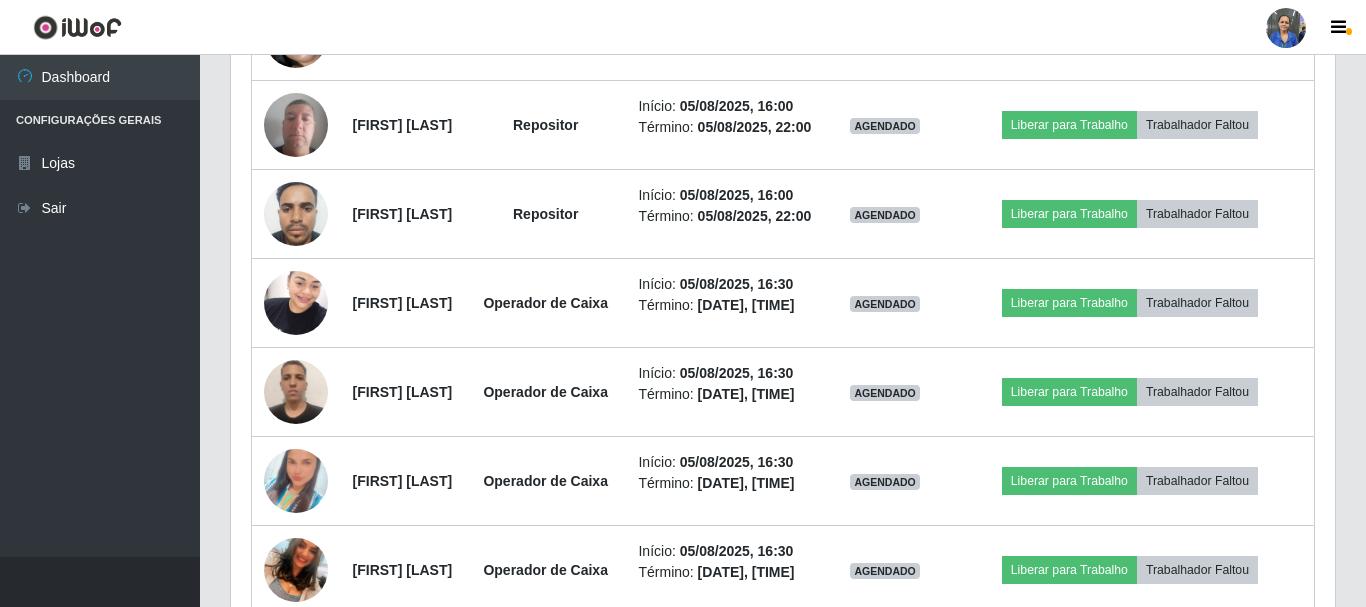 scroll, scrollTop: 999585, scrollLeft: 998911, axis: both 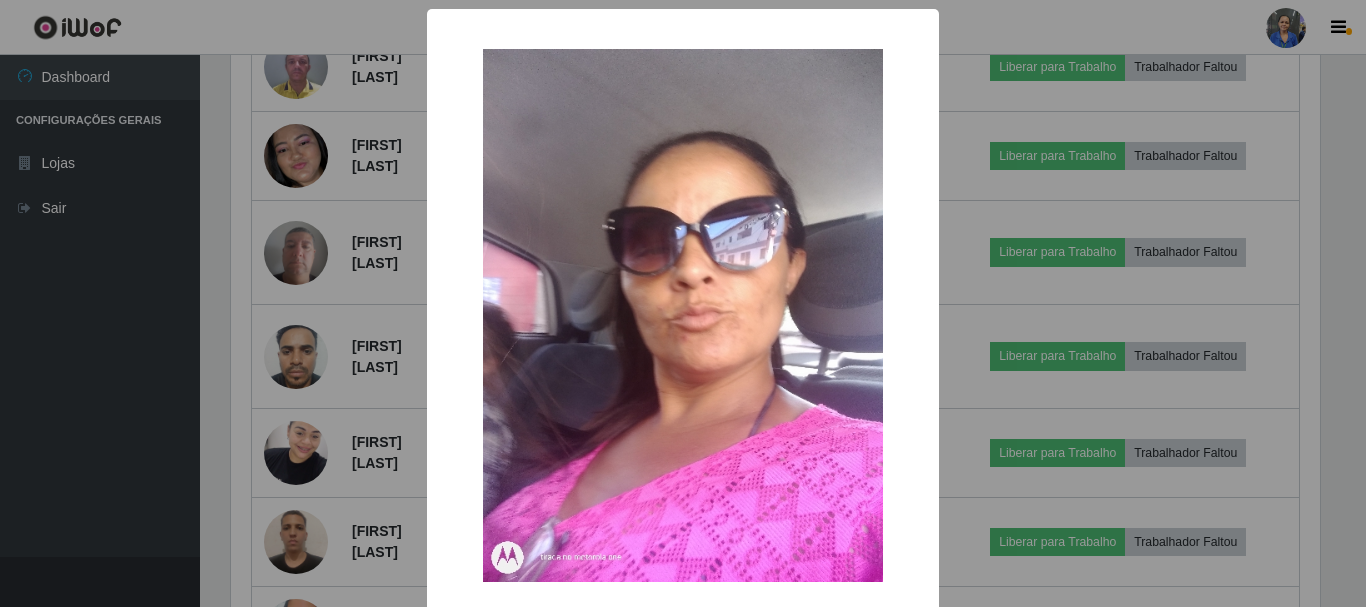 click on "× OK Cancel" at bounding box center (683, 303) 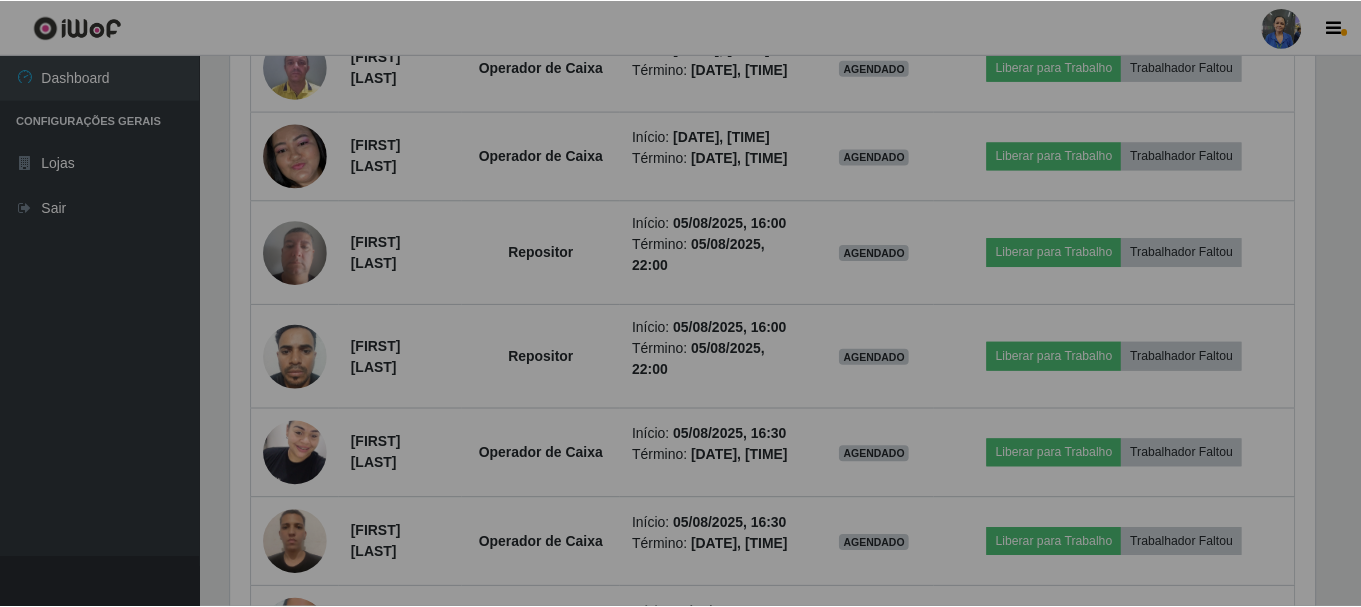 scroll, scrollTop: 999585, scrollLeft: 998901, axis: both 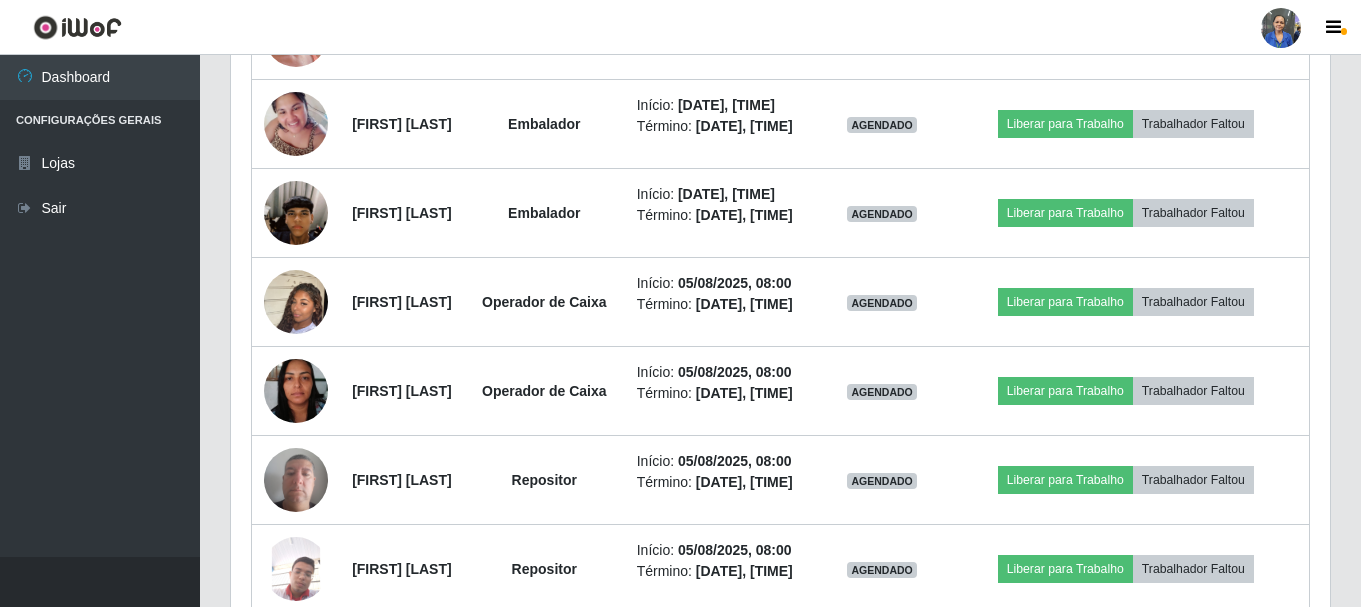 click at bounding box center [296, -767] 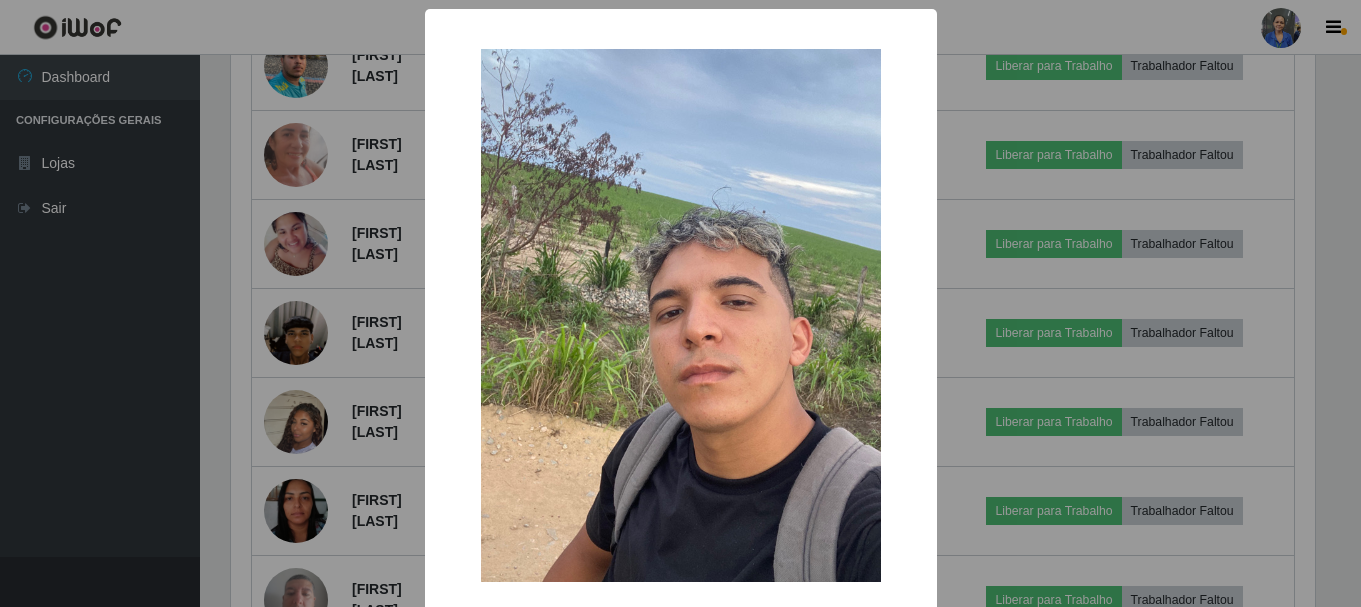 scroll, scrollTop: 999585, scrollLeft: 998911, axis: both 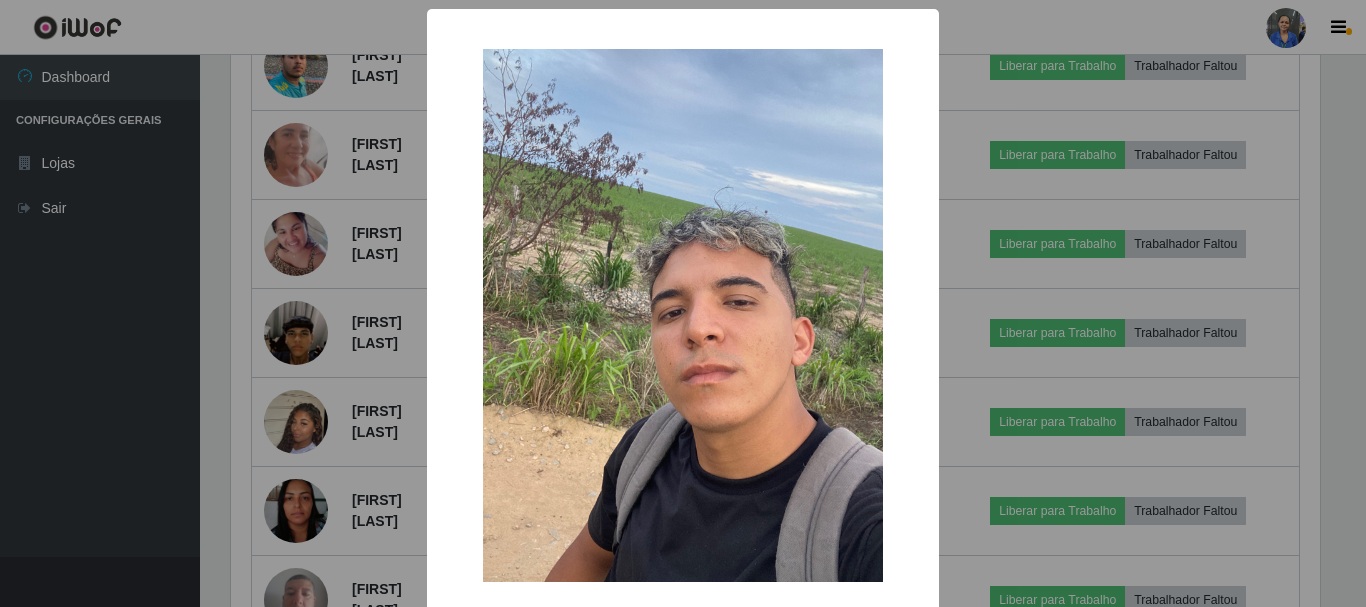 click on "× OK Cancel" at bounding box center [683, 303] 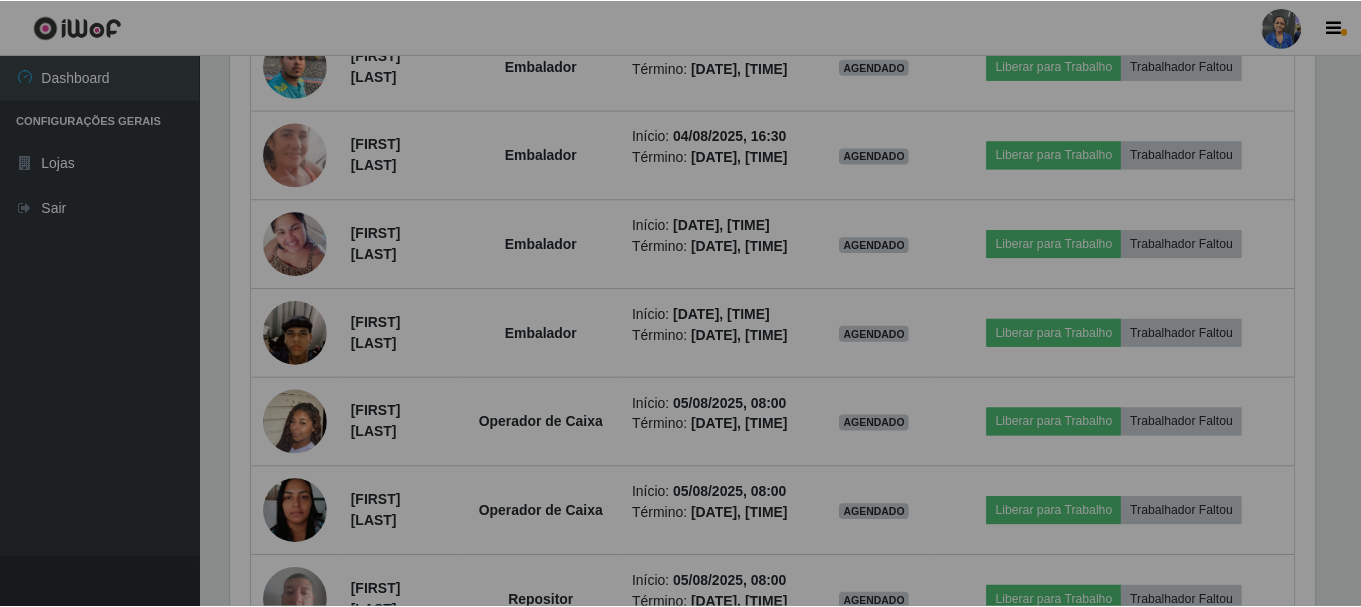 scroll, scrollTop: 999585, scrollLeft: 998901, axis: both 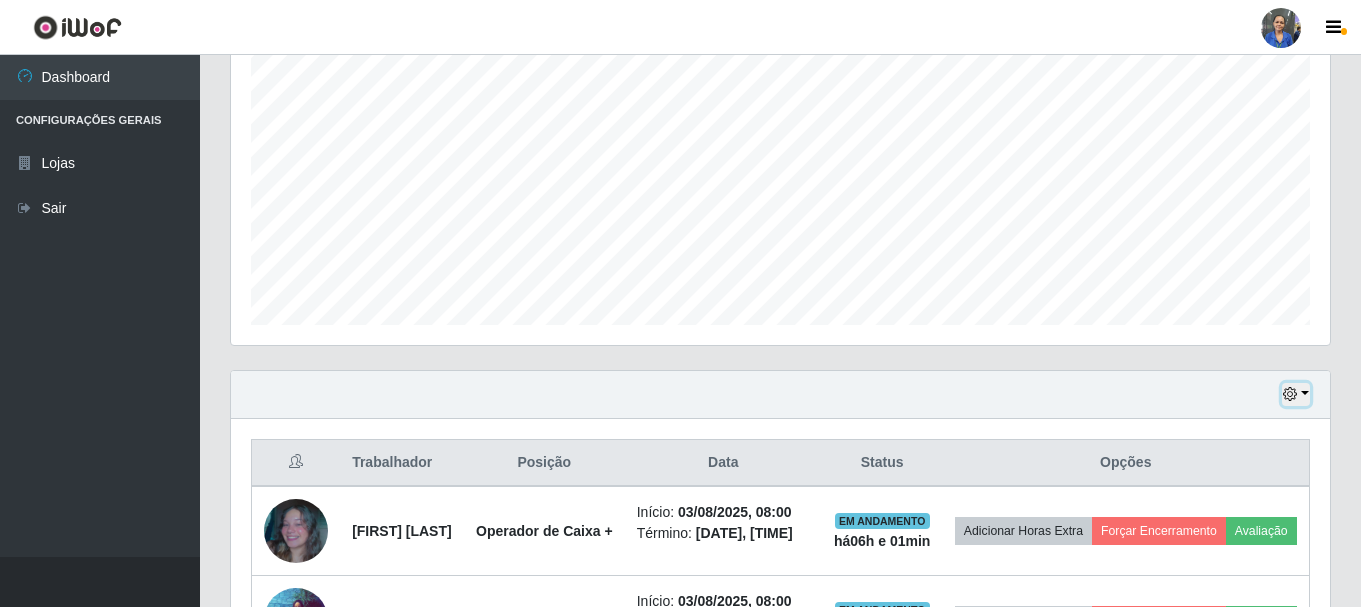 click at bounding box center (1290, 394) 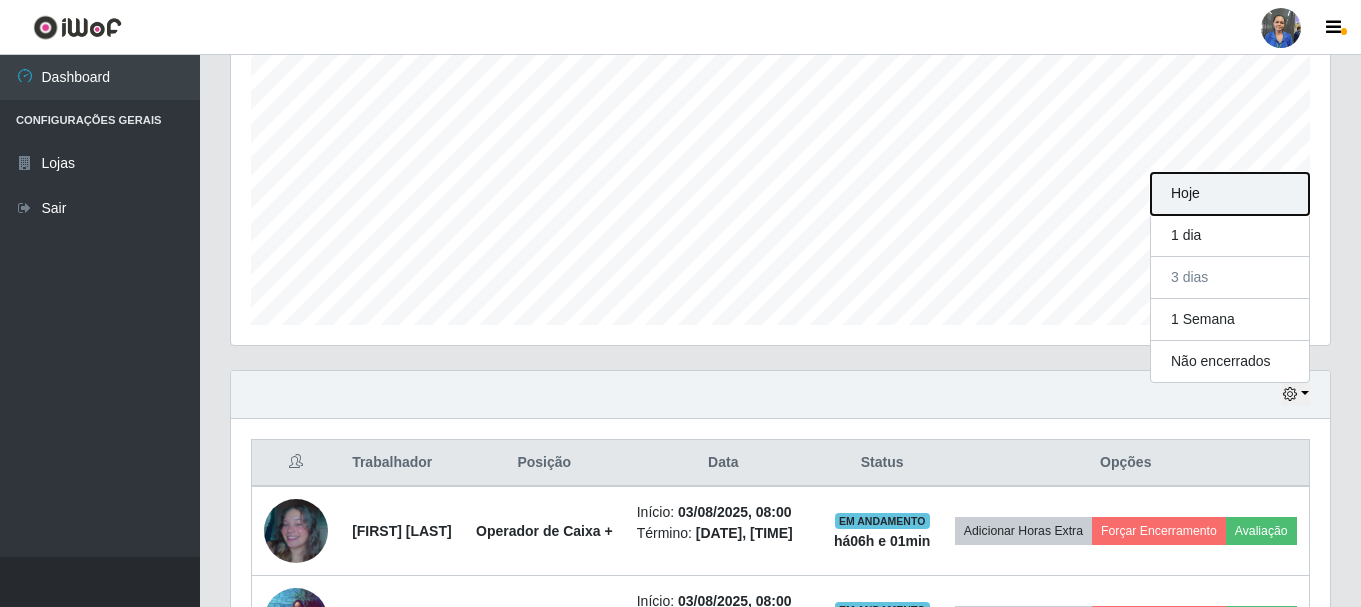 click on "Hoje" at bounding box center (1230, 194) 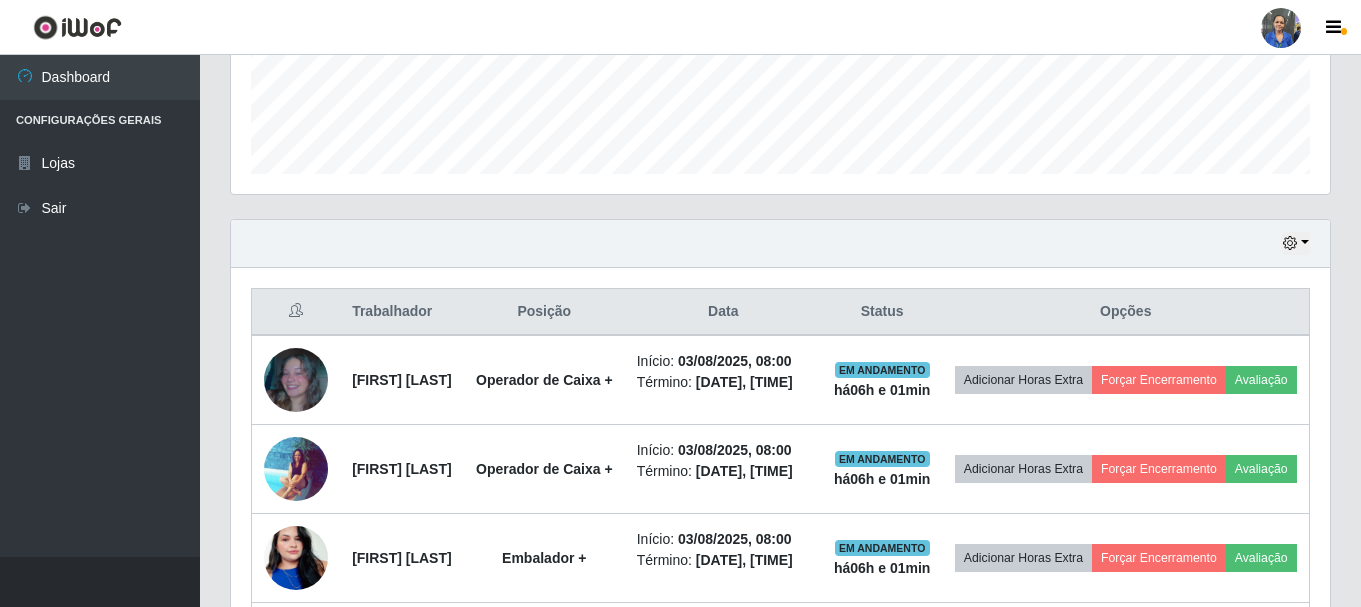 scroll, scrollTop: 690, scrollLeft: 0, axis: vertical 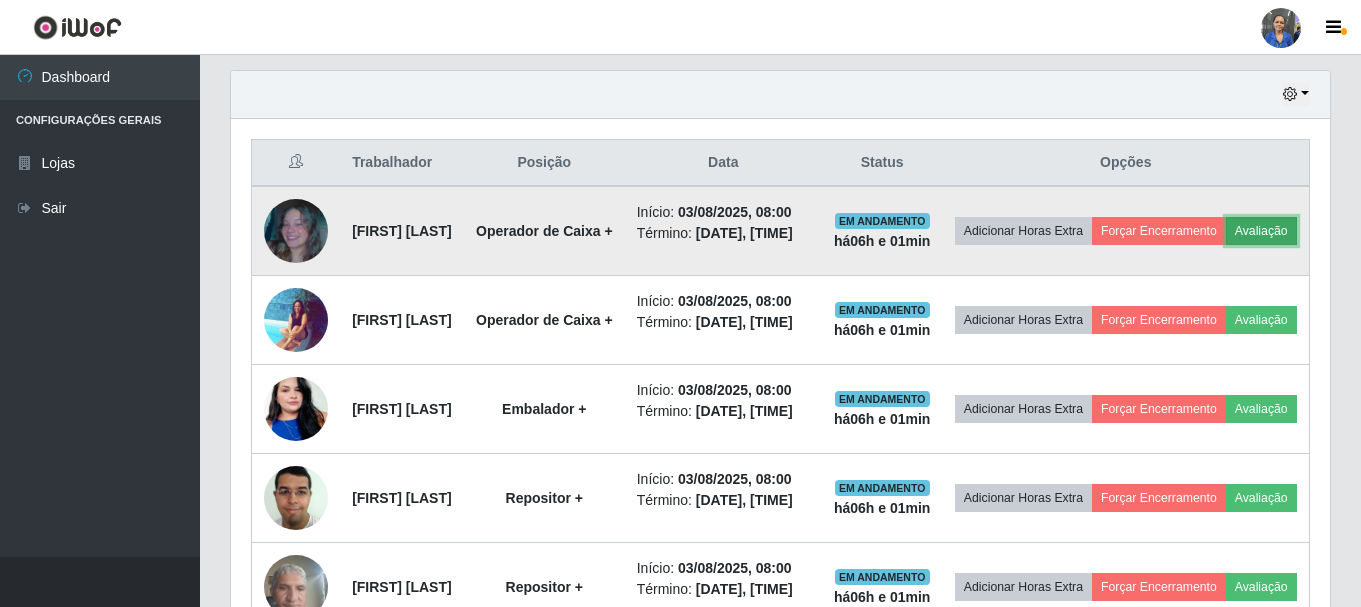click on "Avaliação" at bounding box center [1261, 231] 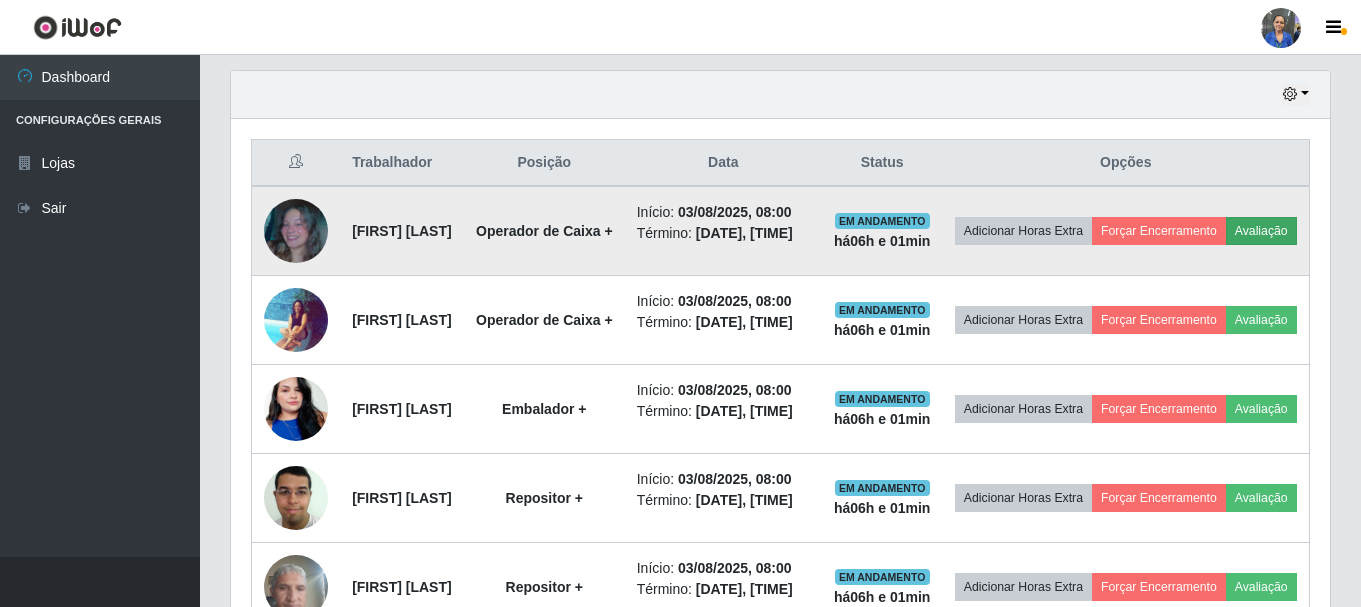 scroll, scrollTop: 999585, scrollLeft: 998911, axis: both 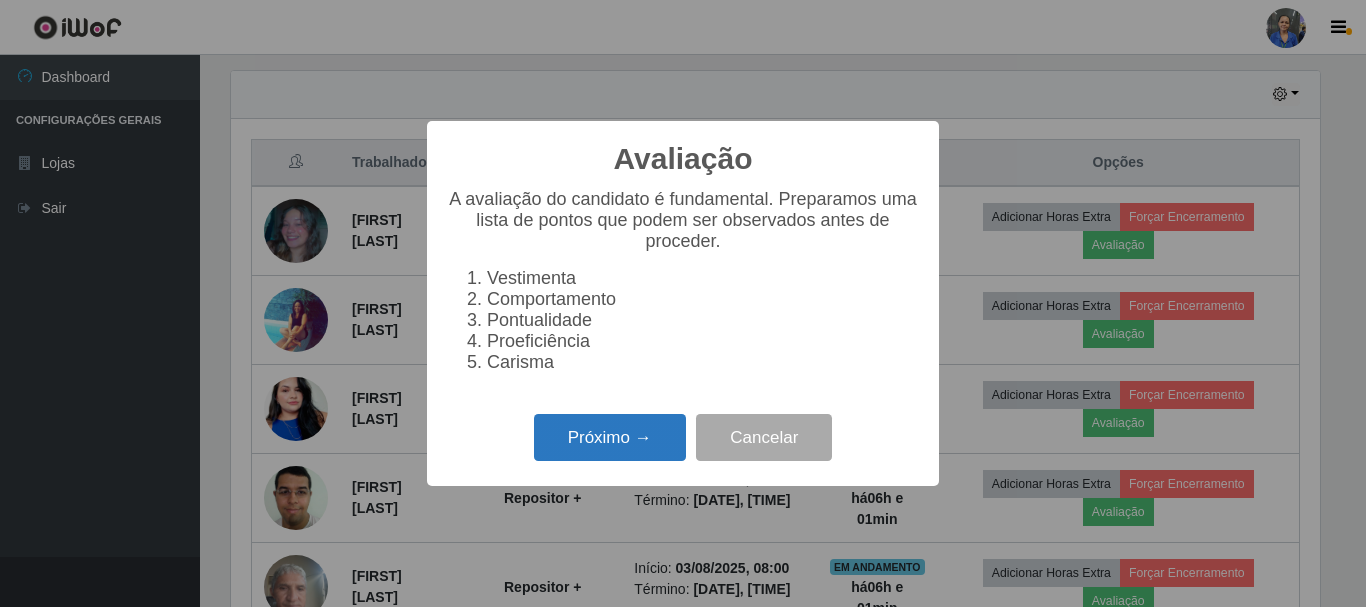click on "Próximo →" at bounding box center [610, 437] 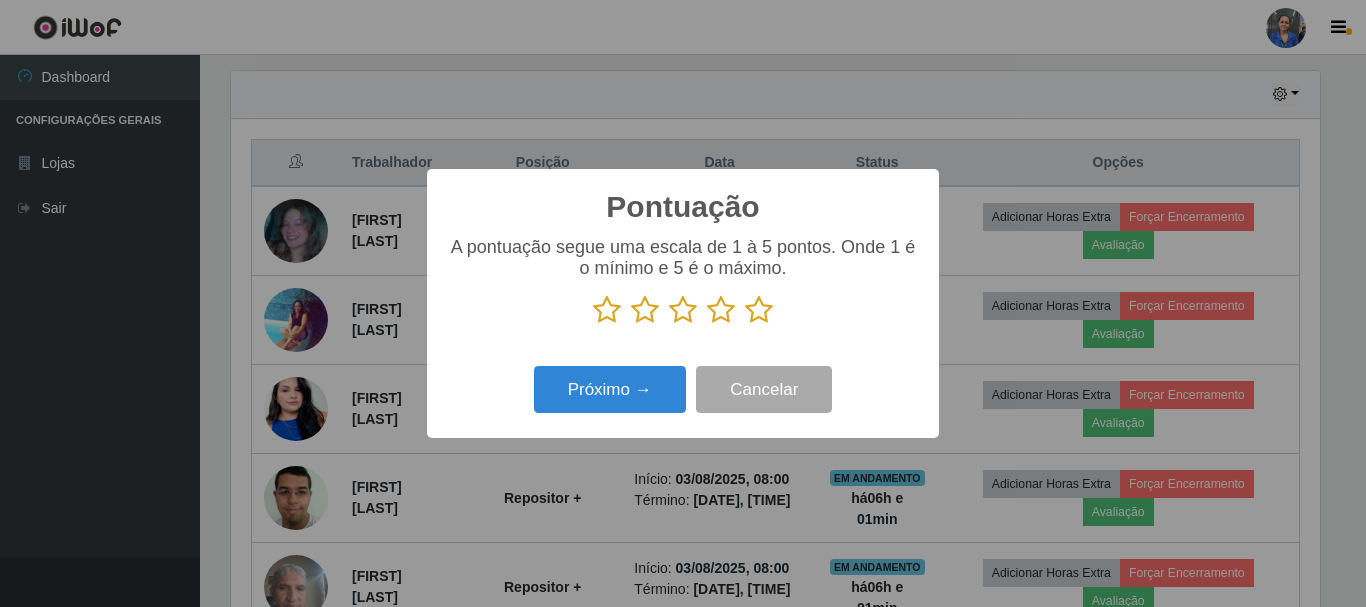scroll, scrollTop: 999585, scrollLeft: 998911, axis: both 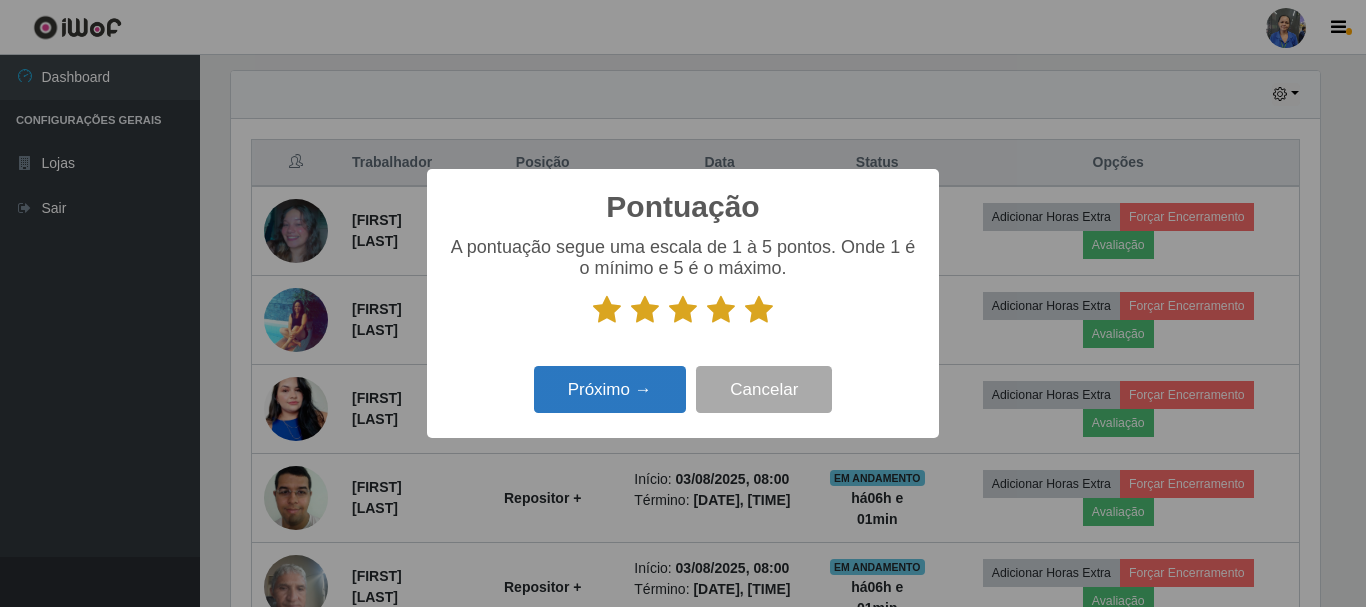drag, startPoint x: 495, startPoint y: 409, endPoint x: 634, endPoint y: 406, distance: 139.03236 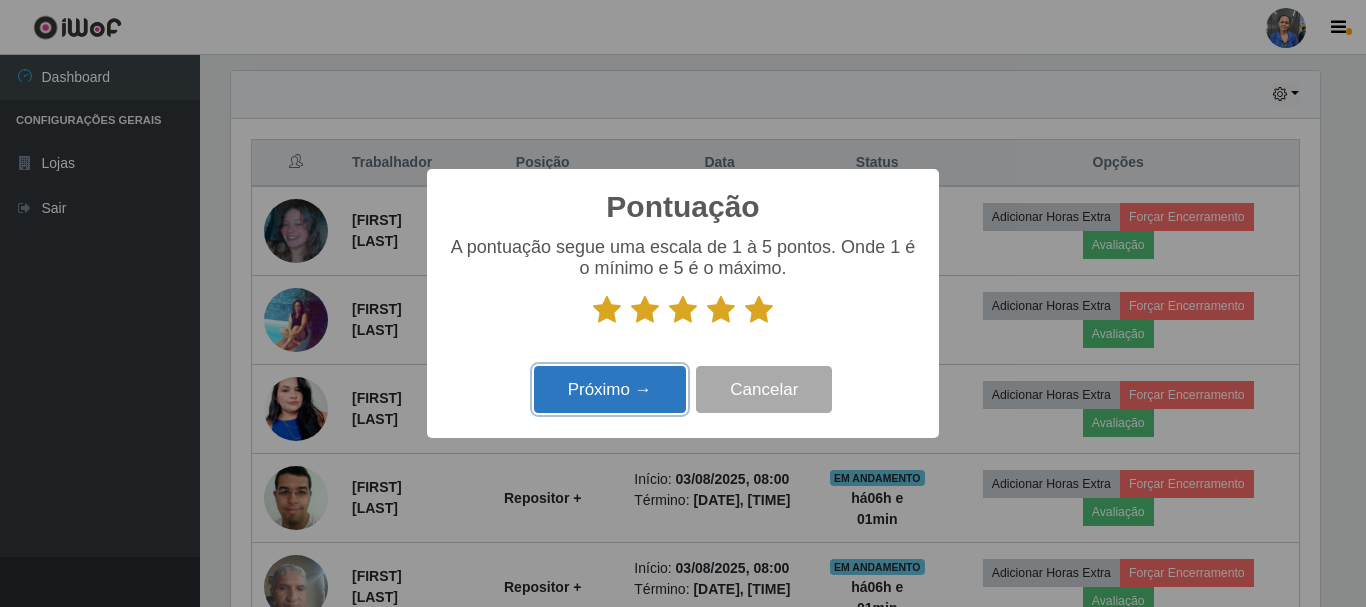click on "Próximo →" at bounding box center (610, 389) 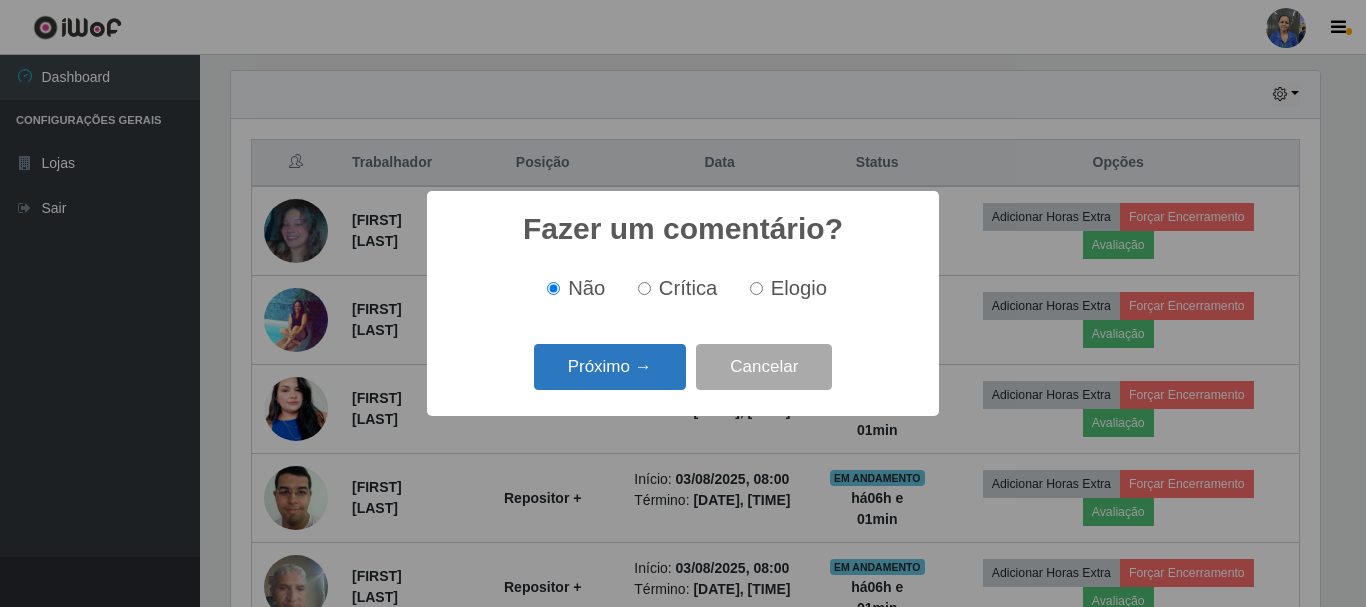 click on "Próximo →" at bounding box center (610, 367) 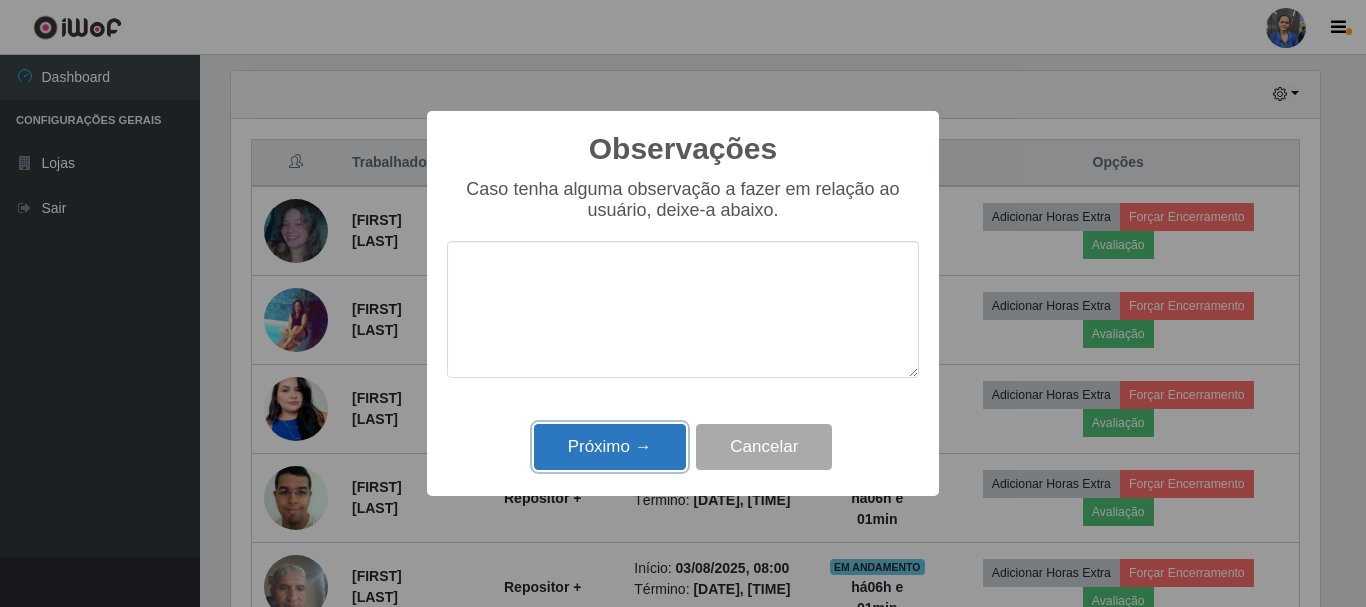 click on "Próximo →" at bounding box center [610, 447] 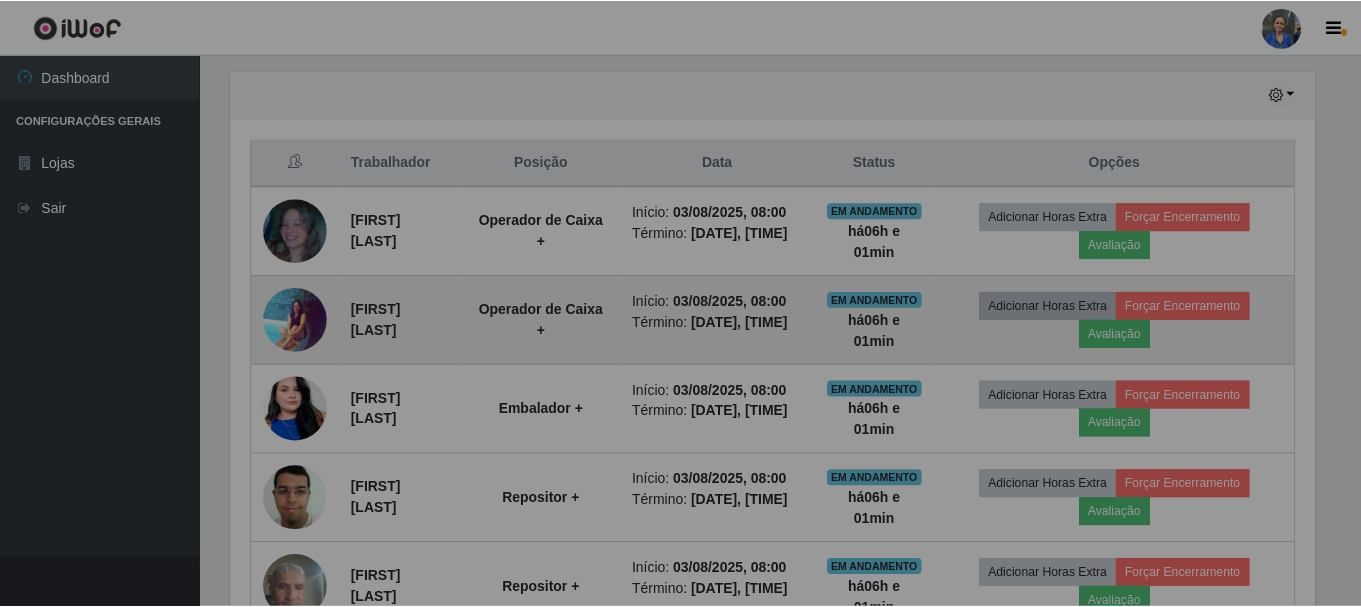 scroll, scrollTop: 999585, scrollLeft: 998901, axis: both 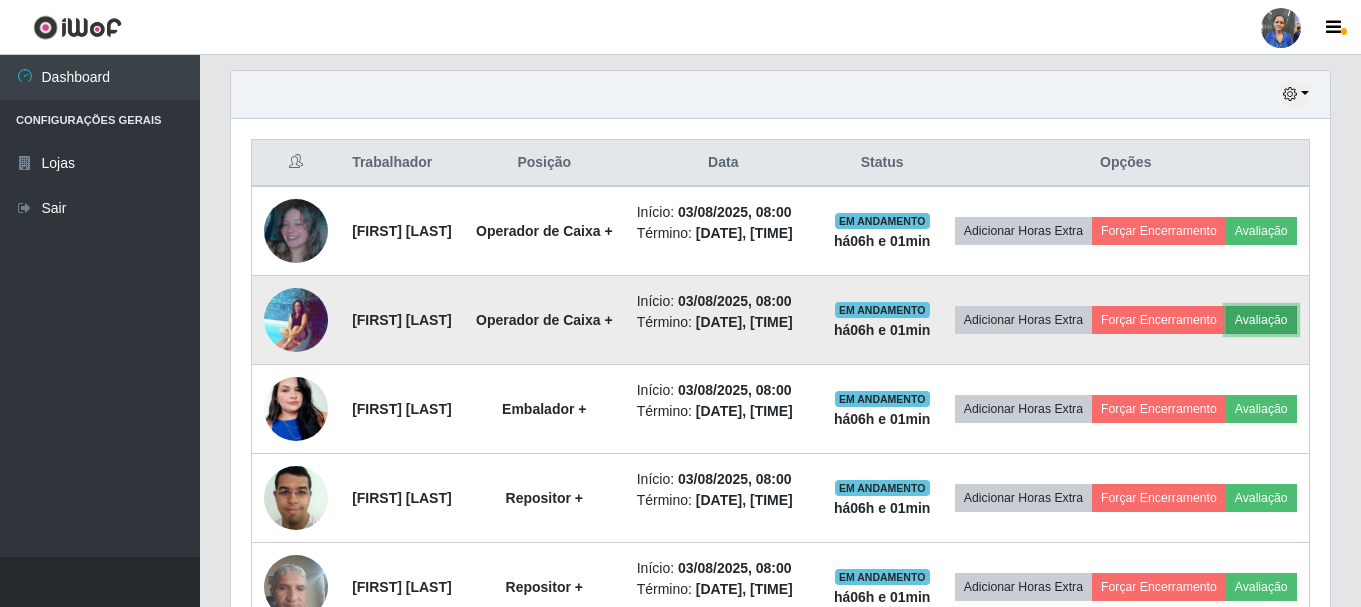 click on "Avaliação" at bounding box center (1261, 320) 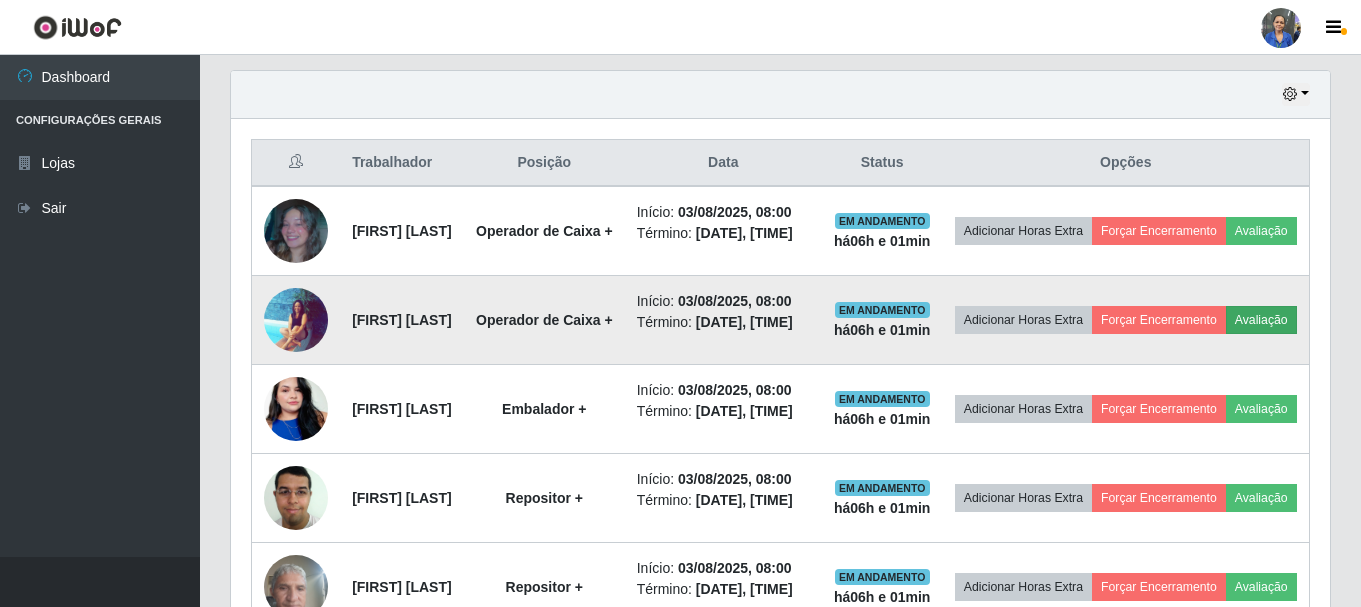 scroll, scrollTop: 999585, scrollLeft: 998911, axis: both 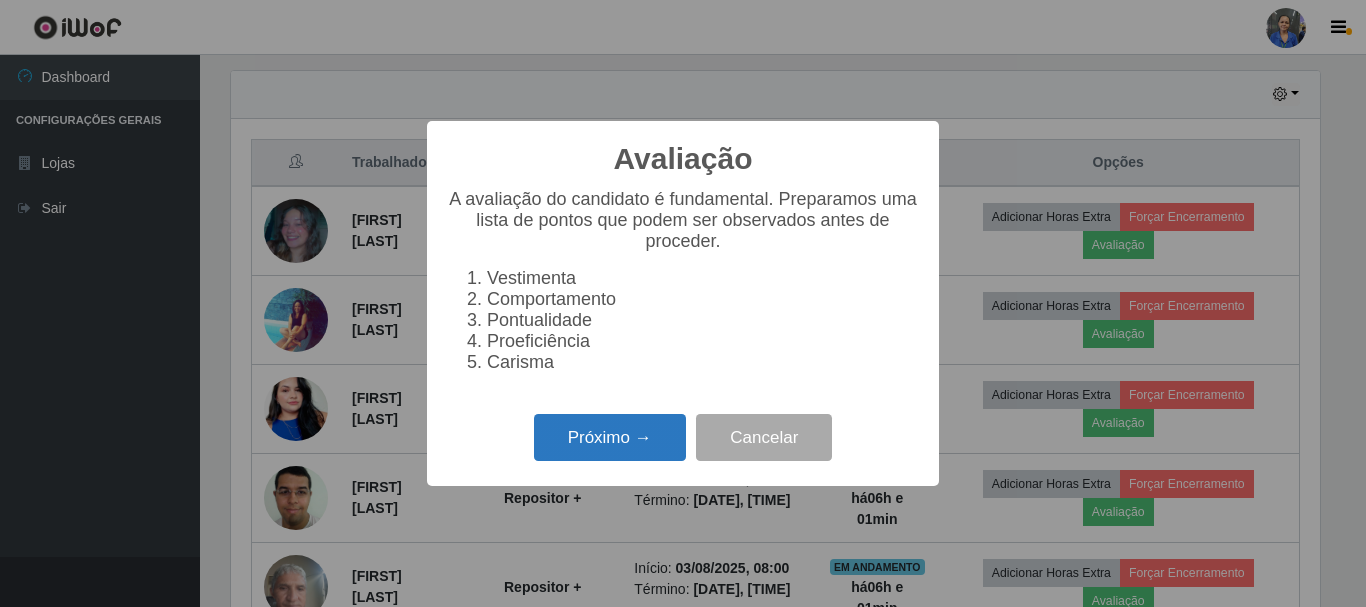 click on "Próximo →" at bounding box center (610, 437) 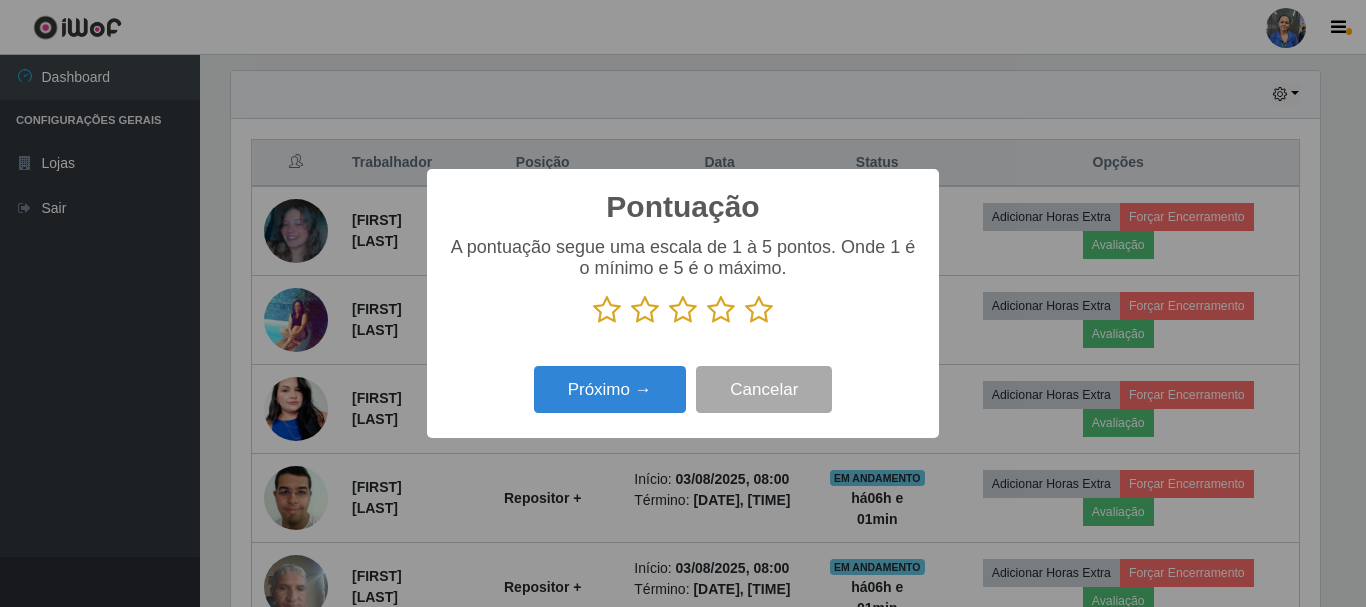 drag, startPoint x: 758, startPoint y: 320, endPoint x: 697, endPoint y: 335, distance: 62.817196 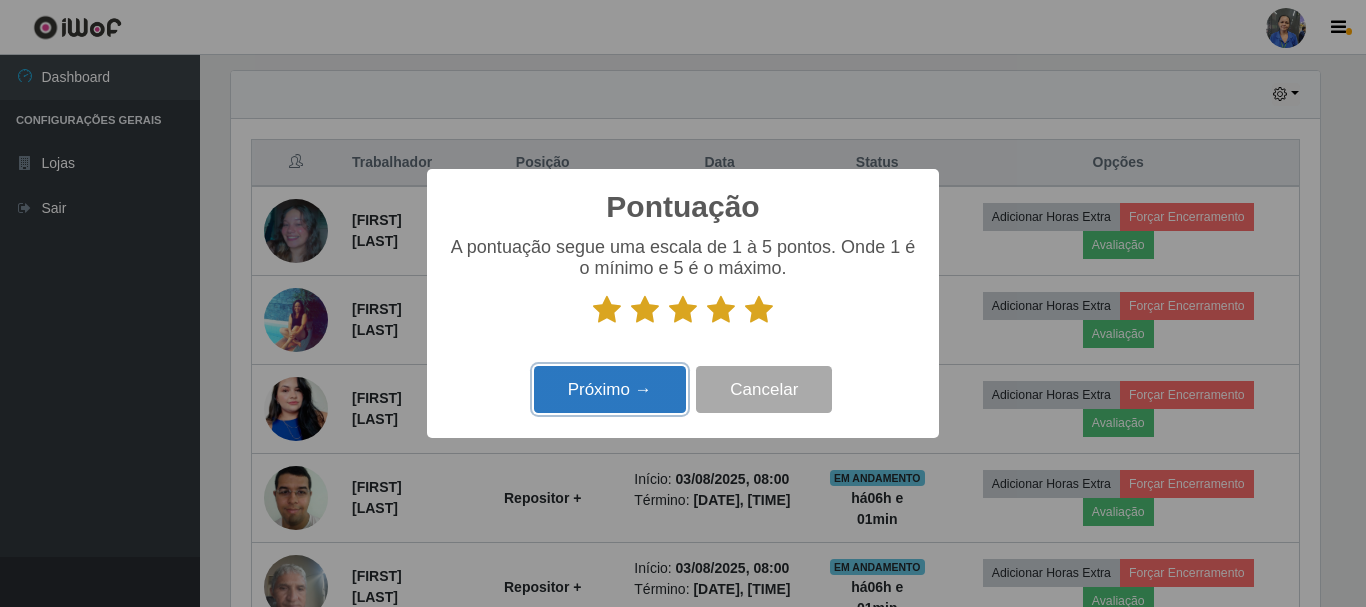 click on "Próximo →" at bounding box center [610, 389] 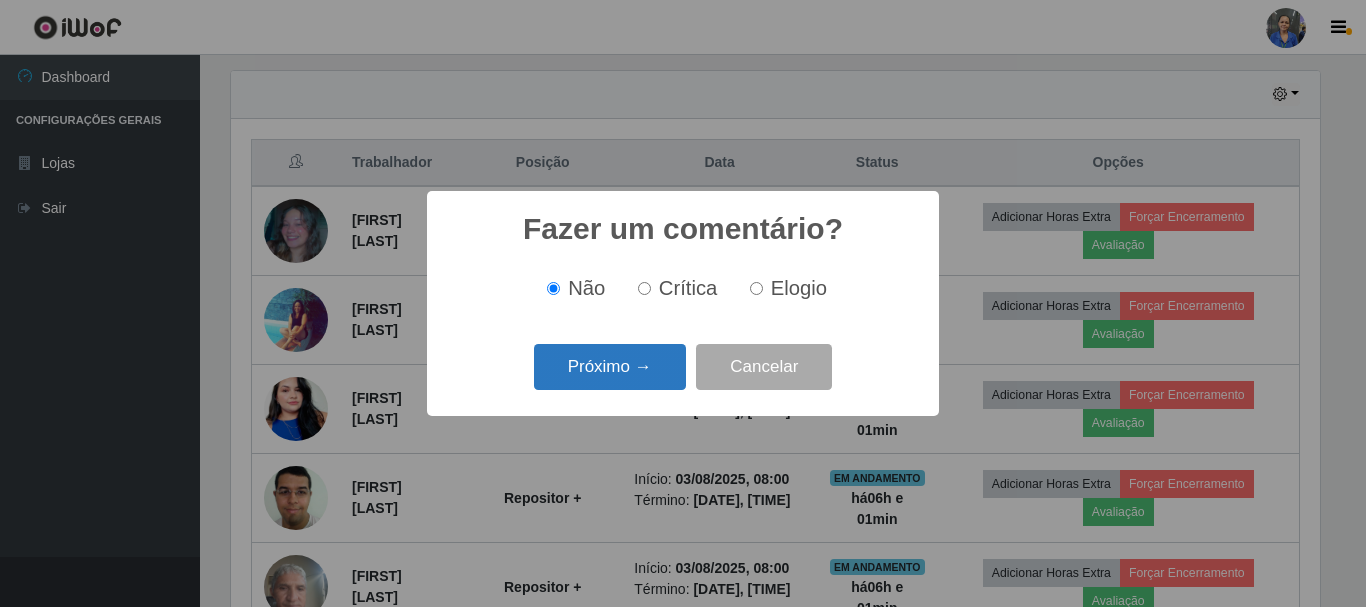 click on "Próximo →" at bounding box center [610, 367] 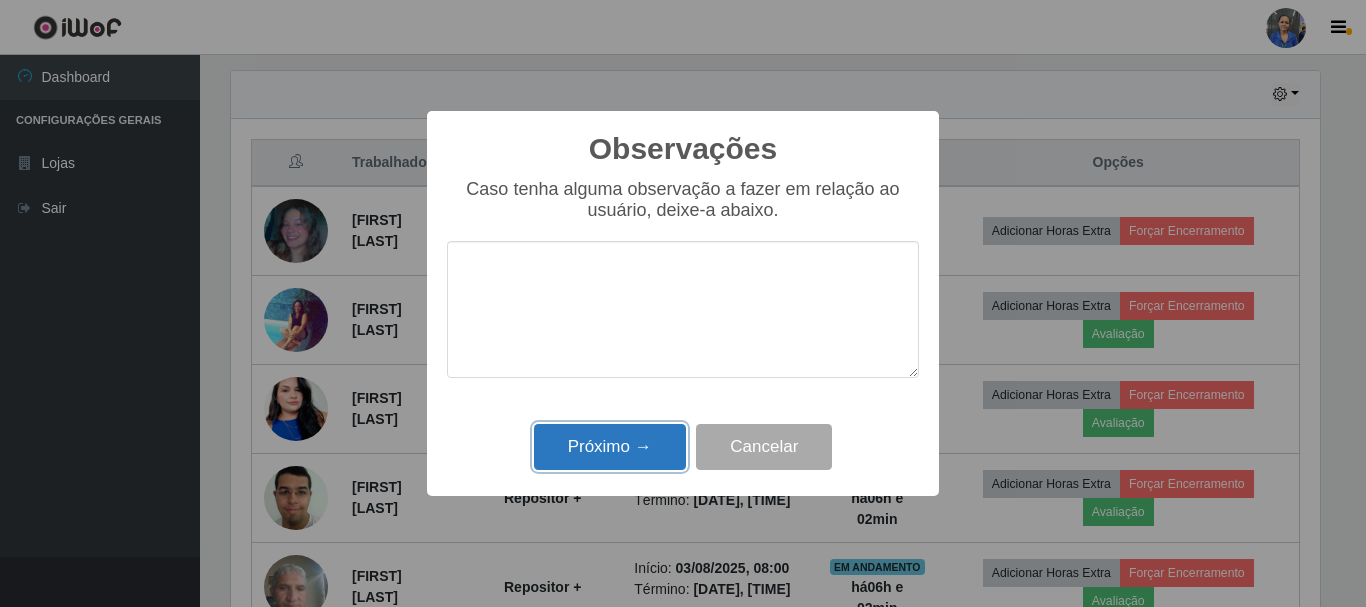 click on "Próximo →" at bounding box center [610, 447] 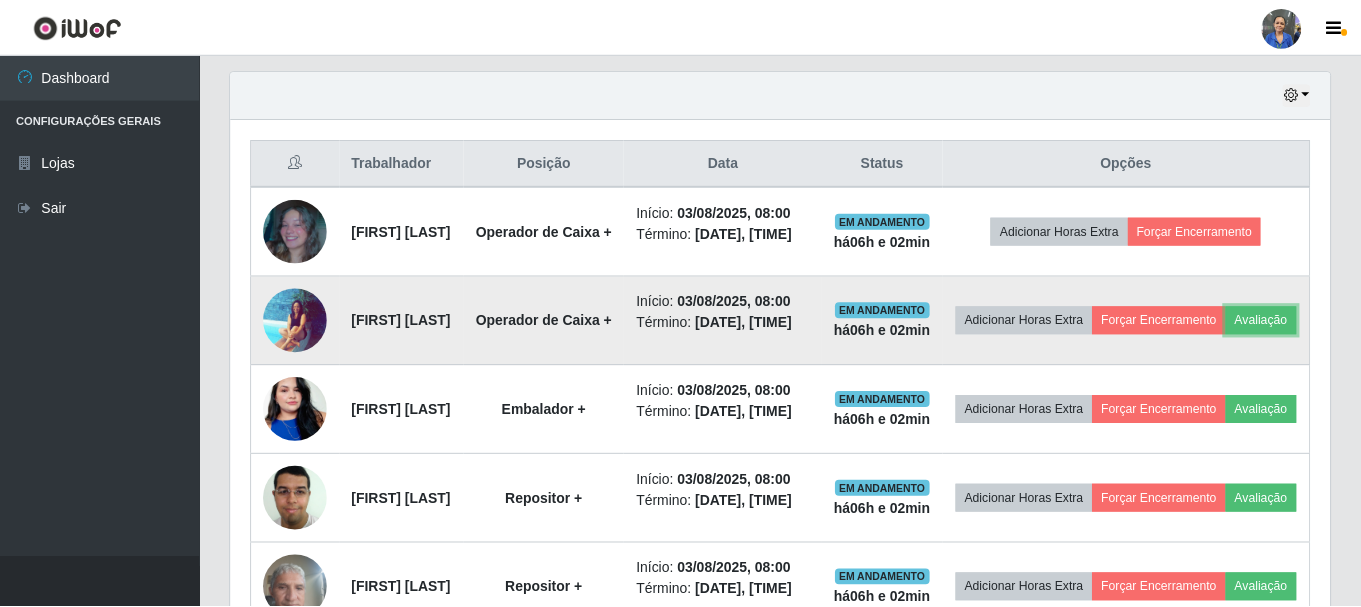 scroll, scrollTop: 999585, scrollLeft: 998901, axis: both 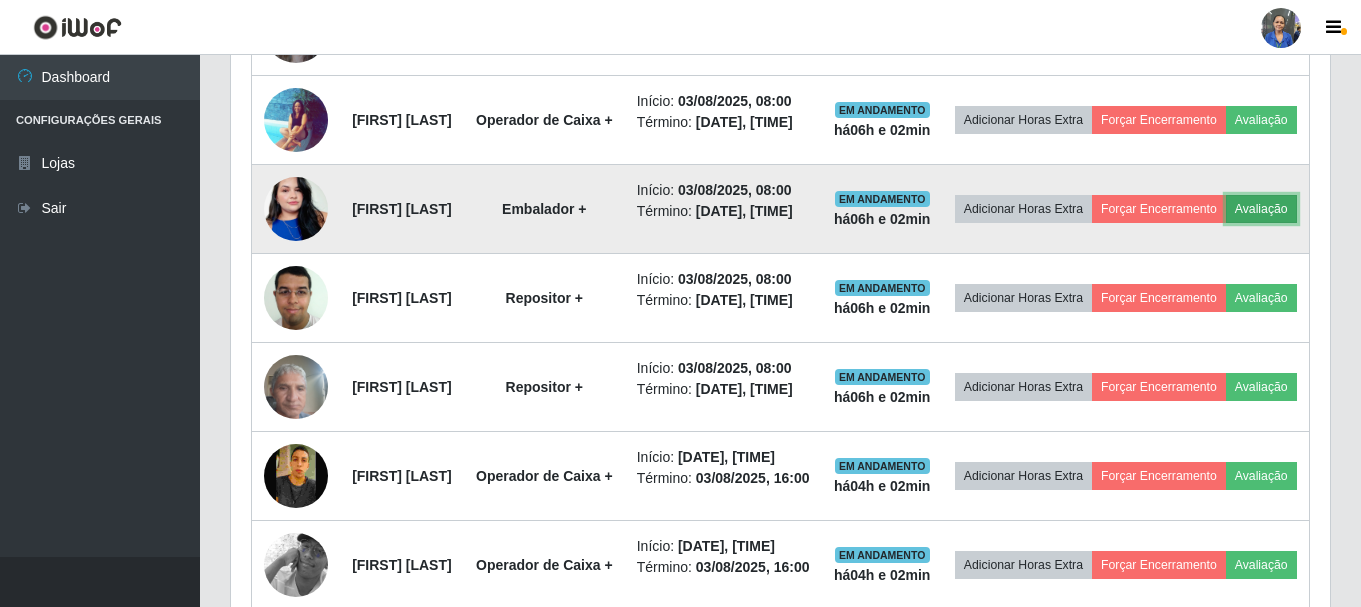 click on "Avaliação" at bounding box center [1261, 209] 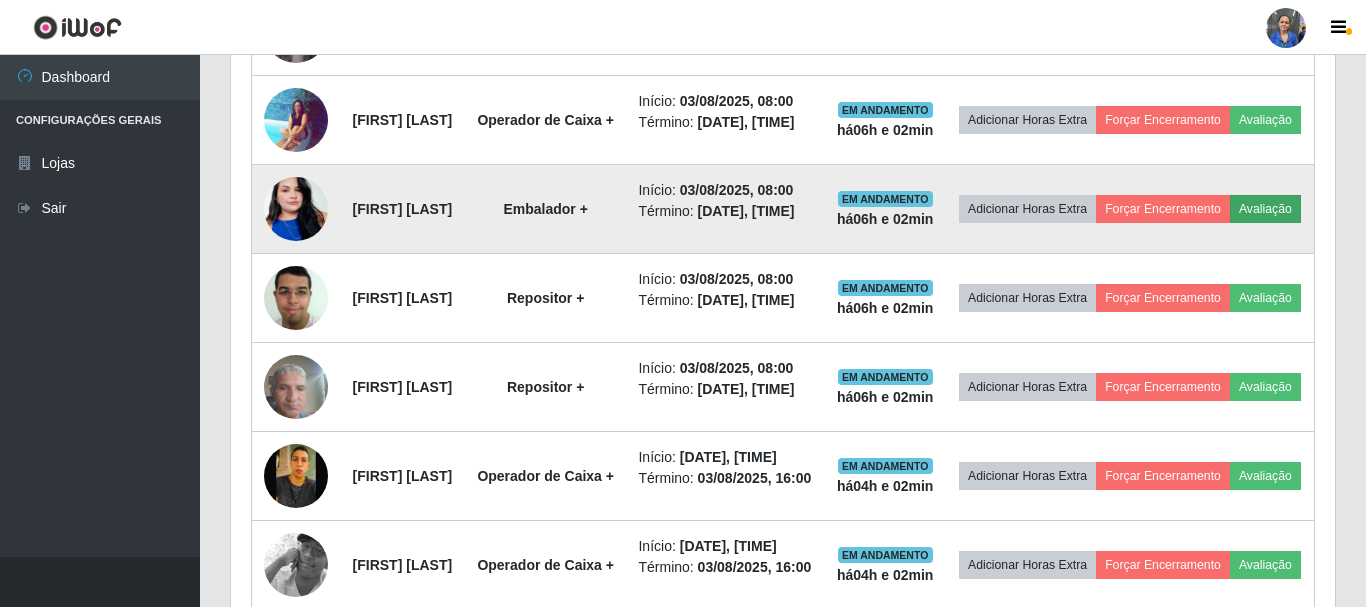 scroll, scrollTop: 999585, scrollLeft: 998911, axis: both 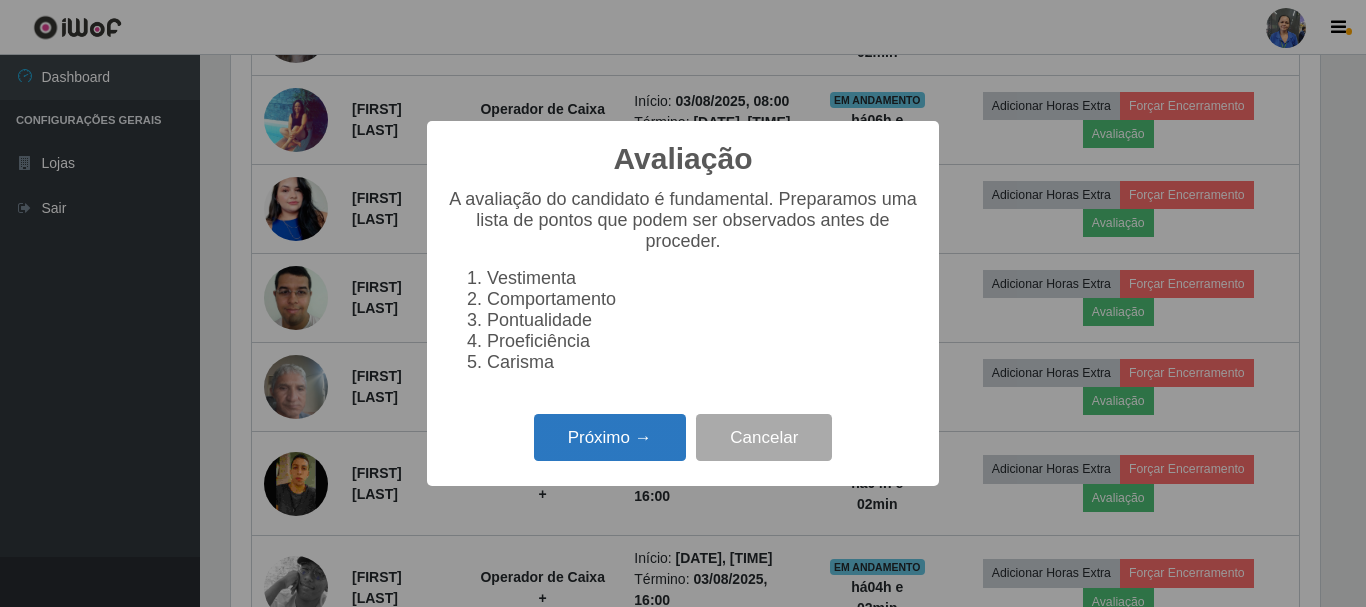 click on "Próximo →" at bounding box center [610, 437] 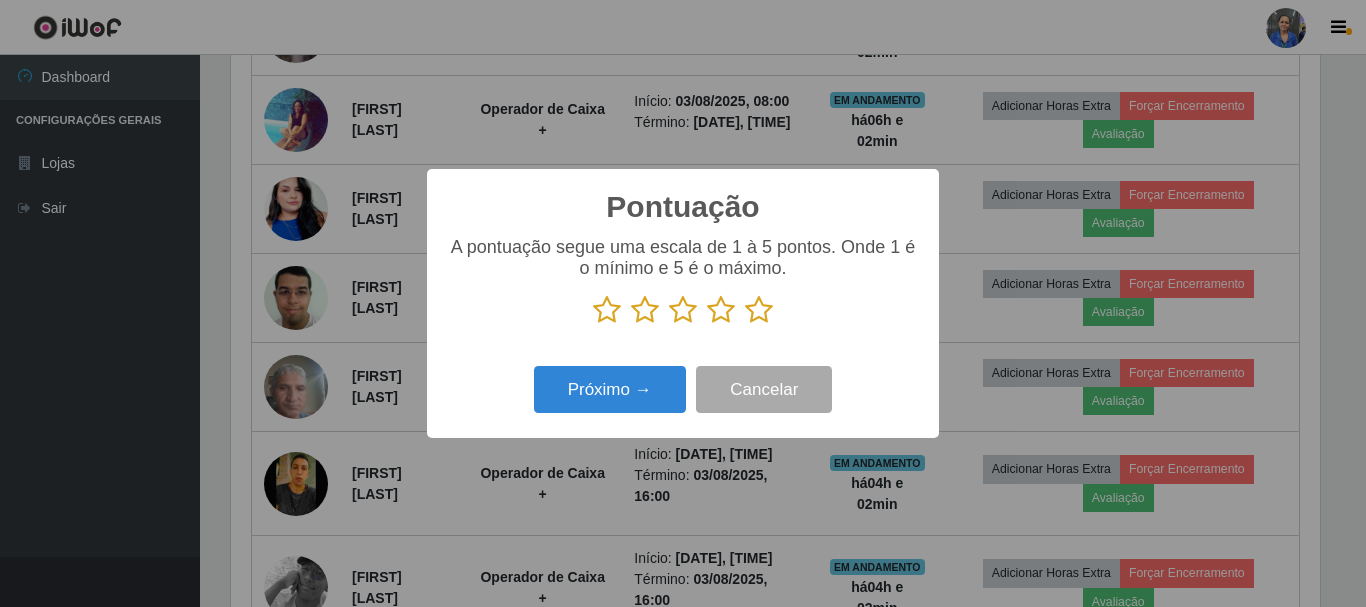 click at bounding box center [759, 310] 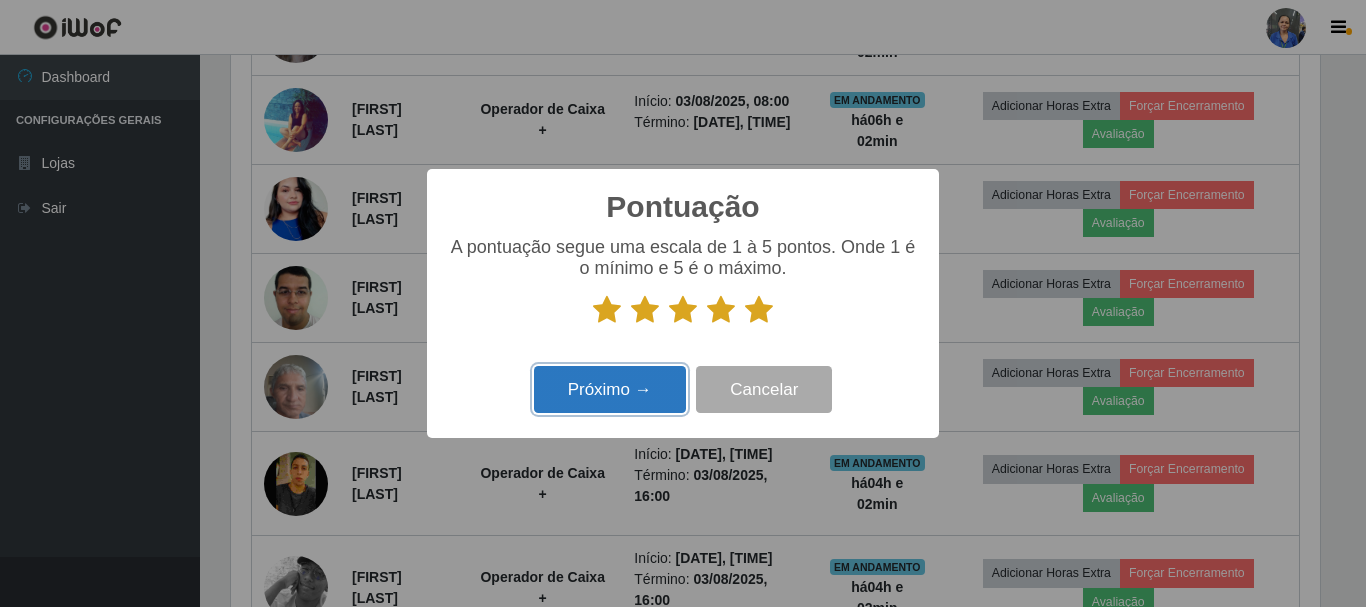 click on "Próximo →" at bounding box center (610, 389) 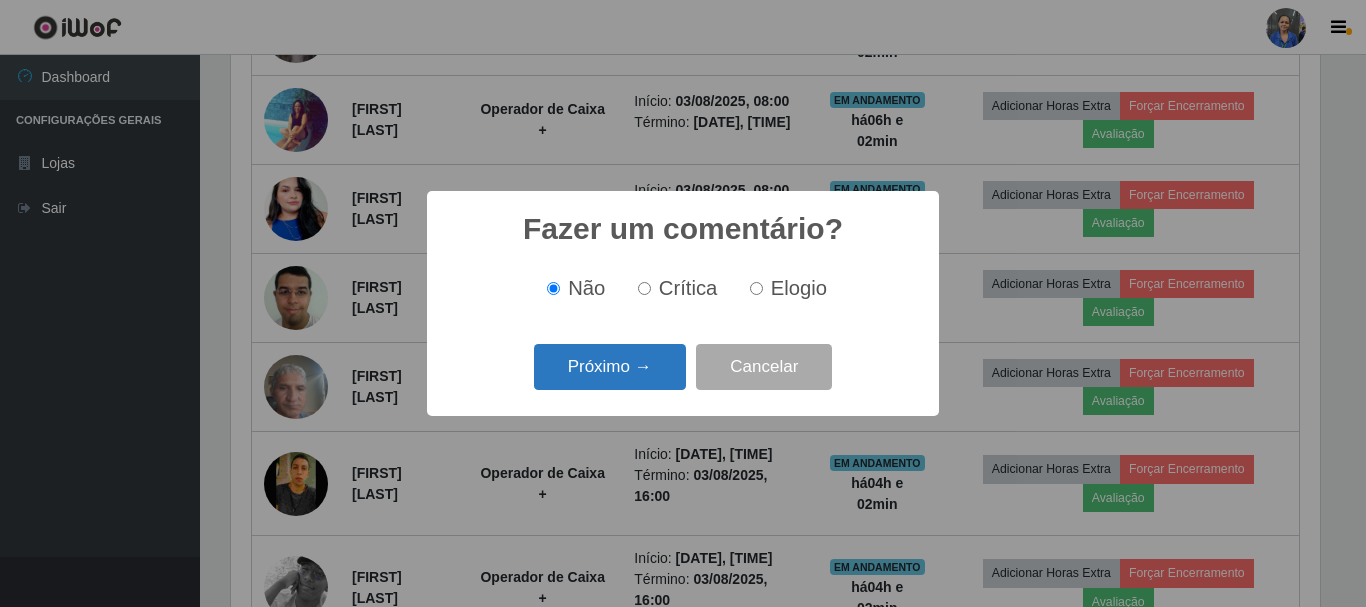 click on "Próximo →" at bounding box center [610, 367] 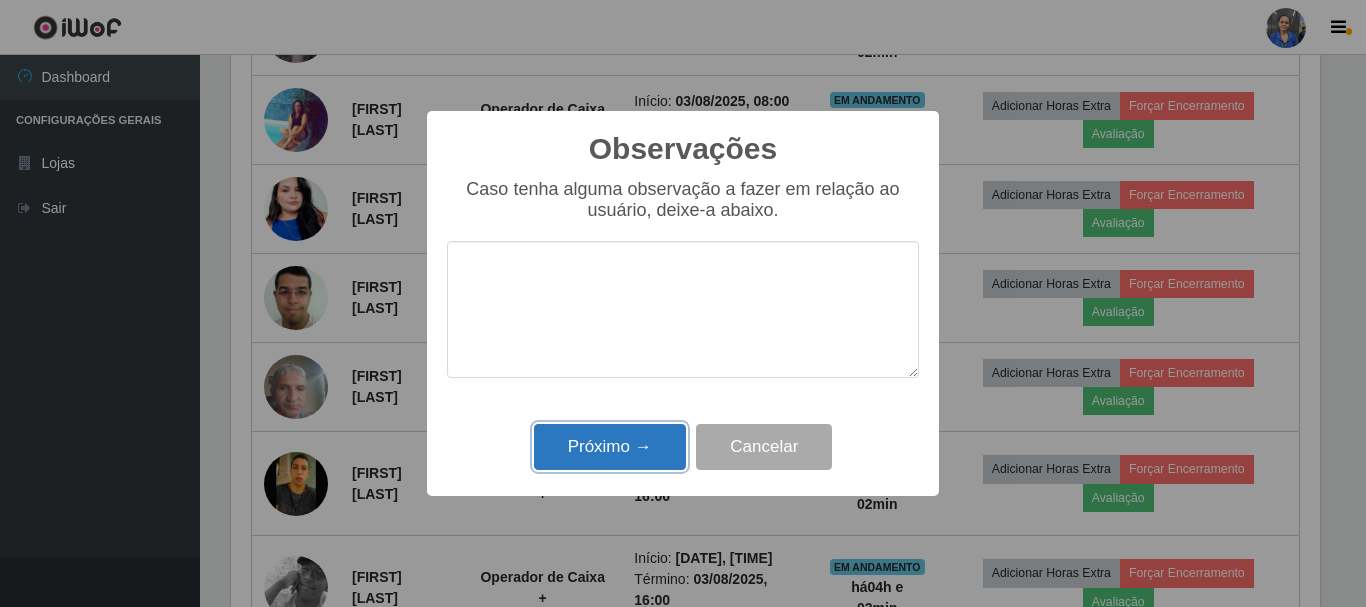 click on "Próximo →" at bounding box center [610, 447] 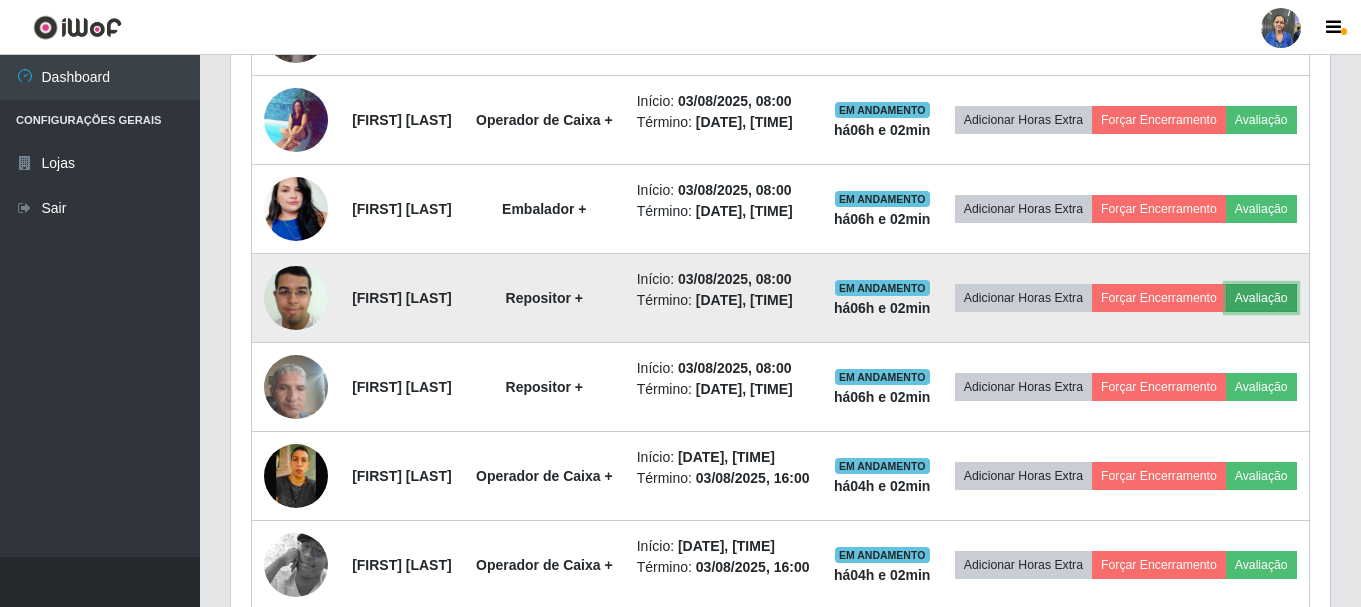 click on "Avaliação" at bounding box center (1261, 298) 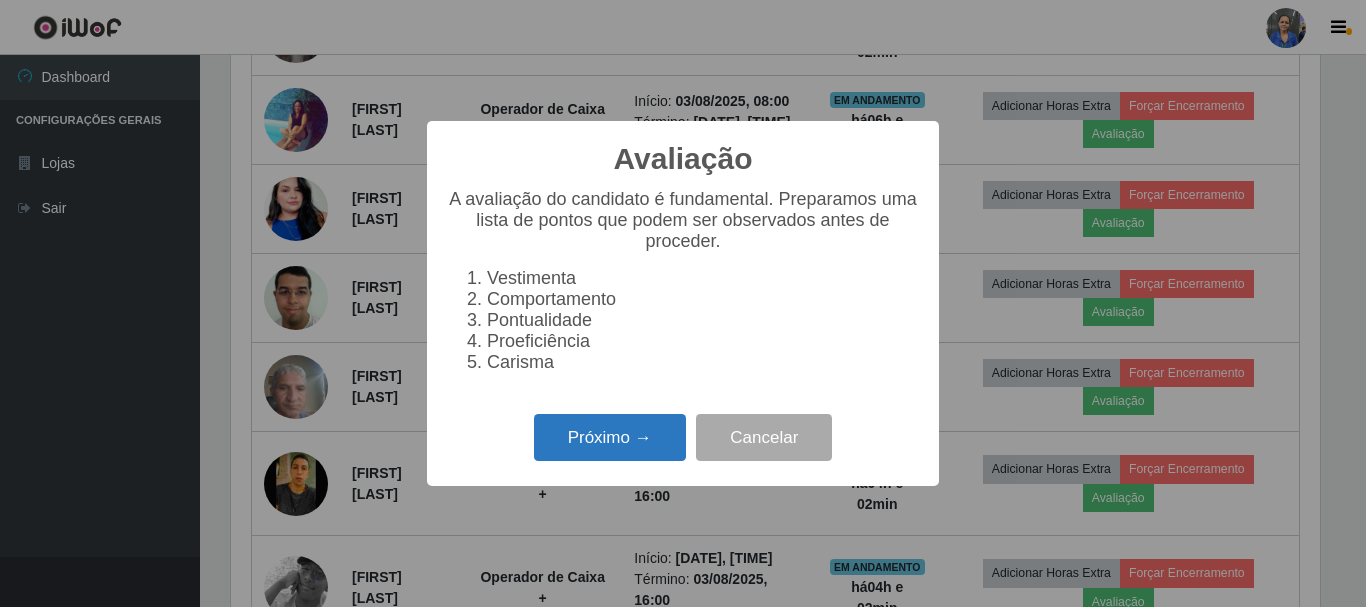 click on "Próximo →" at bounding box center [610, 437] 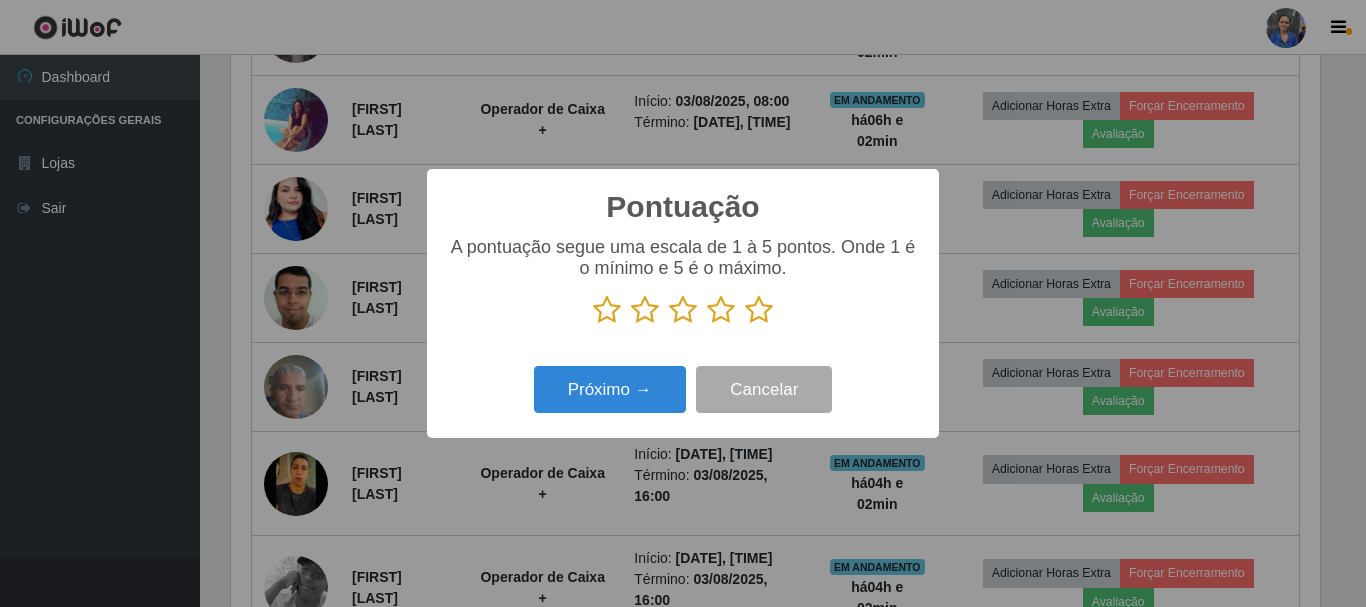 click at bounding box center [759, 310] 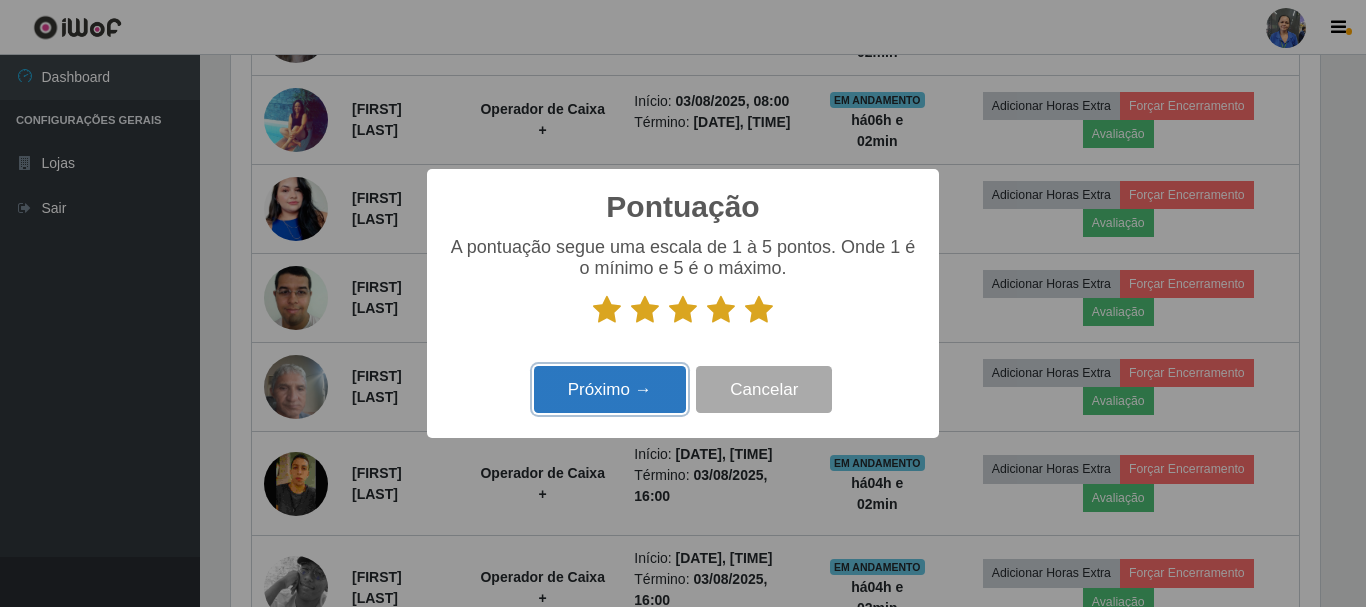 click on "Próximo →" at bounding box center (610, 389) 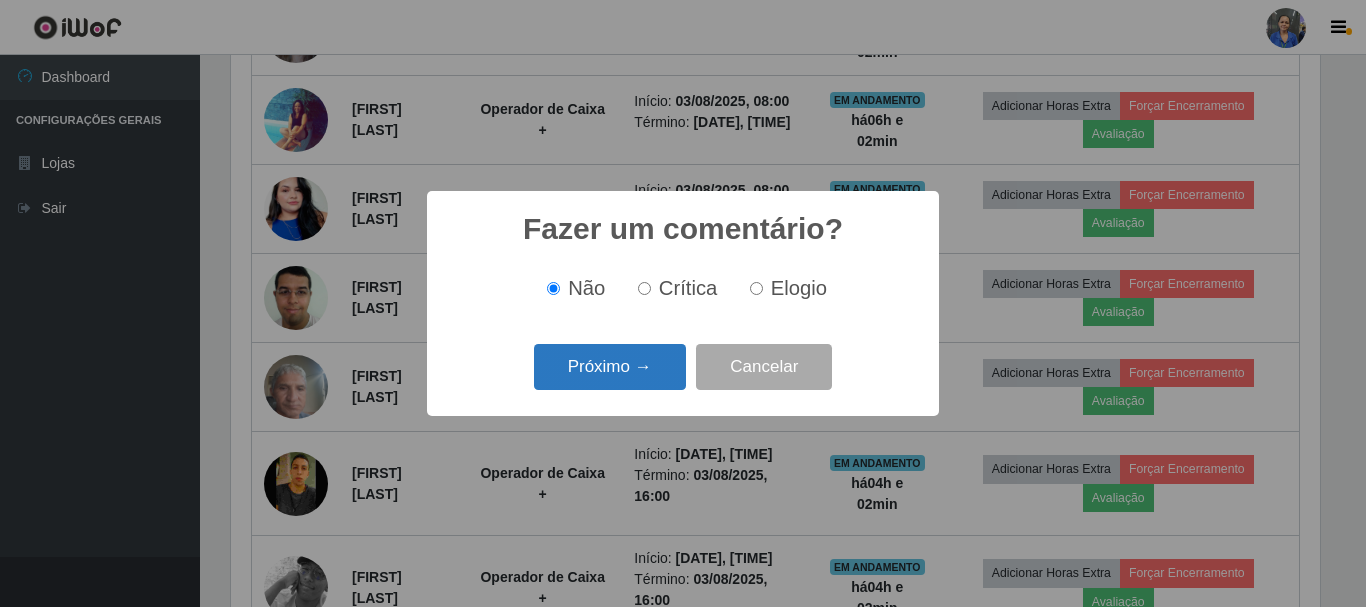 click on "Próximo →" at bounding box center (610, 367) 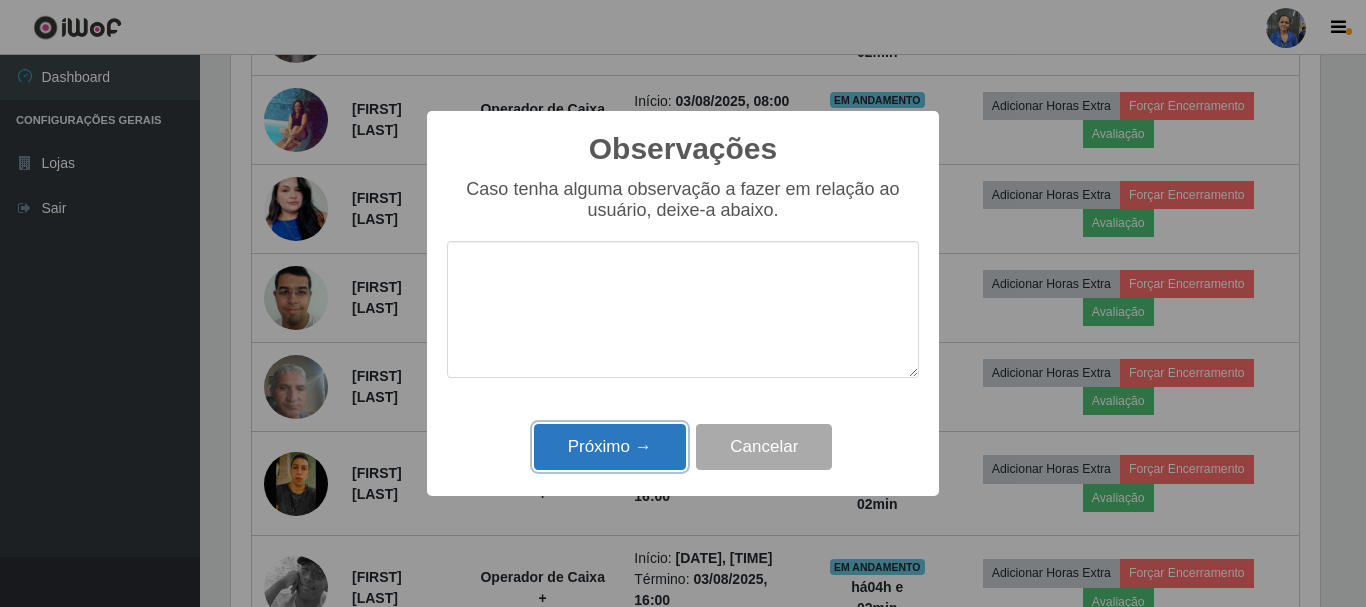 click on "Próximo →" at bounding box center [610, 447] 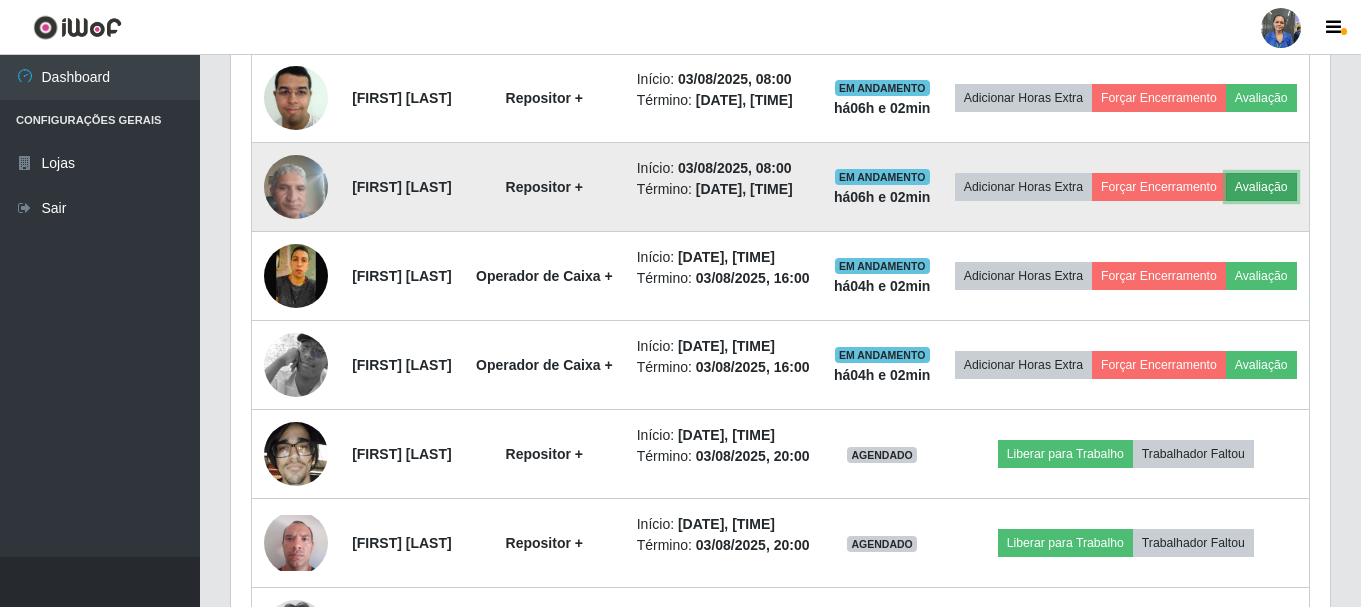 click on "Avaliação" at bounding box center [1261, 187] 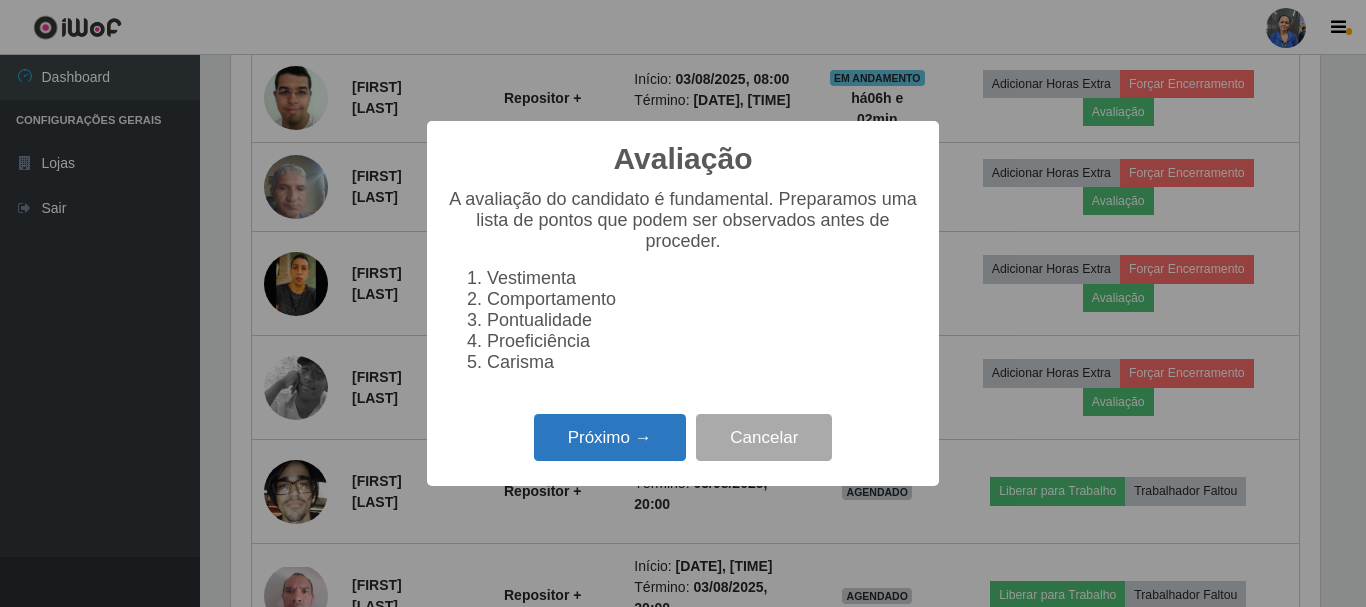 click on "Próximo →" at bounding box center (610, 437) 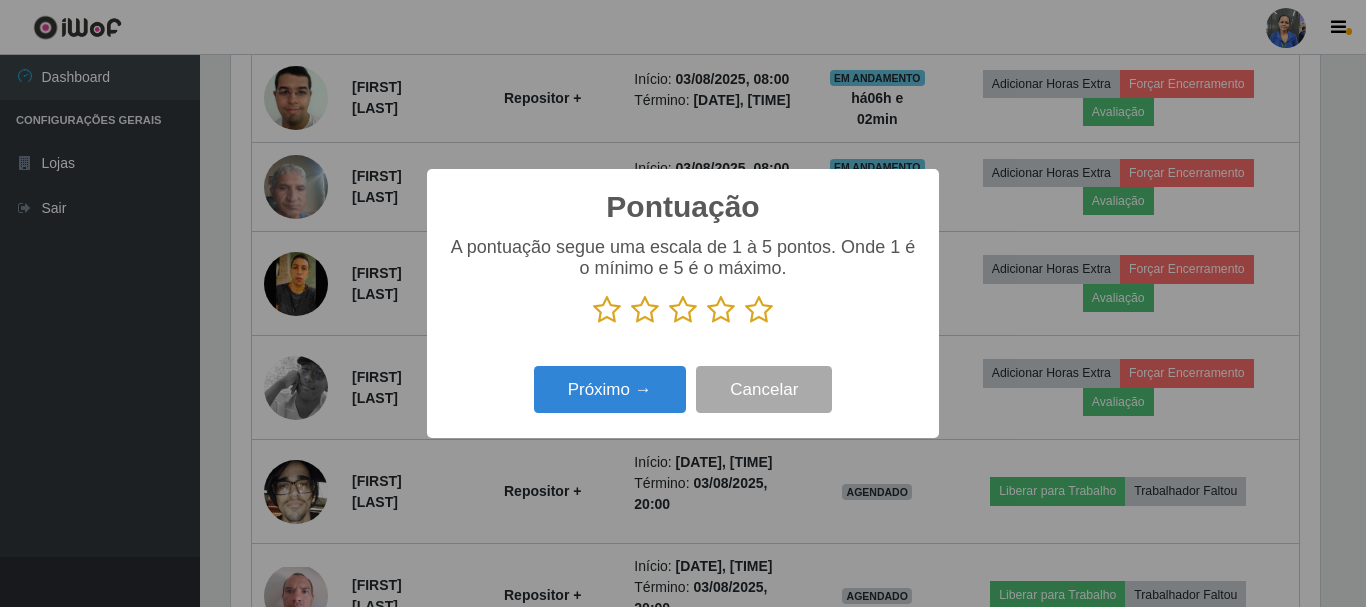 click at bounding box center [759, 310] 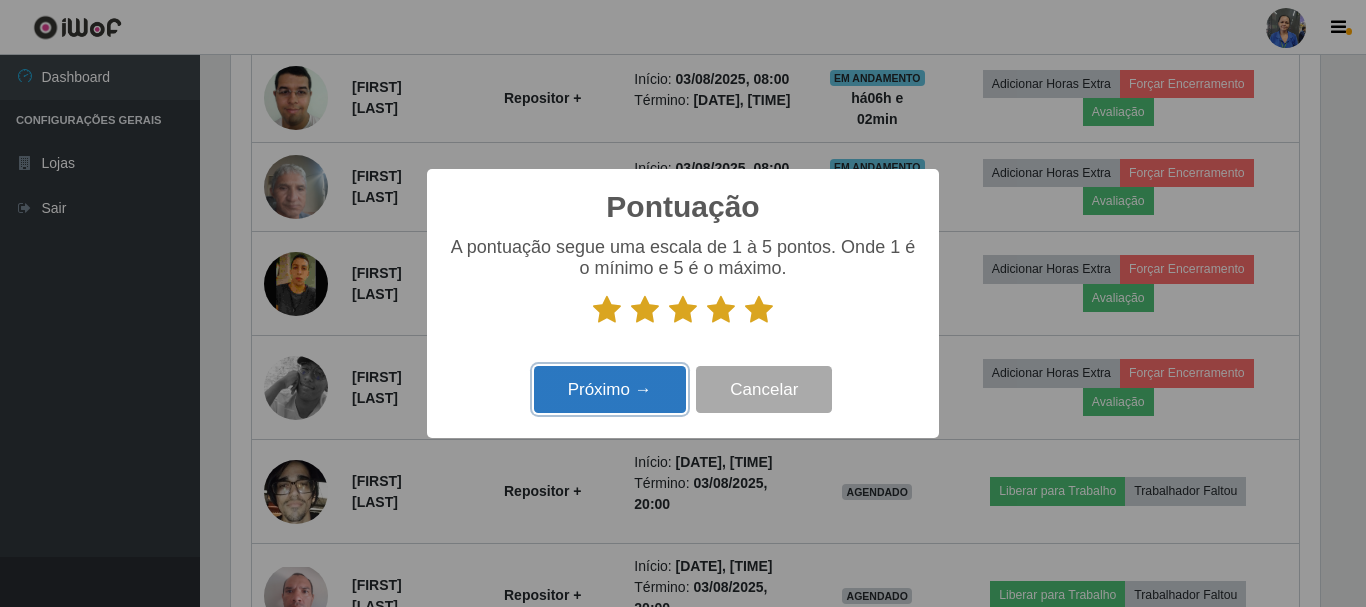 click on "Próximo →" at bounding box center [610, 389] 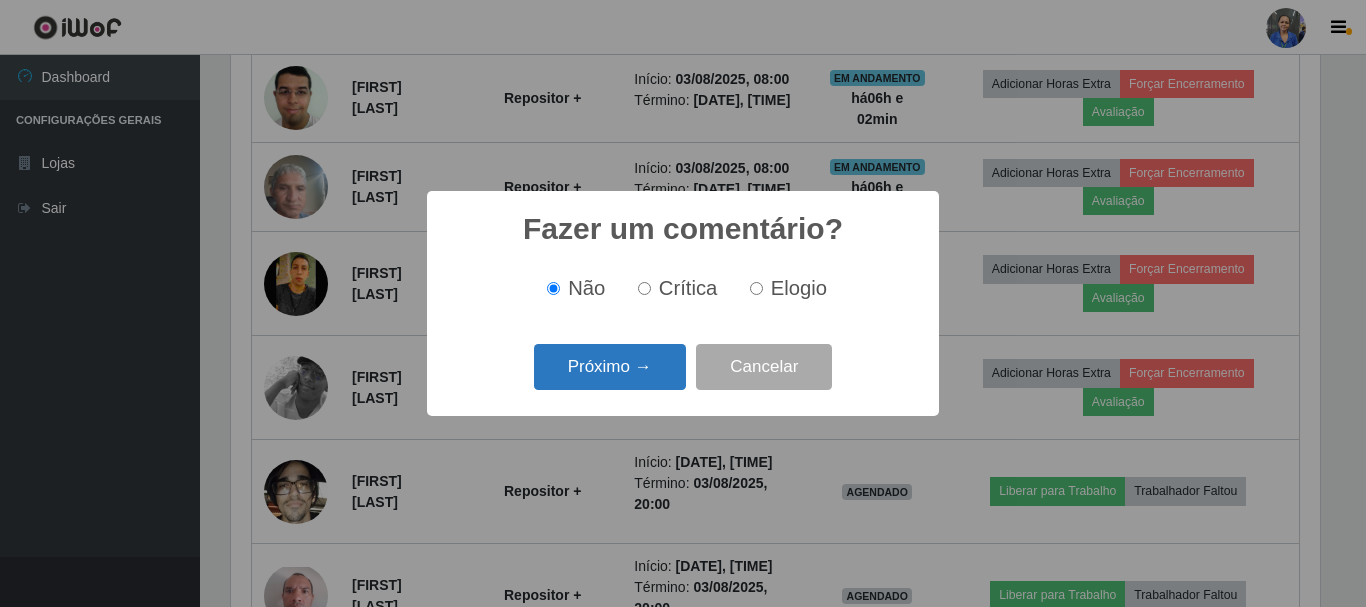 click on "Próximo →" at bounding box center [610, 367] 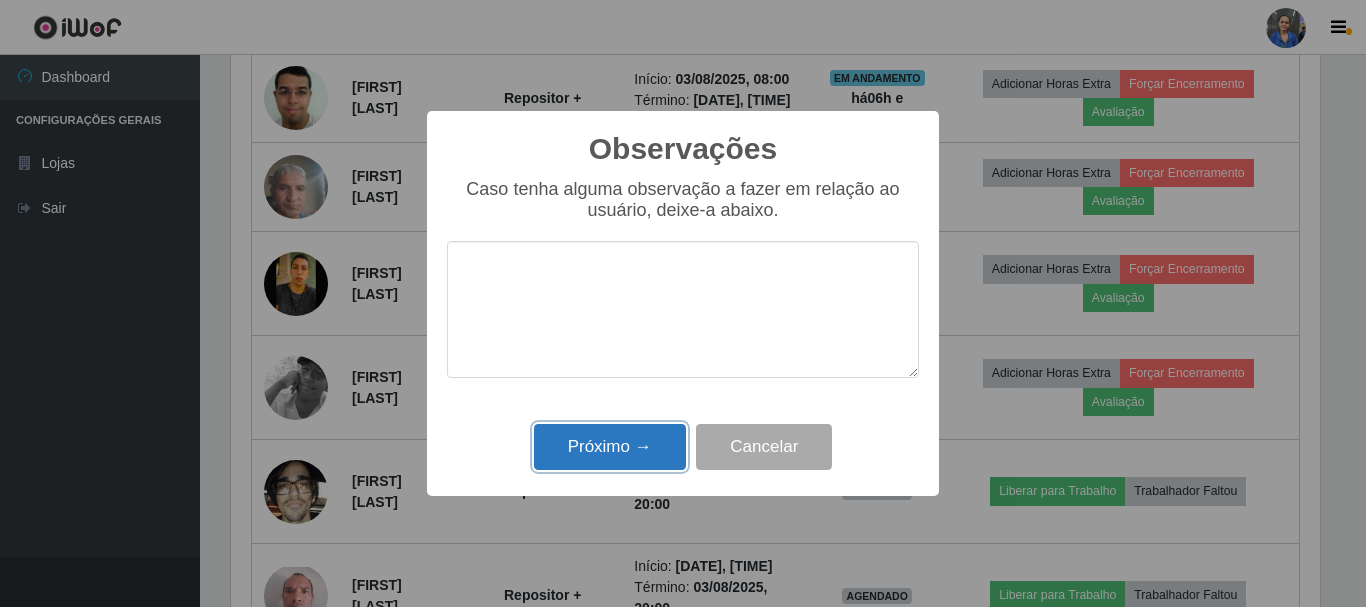 click on "Próximo →" at bounding box center [610, 447] 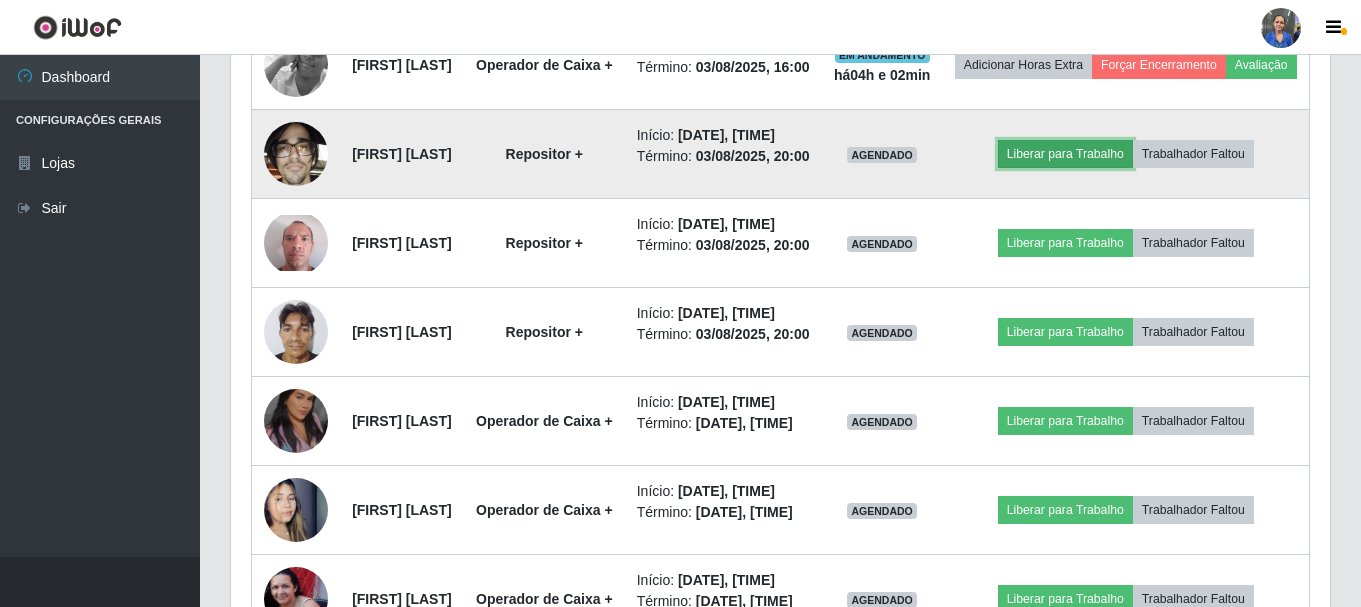 click on "Liberar para Trabalho" at bounding box center [1065, 154] 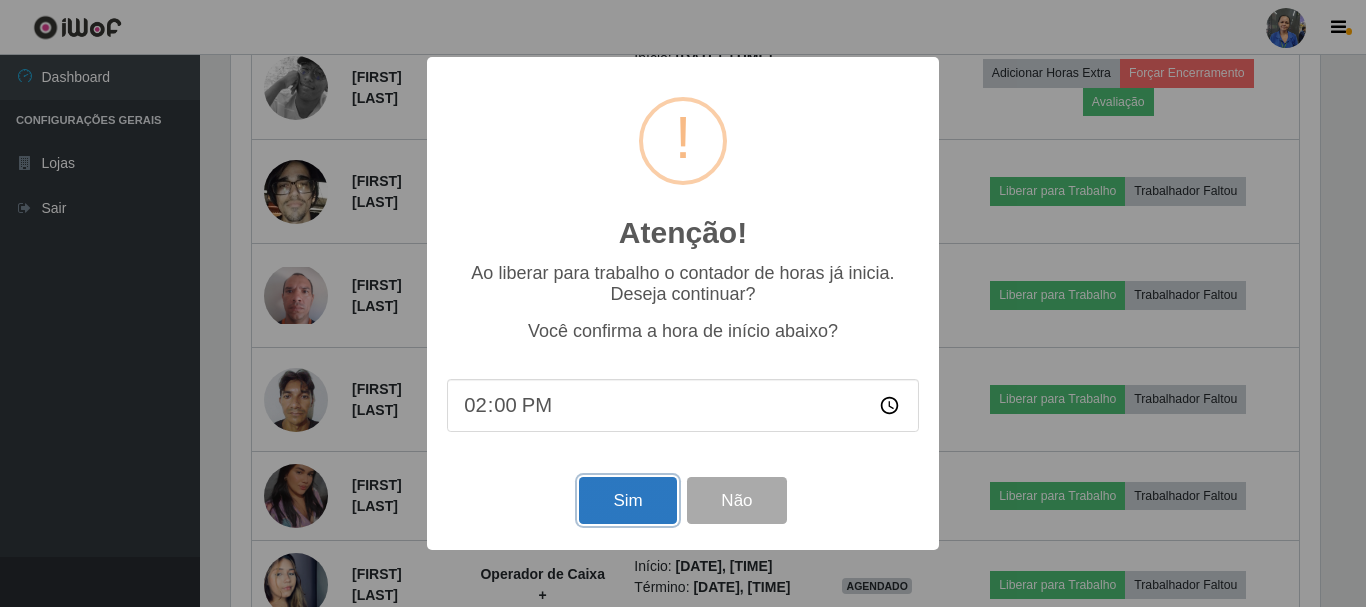 click on "Sim" at bounding box center [627, 500] 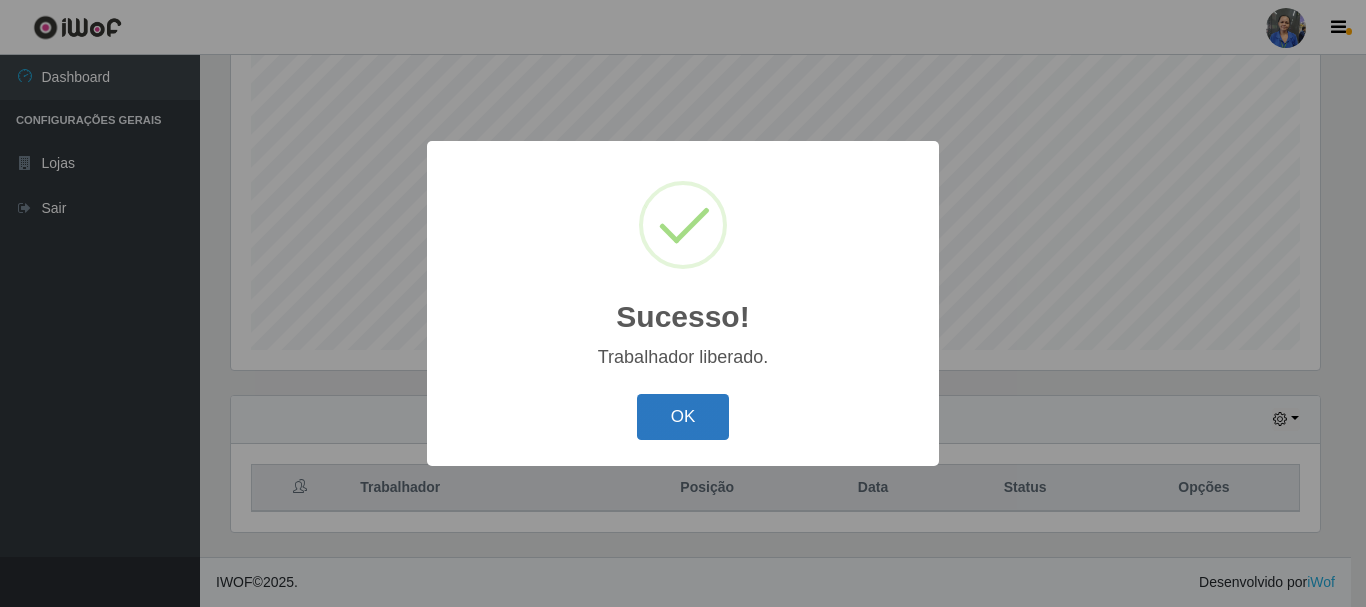 click on "OK" at bounding box center [683, 417] 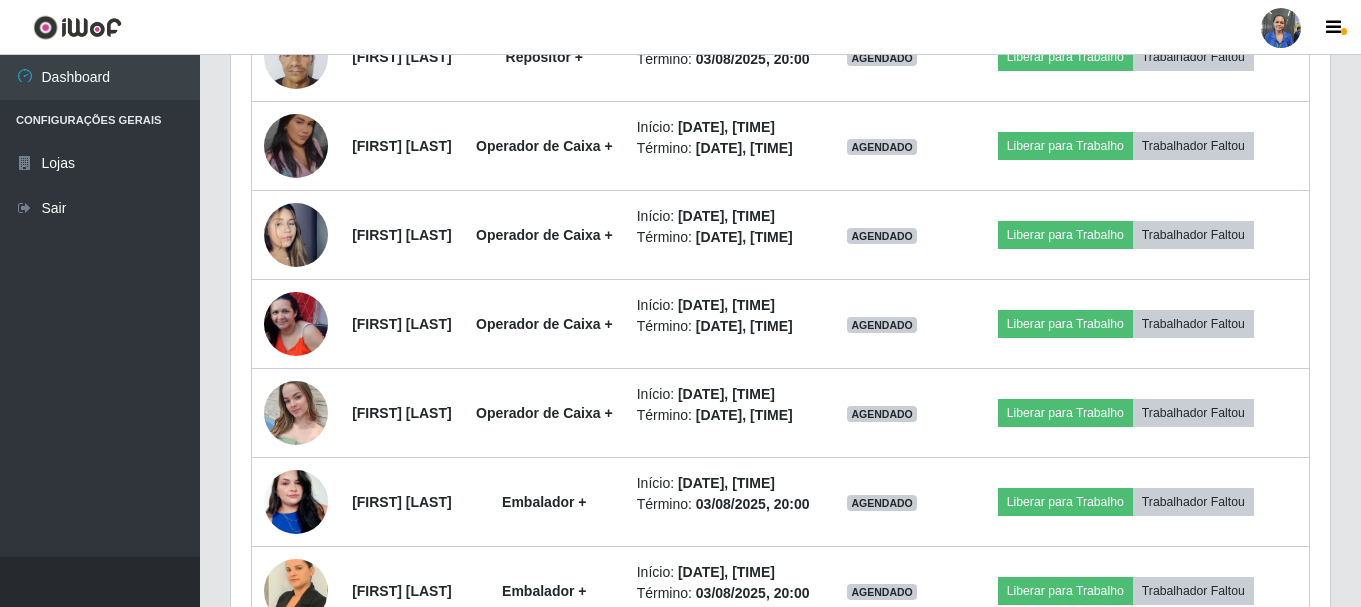 click on "Liberar para Trabalho" at bounding box center (1065, -32) 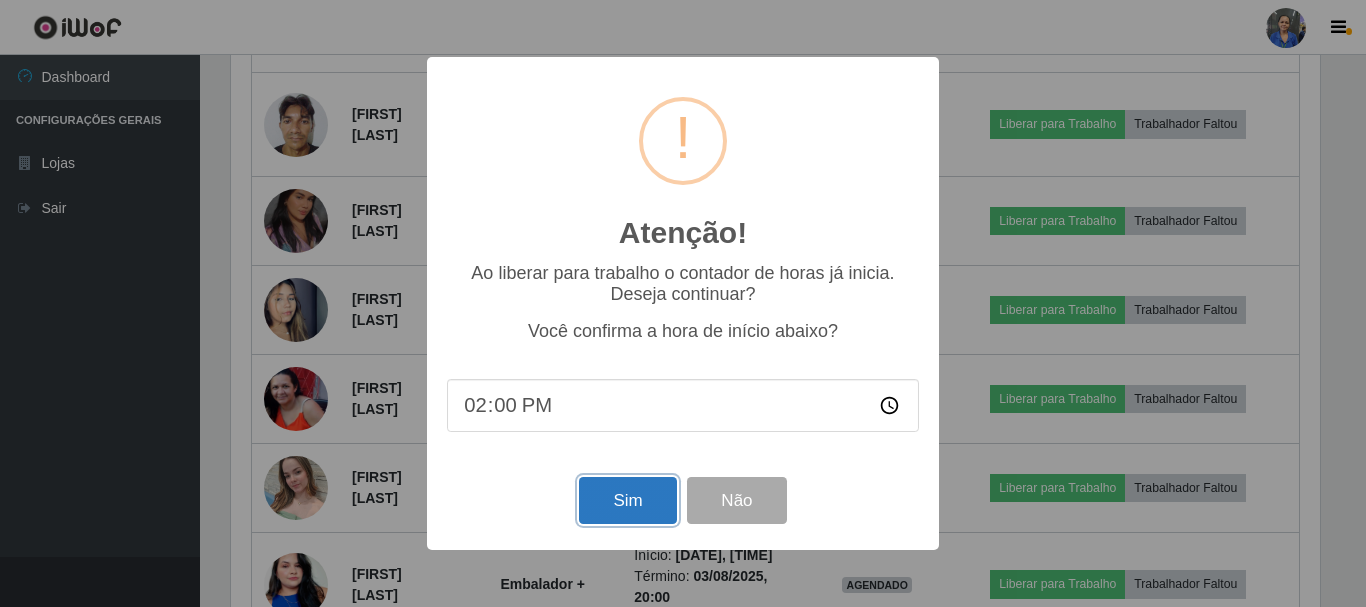 click on "Sim" at bounding box center (627, 500) 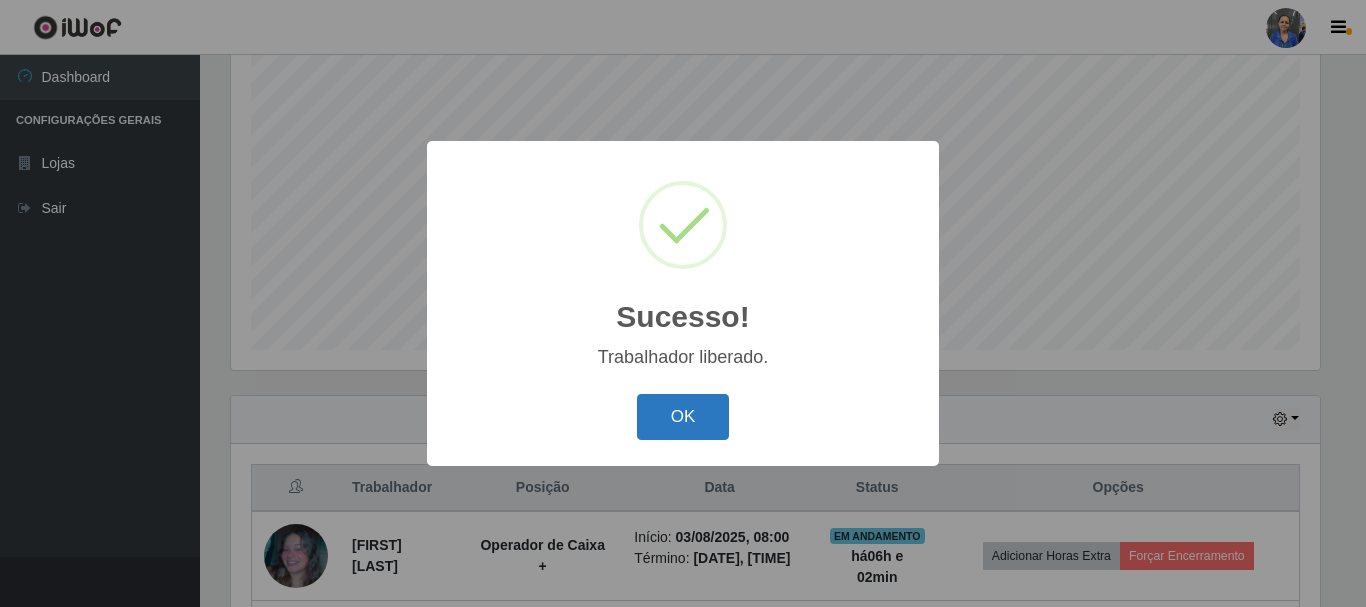 click on "OK" at bounding box center [683, 417] 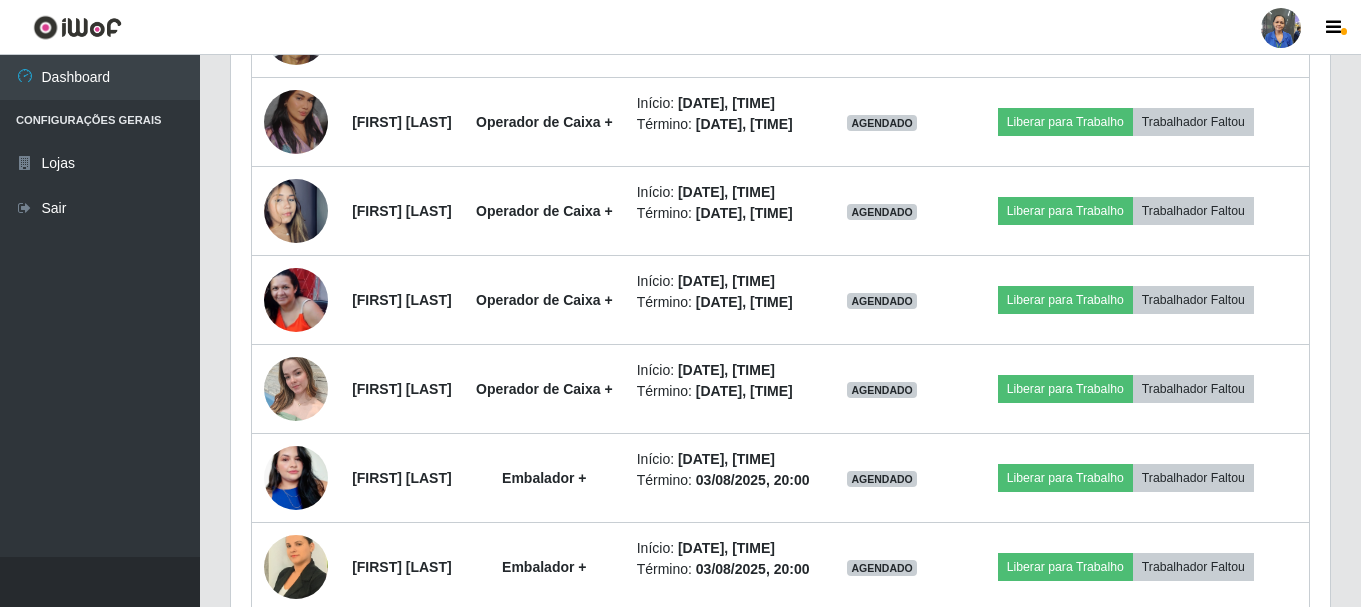 scroll, scrollTop: 1690, scrollLeft: 0, axis: vertical 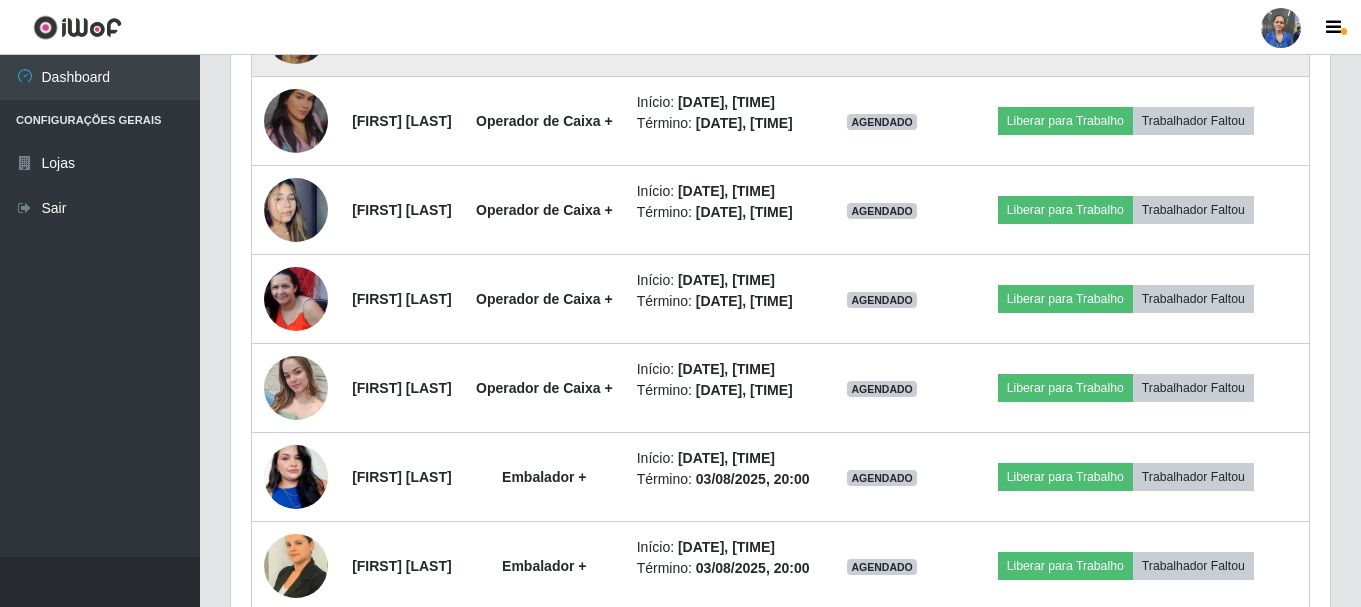 click on "Liberar para Trabalho" at bounding box center [1065, 32] 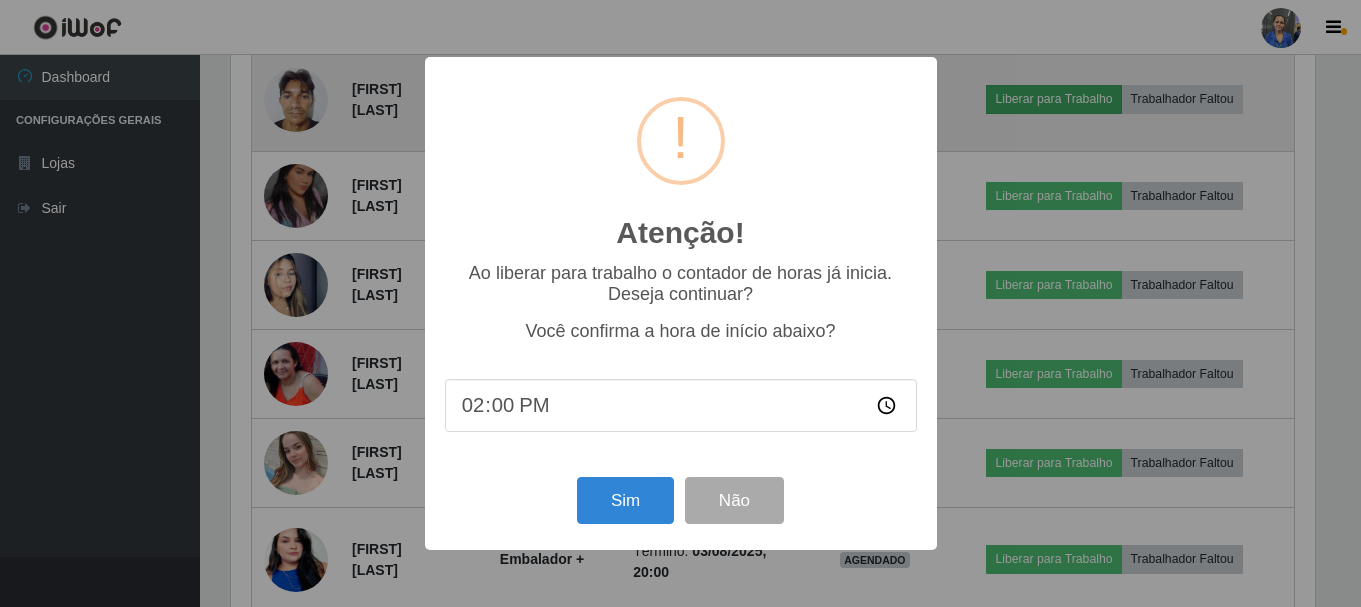 scroll, scrollTop: 999585, scrollLeft: 998911, axis: both 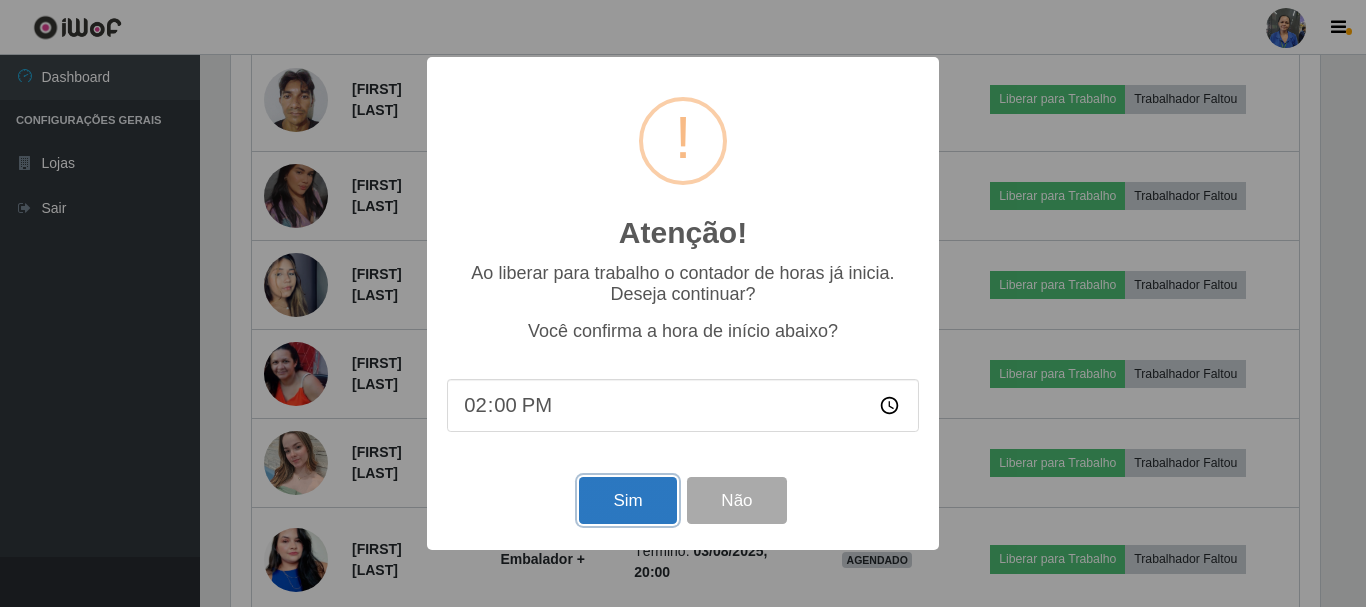 click on "Sim" at bounding box center [627, 500] 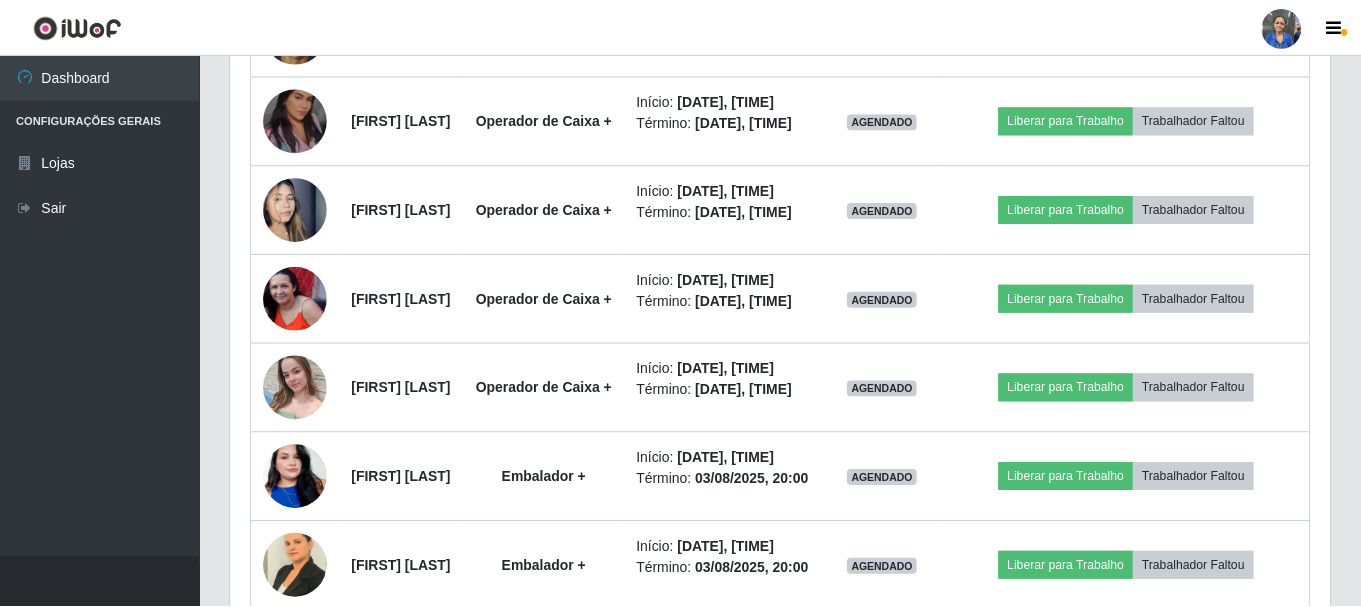scroll, scrollTop: 999585, scrollLeft: 998901, axis: both 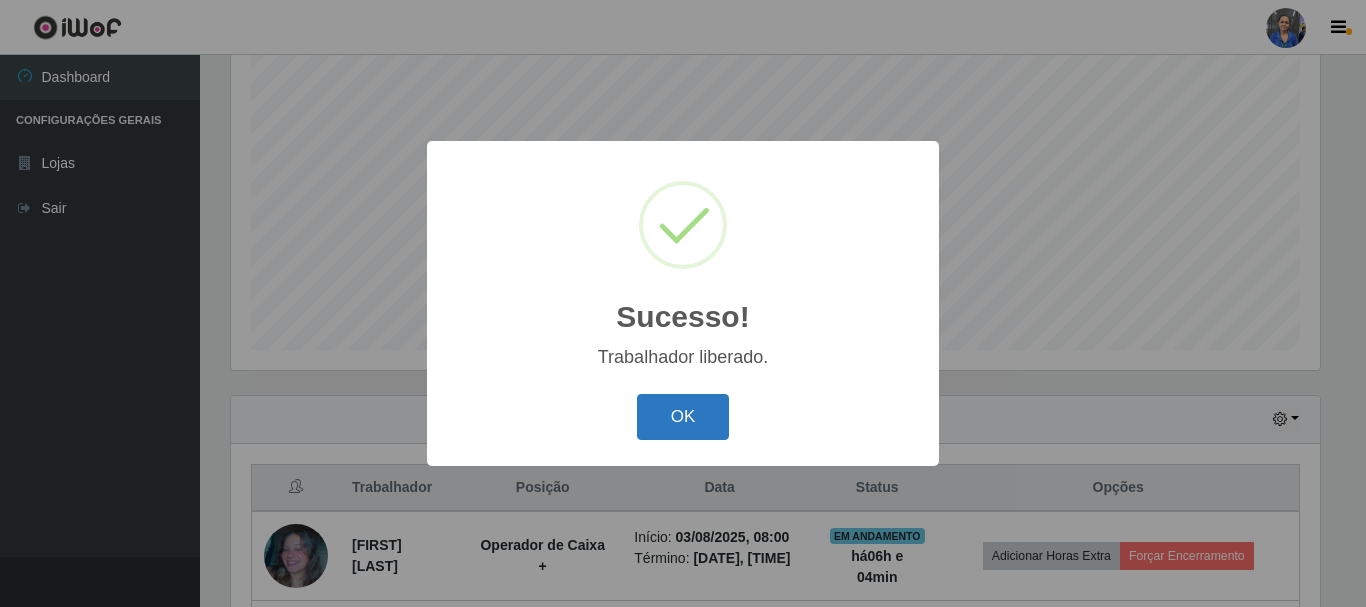click on "OK" at bounding box center (683, 417) 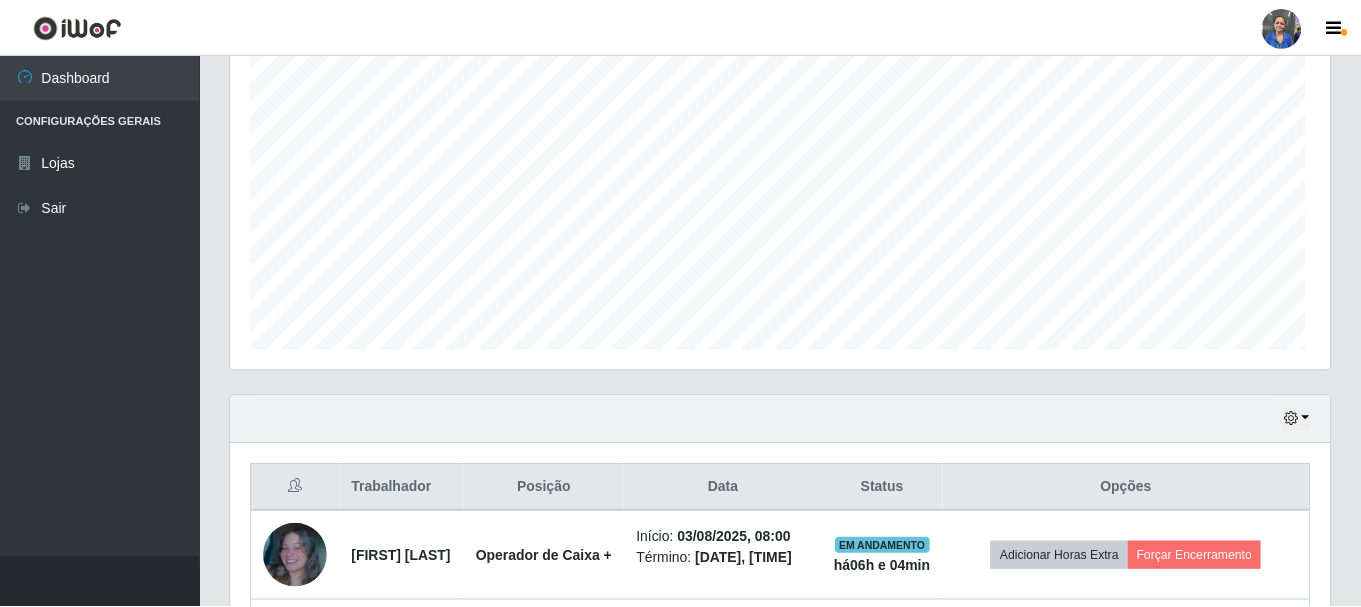 scroll, scrollTop: 999585, scrollLeft: 998901, axis: both 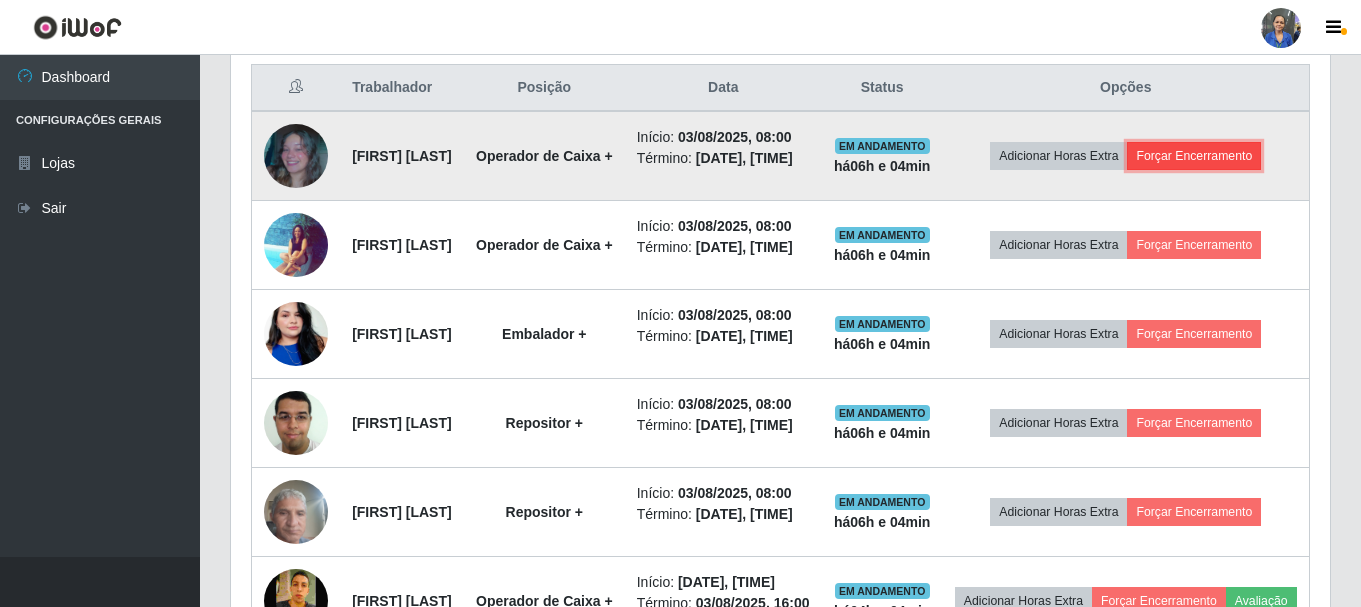 click on "Forçar Encerramento" at bounding box center (1194, 156) 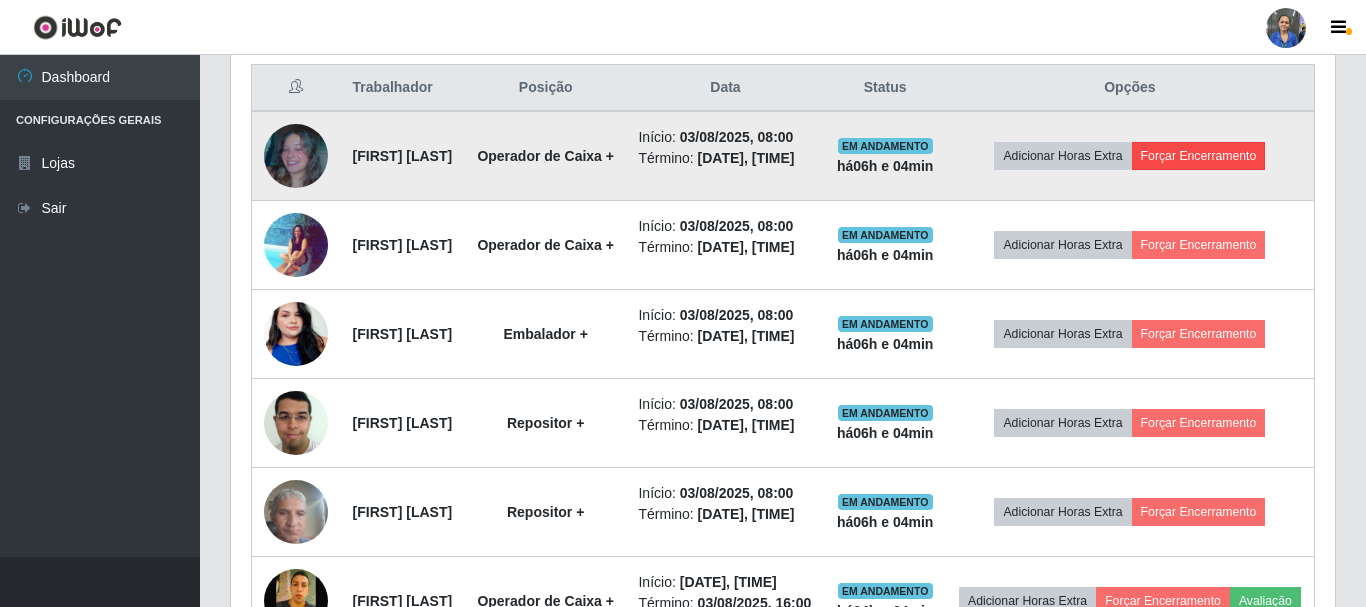 scroll, scrollTop: 999585, scrollLeft: 998911, axis: both 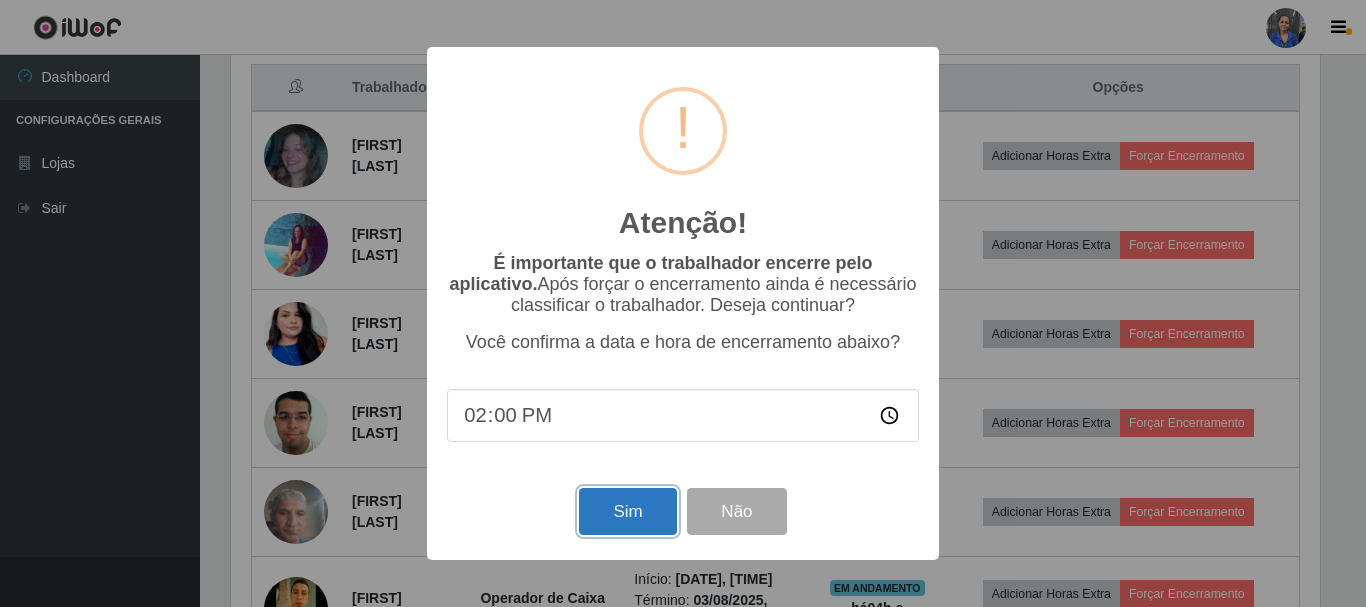 click on "Sim" at bounding box center [627, 511] 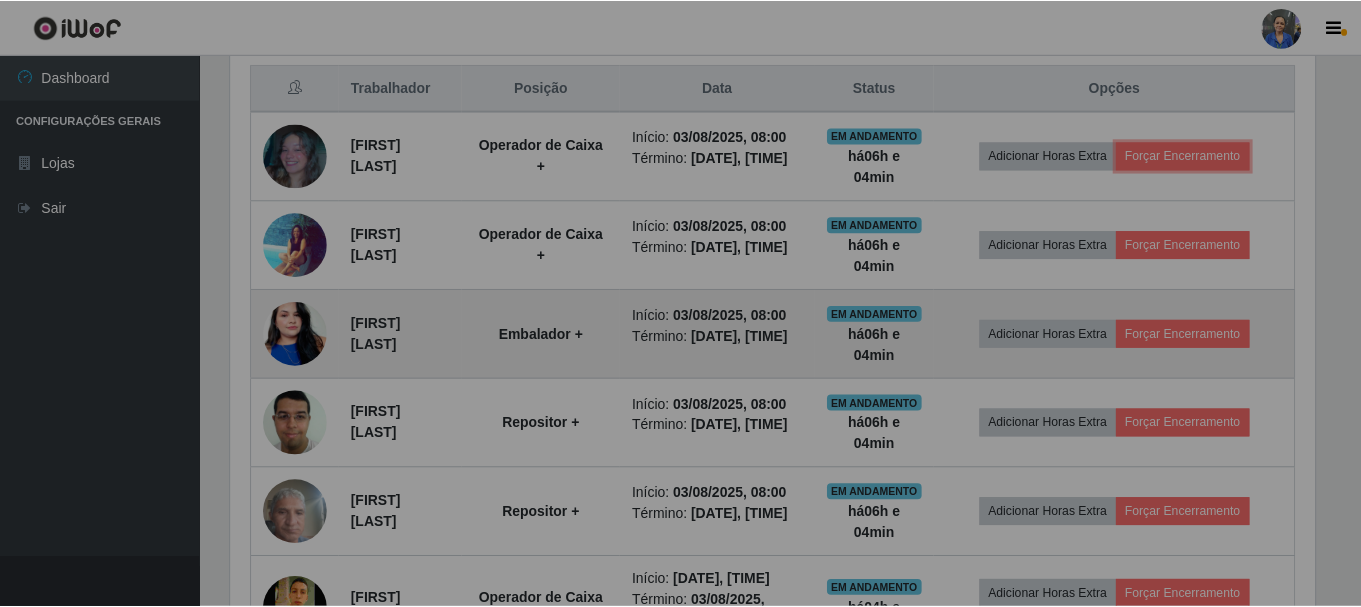 scroll, scrollTop: 999585, scrollLeft: 998901, axis: both 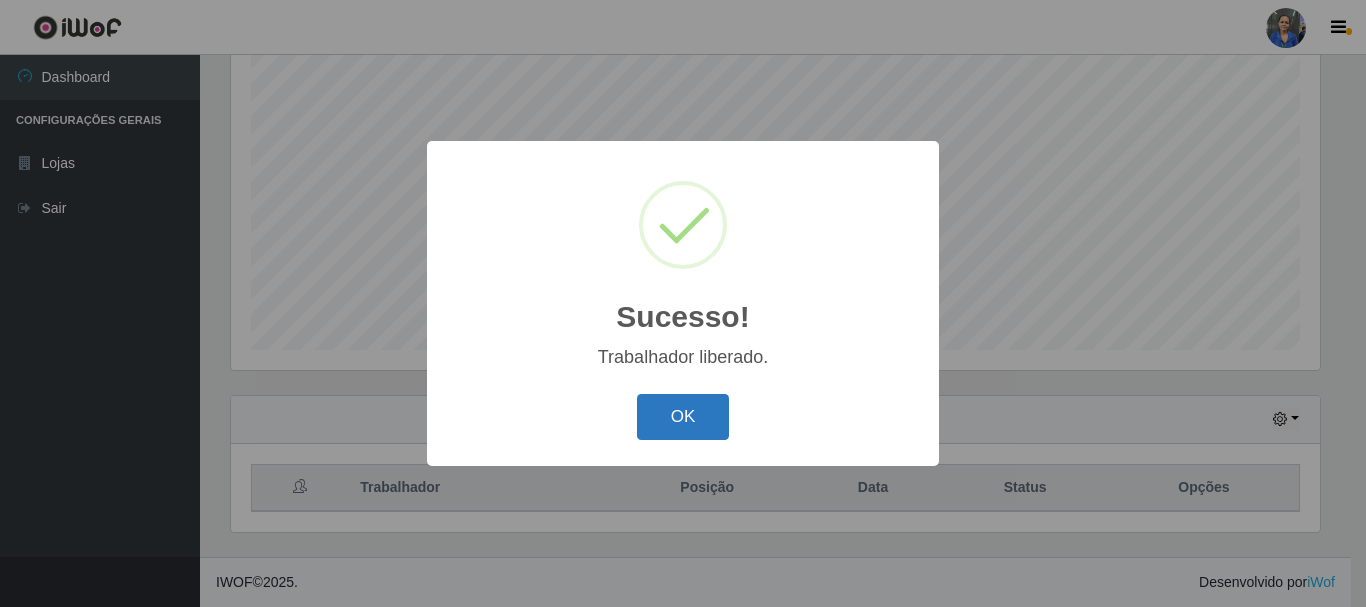 click on "OK" at bounding box center (683, 417) 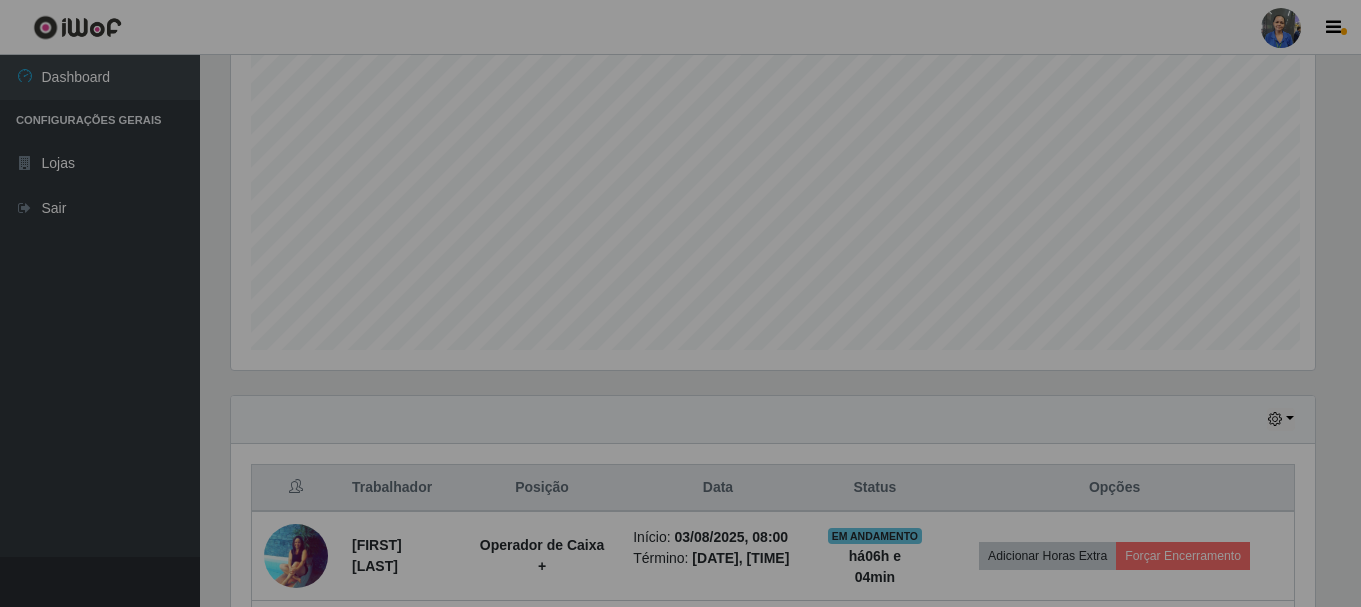 scroll, scrollTop: 999585, scrollLeft: 998901, axis: both 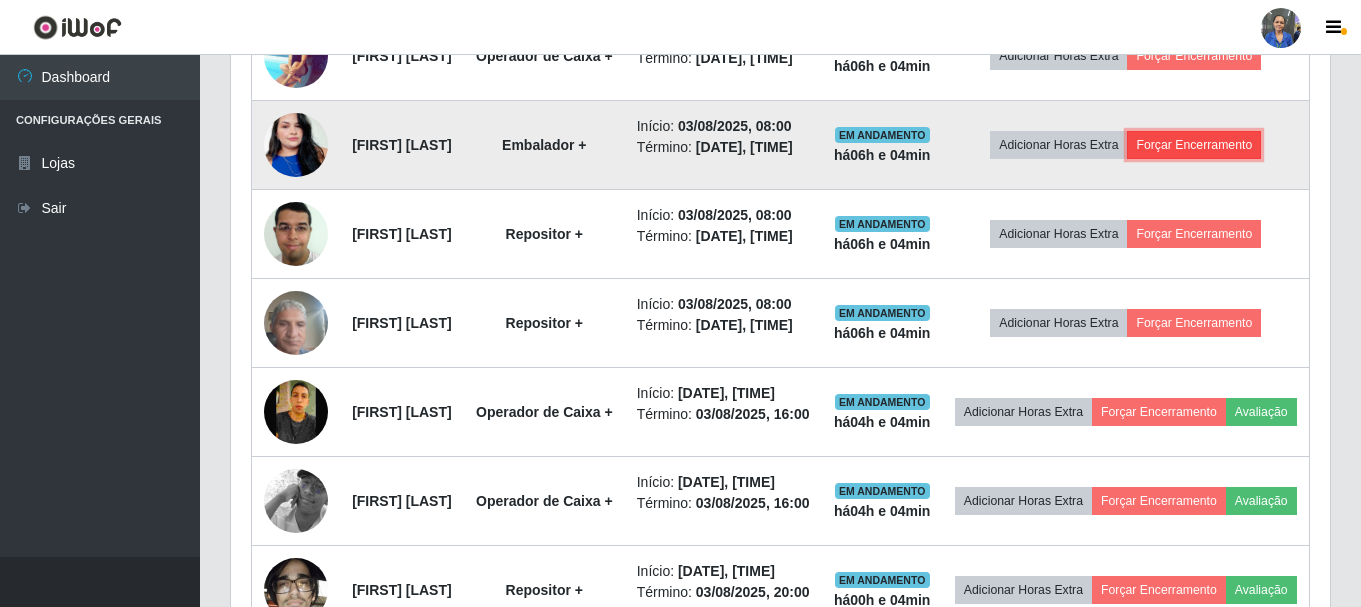 click on "Forçar Encerramento" at bounding box center (1194, 145) 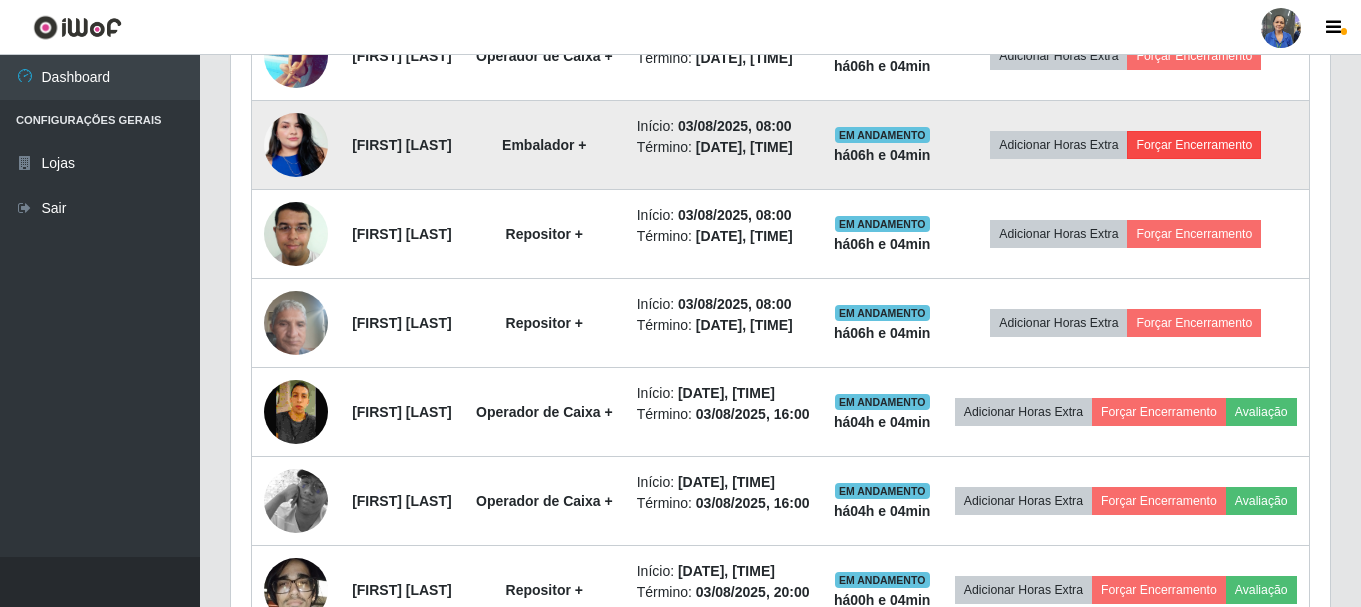 scroll, scrollTop: 999585, scrollLeft: 998911, axis: both 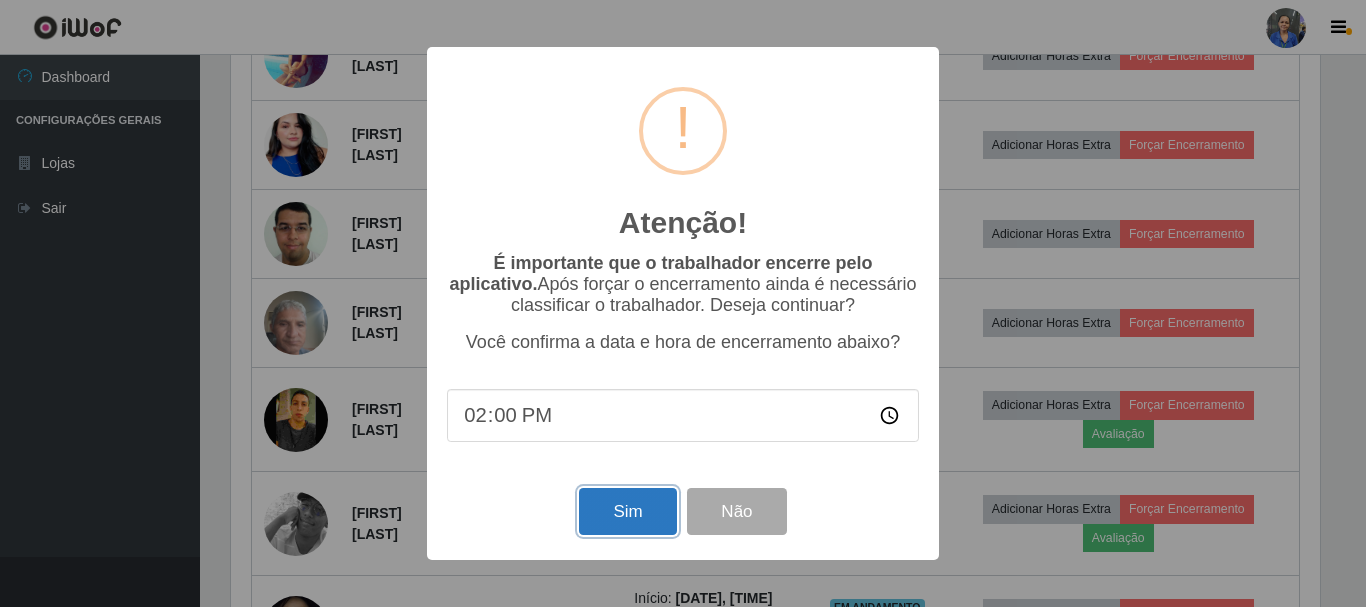 click on "Sim" at bounding box center [627, 511] 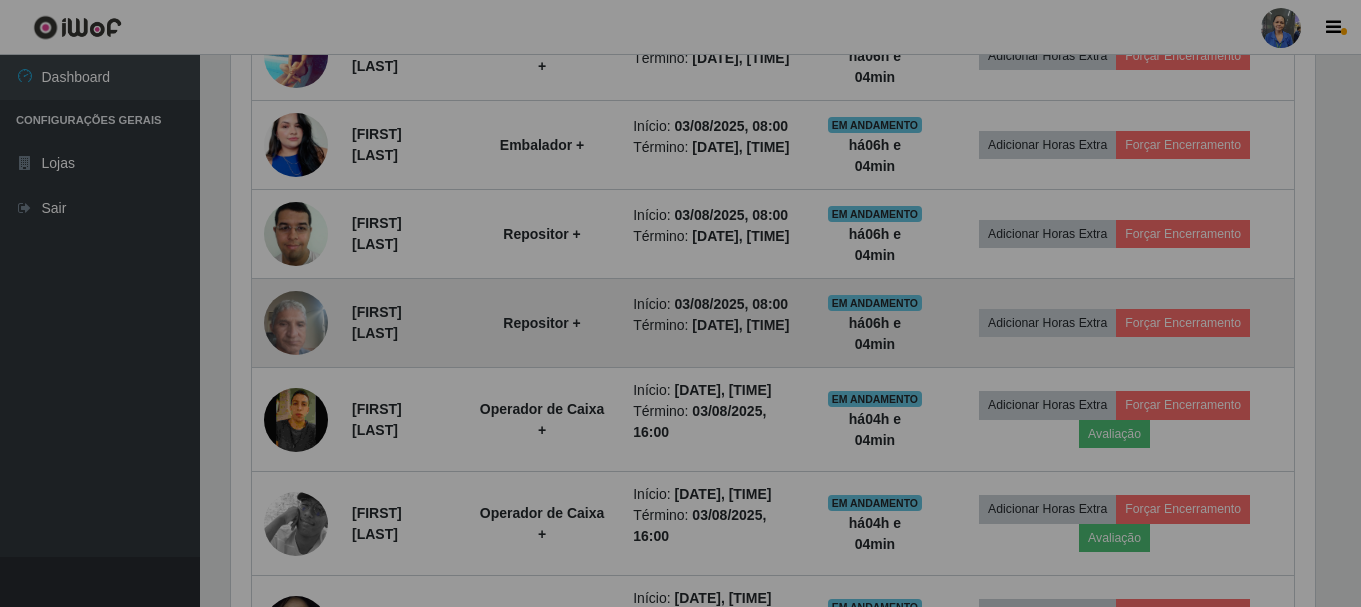scroll, scrollTop: 999585, scrollLeft: 998901, axis: both 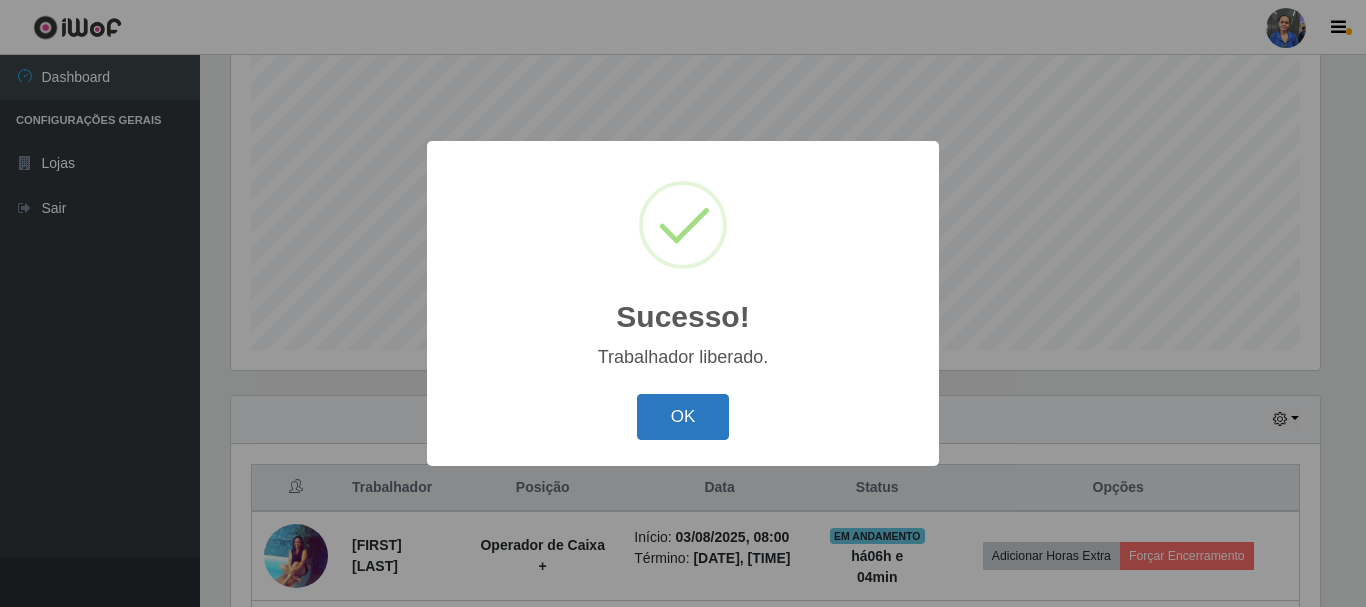 click on "OK" at bounding box center [683, 417] 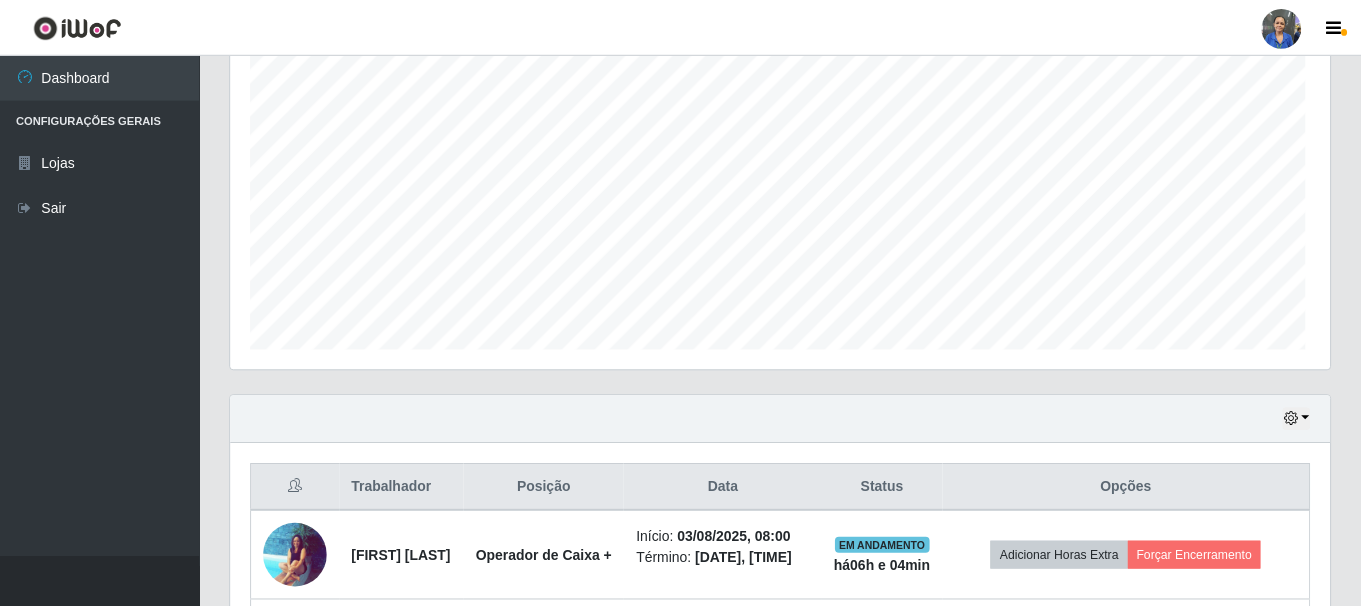 scroll, scrollTop: 999585, scrollLeft: 998901, axis: both 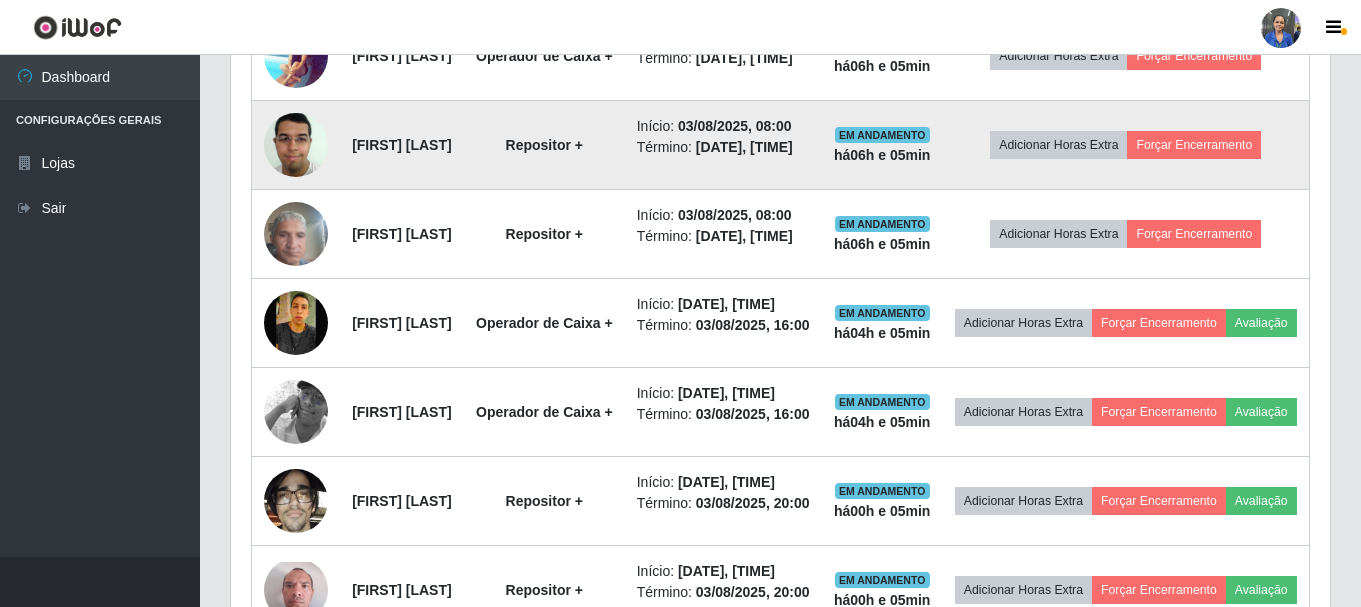 click at bounding box center [296, 144] 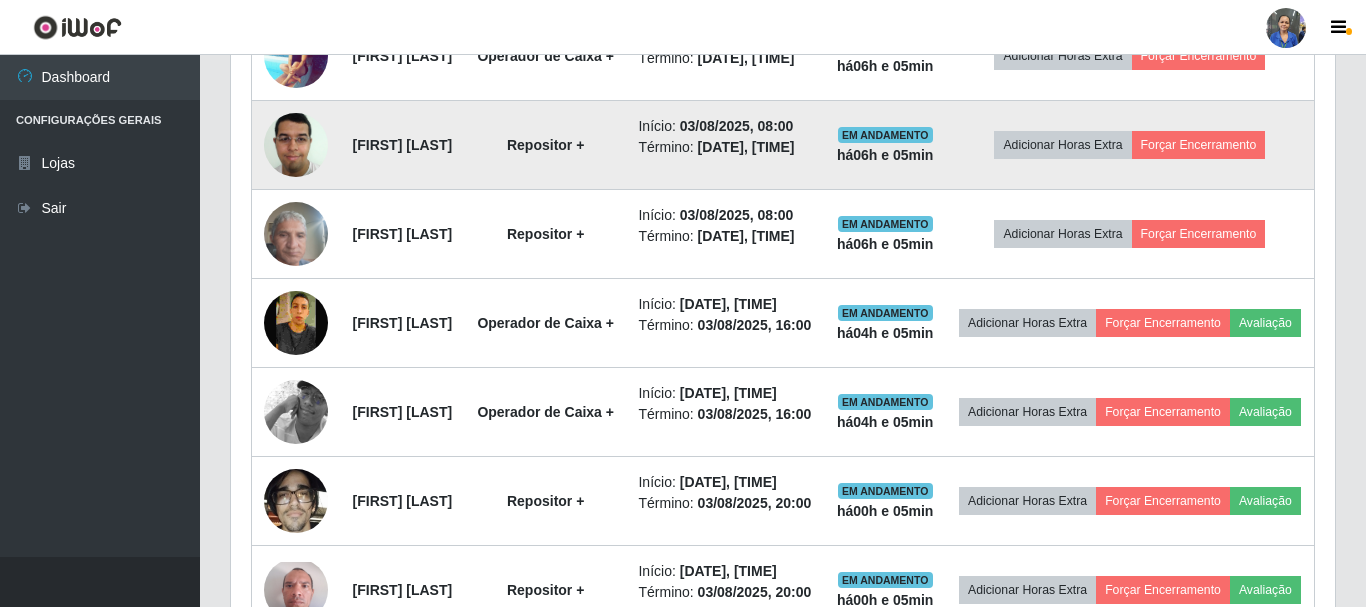 scroll, scrollTop: 999585, scrollLeft: 998911, axis: both 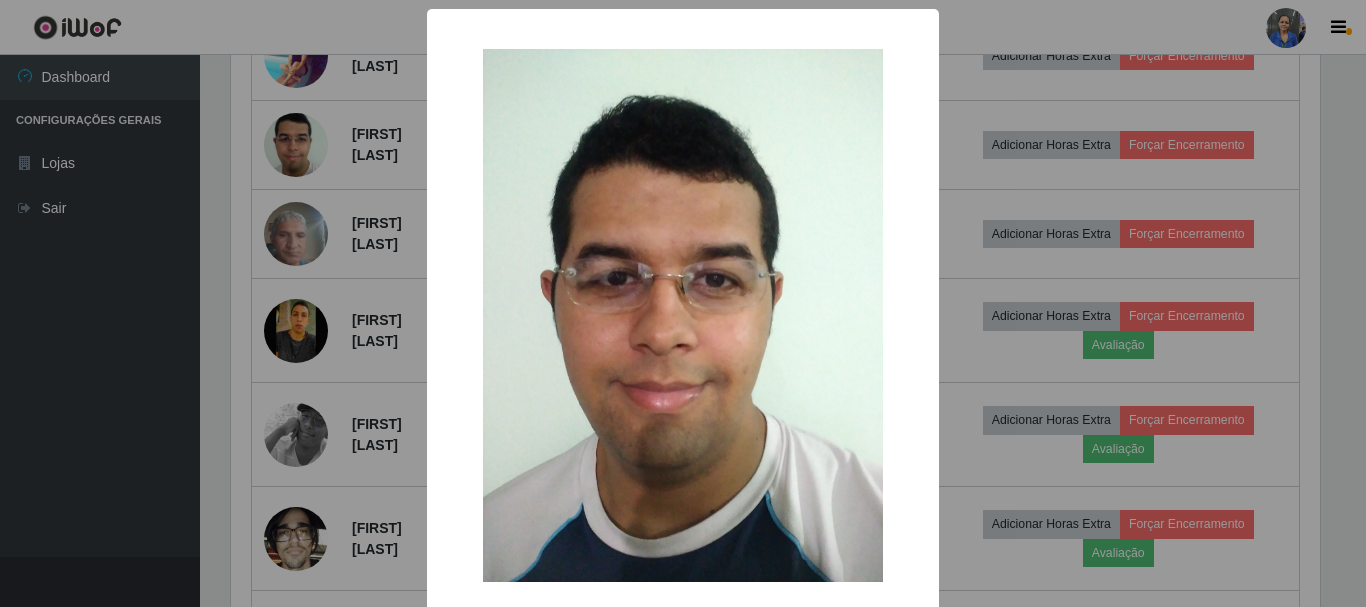 click on "× OK Cancel" at bounding box center (683, 303) 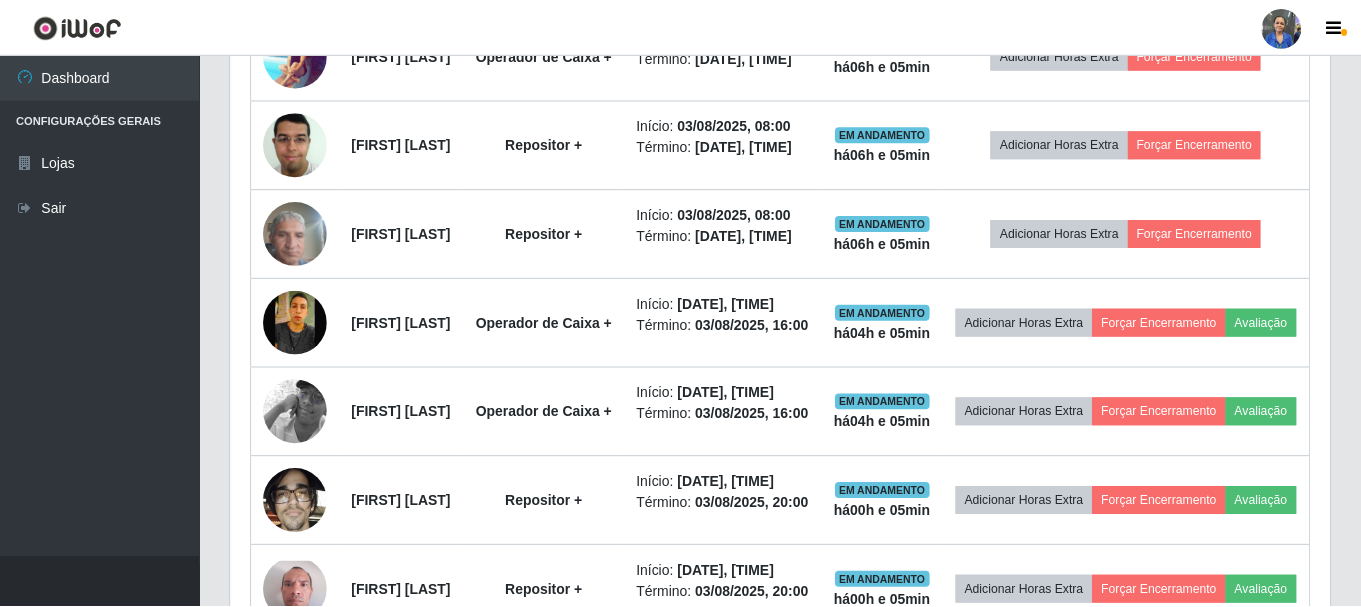 scroll, scrollTop: 999585, scrollLeft: 998901, axis: both 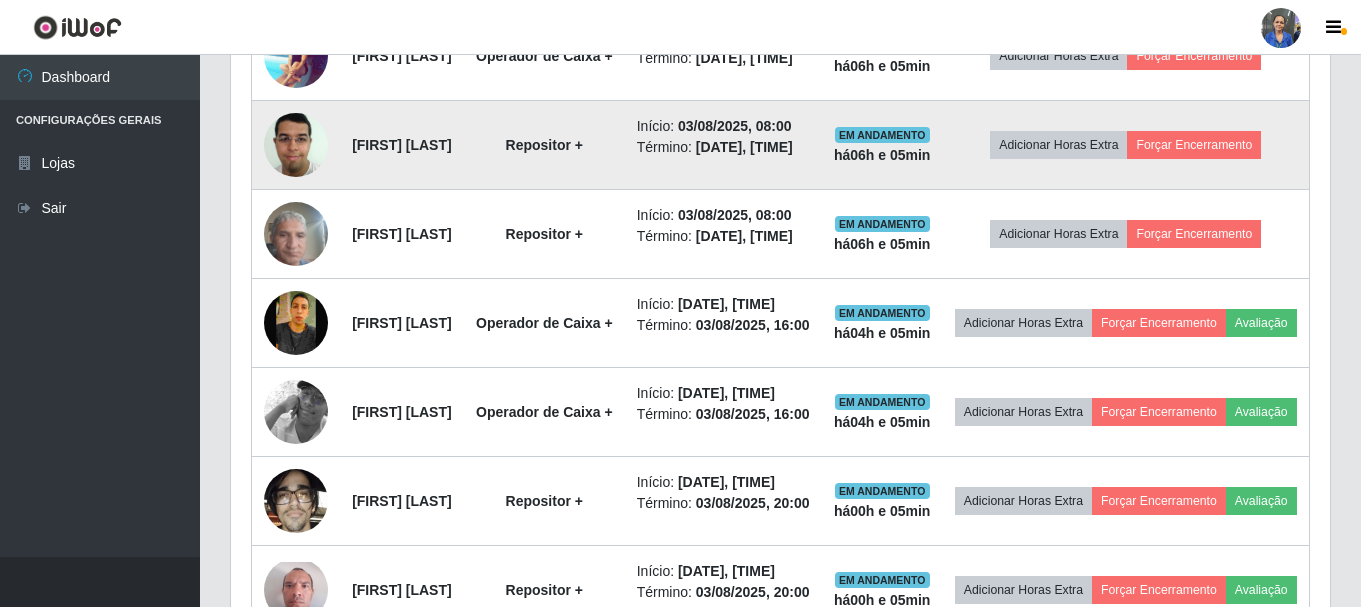 click at bounding box center [296, 144] 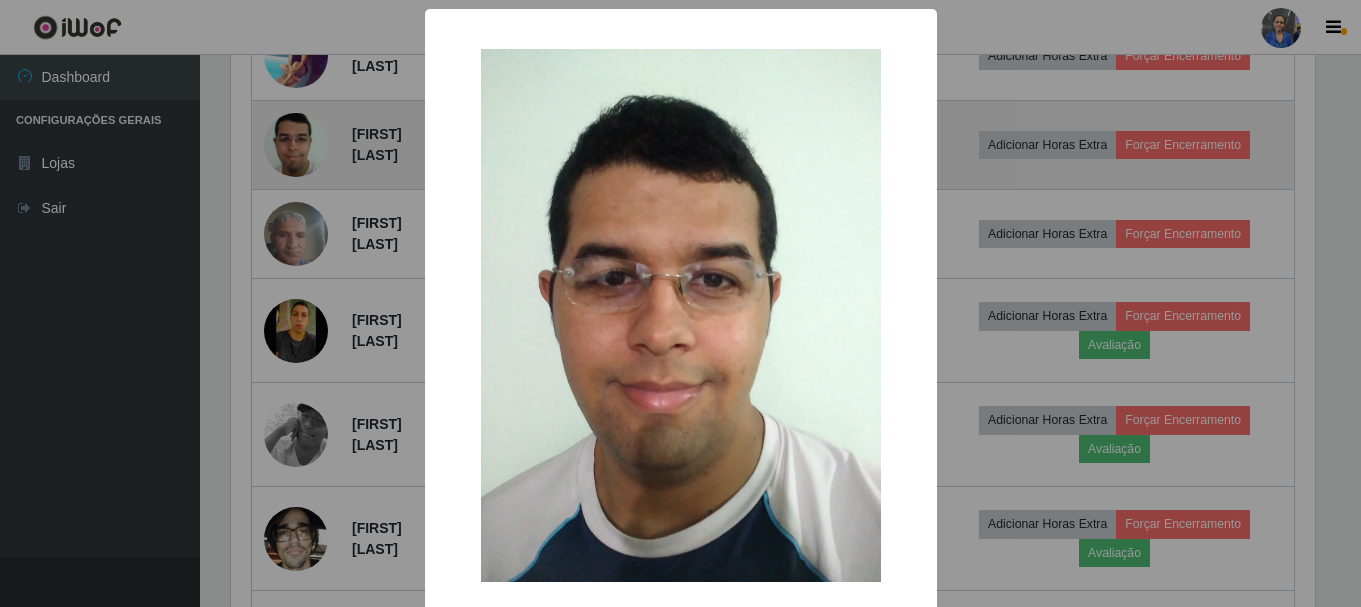 scroll, scrollTop: 999585, scrollLeft: 998911, axis: both 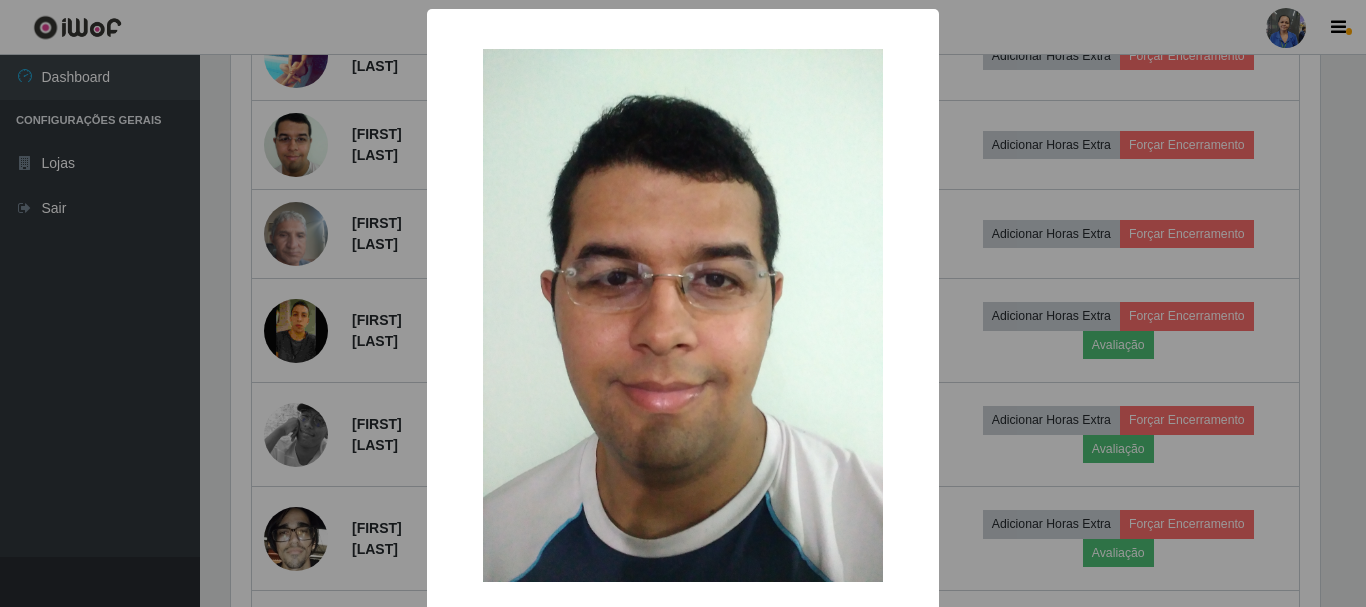 click on "× OK Cancel" at bounding box center [683, 303] 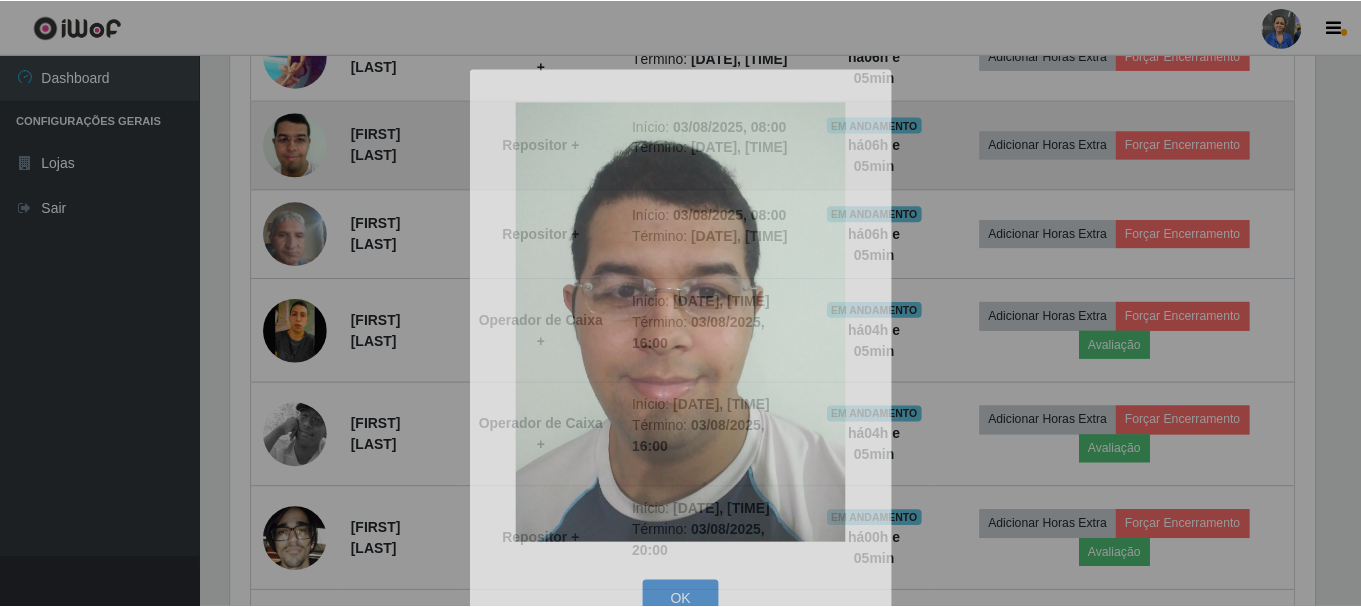 scroll, scrollTop: 999585, scrollLeft: 998901, axis: both 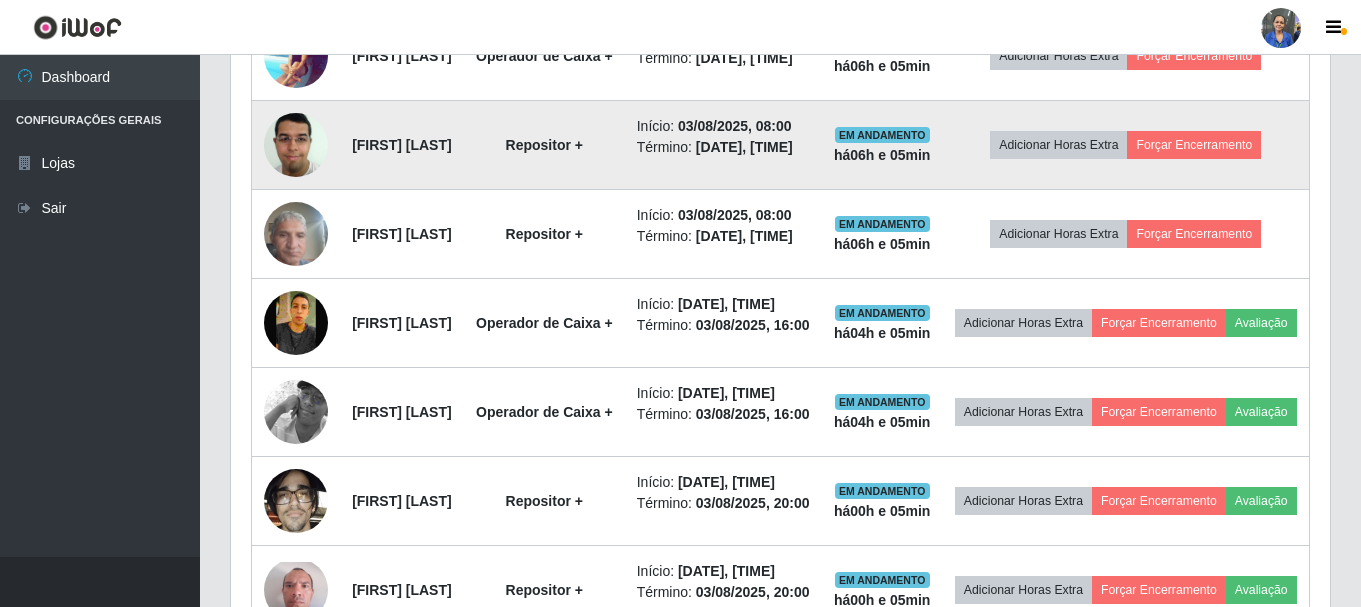 click at bounding box center (296, 144) 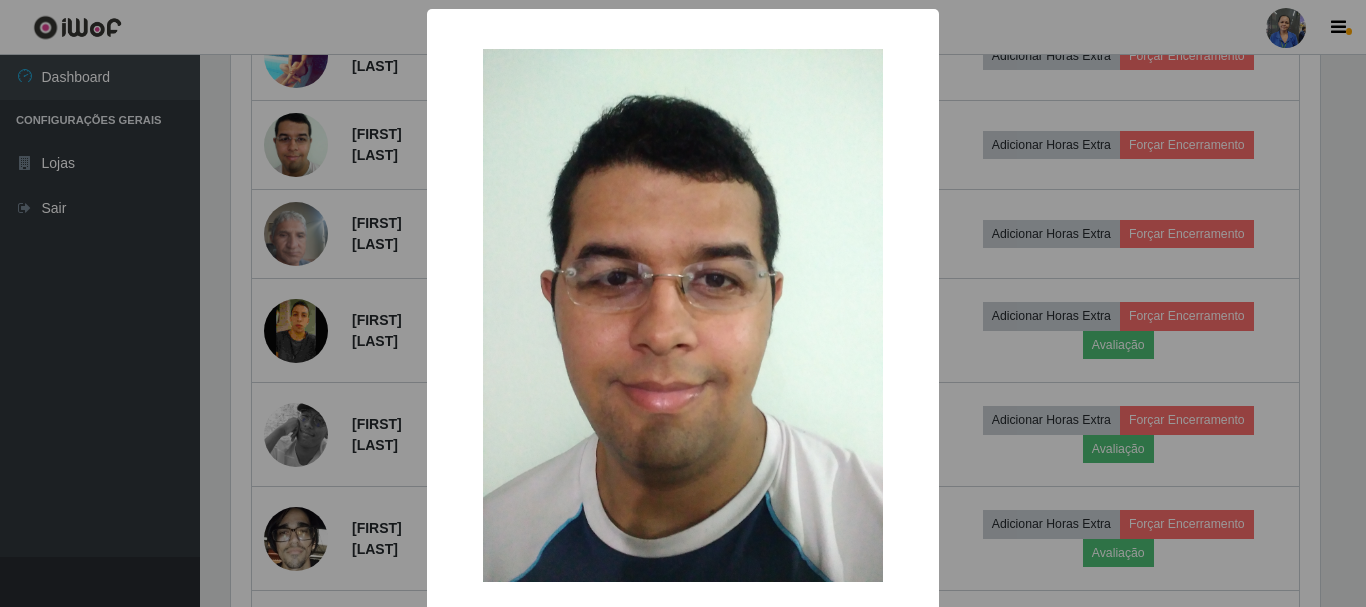 click on "× OK Cancel" at bounding box center [683, 303] 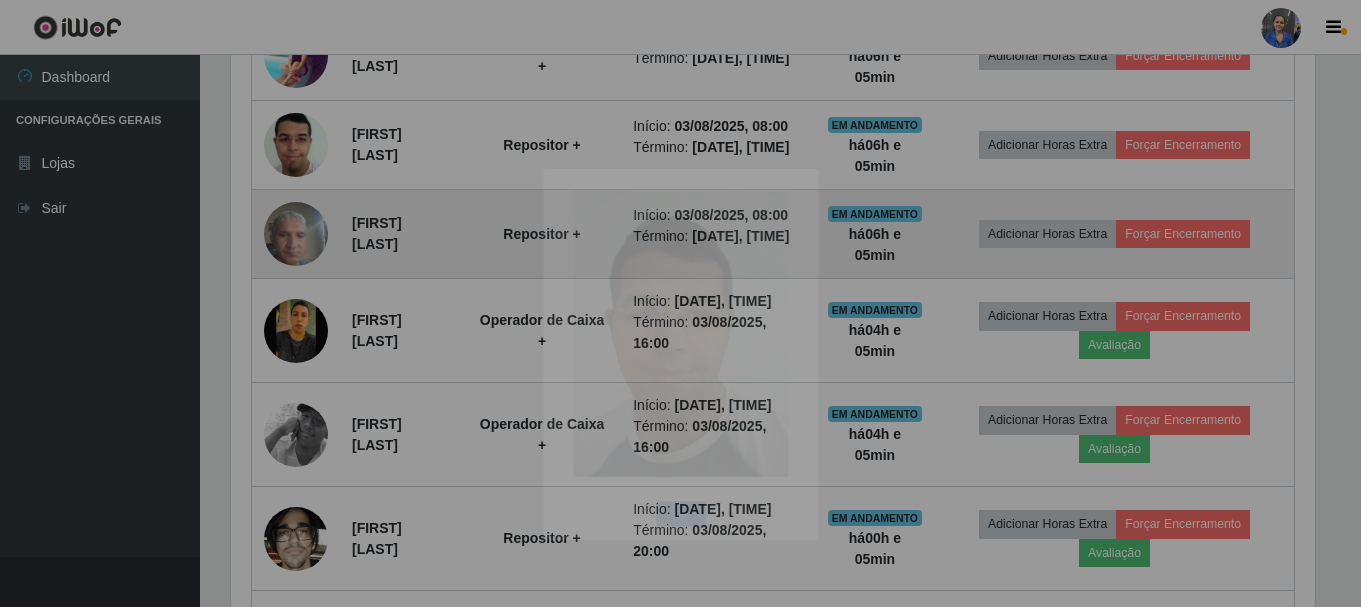 scroll, scrollTop: 999585, scrollLeft: 998901, axis: both 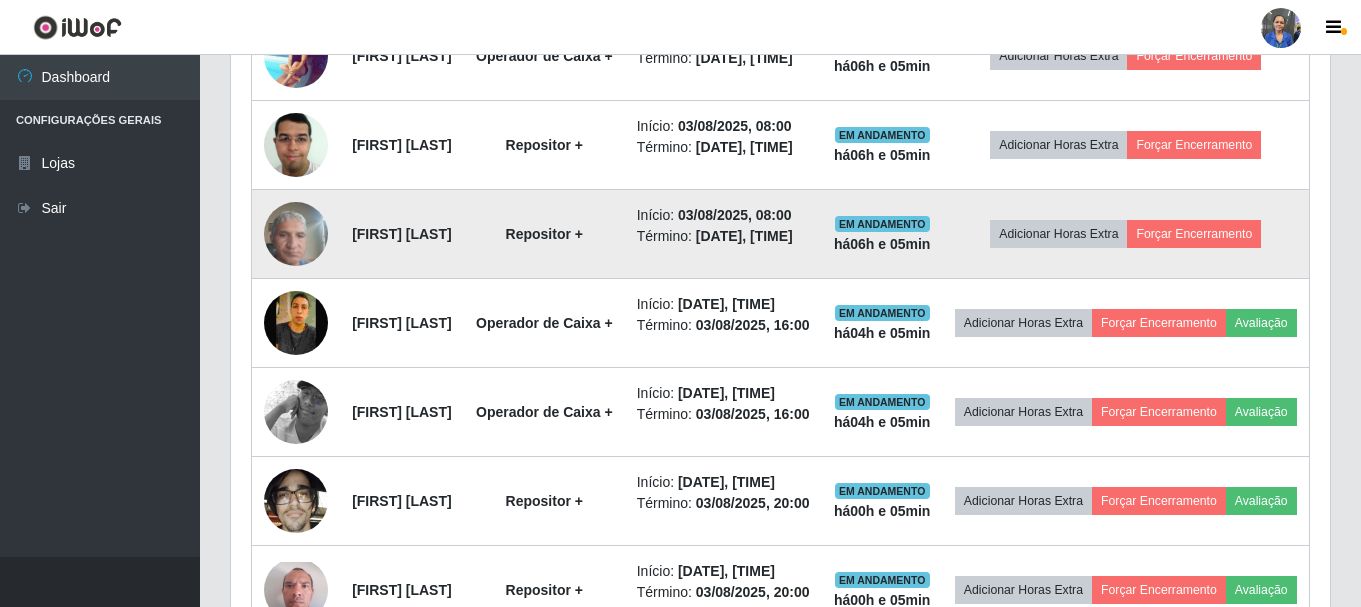 click at bounding box center (296, 233) 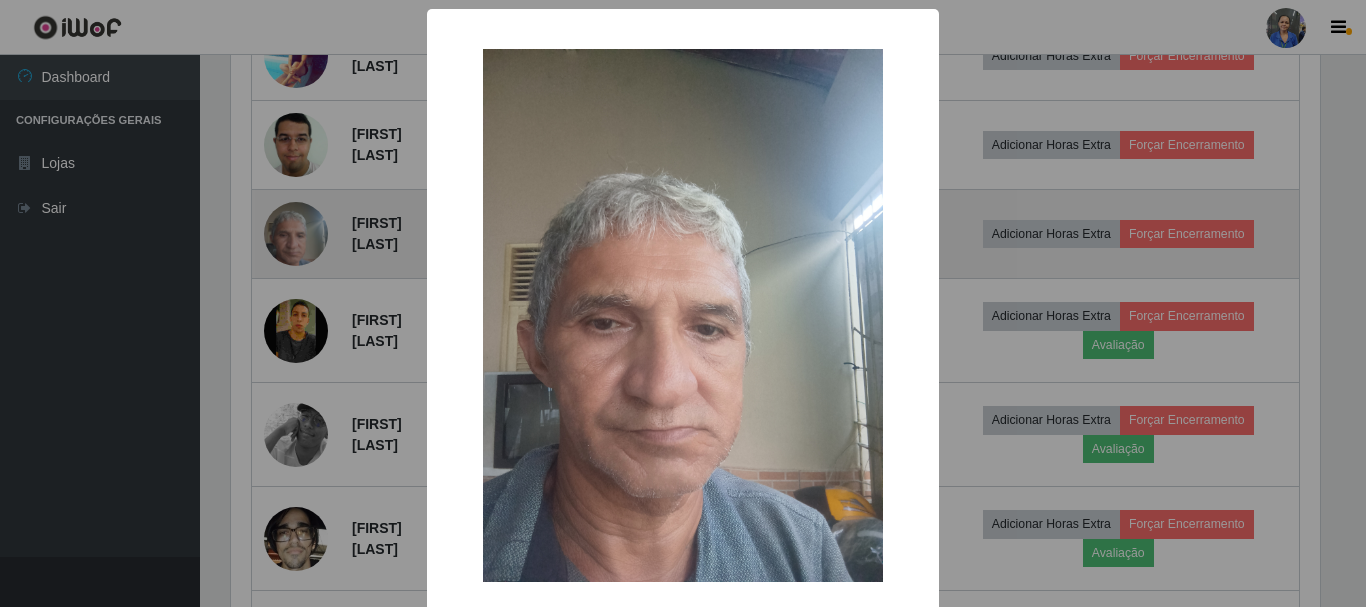 scroll, scrollTop: 999585, scrollLeft: 998911, axis: both 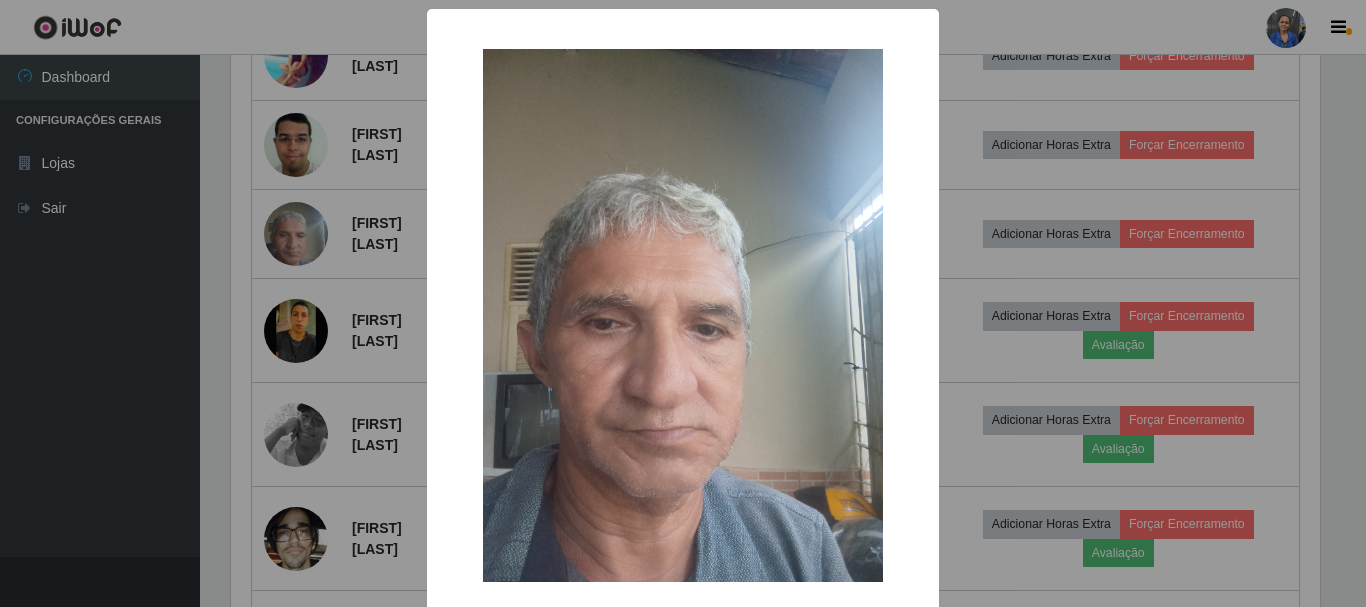 click on "× OK Cancel" at bounding box center [683, 303] 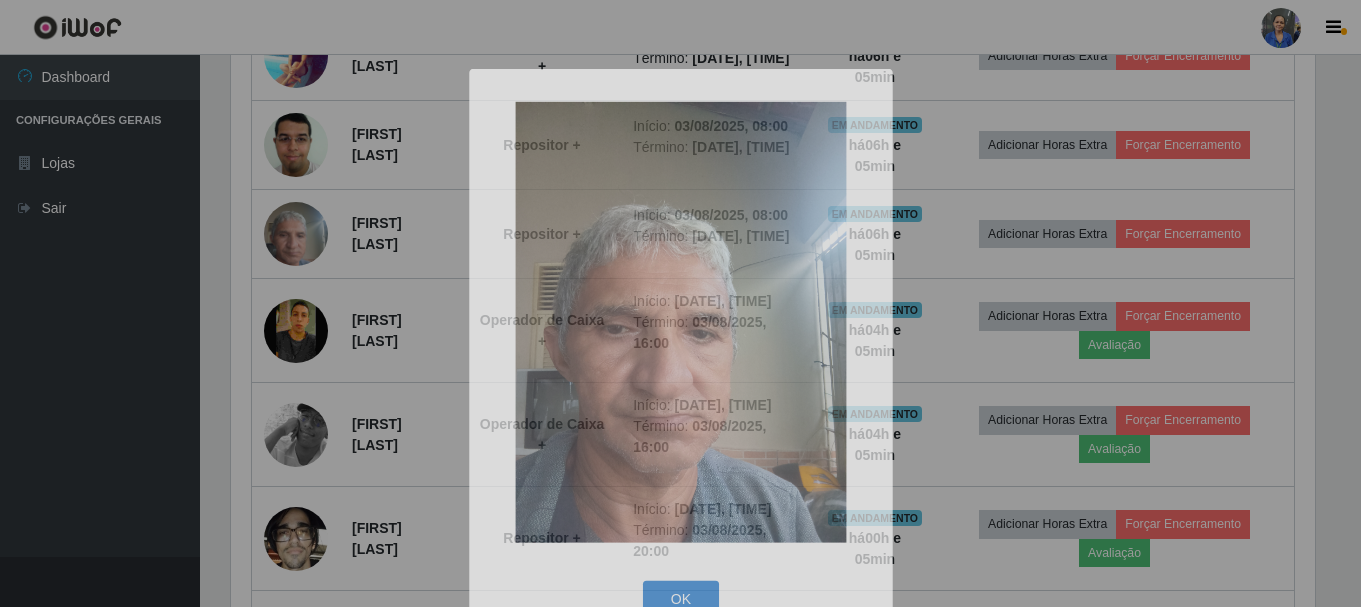 scroll, scrollTop: 999585, scrollLeft: 998901, axis: both 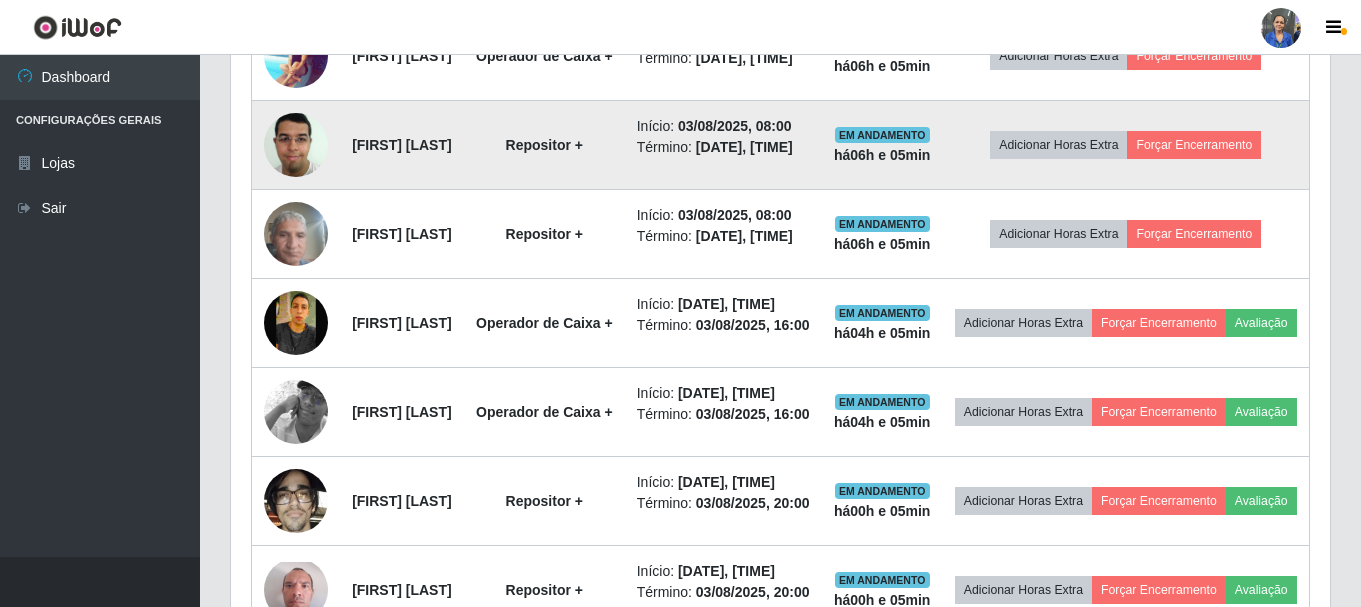click at bounding box center [296, 144] 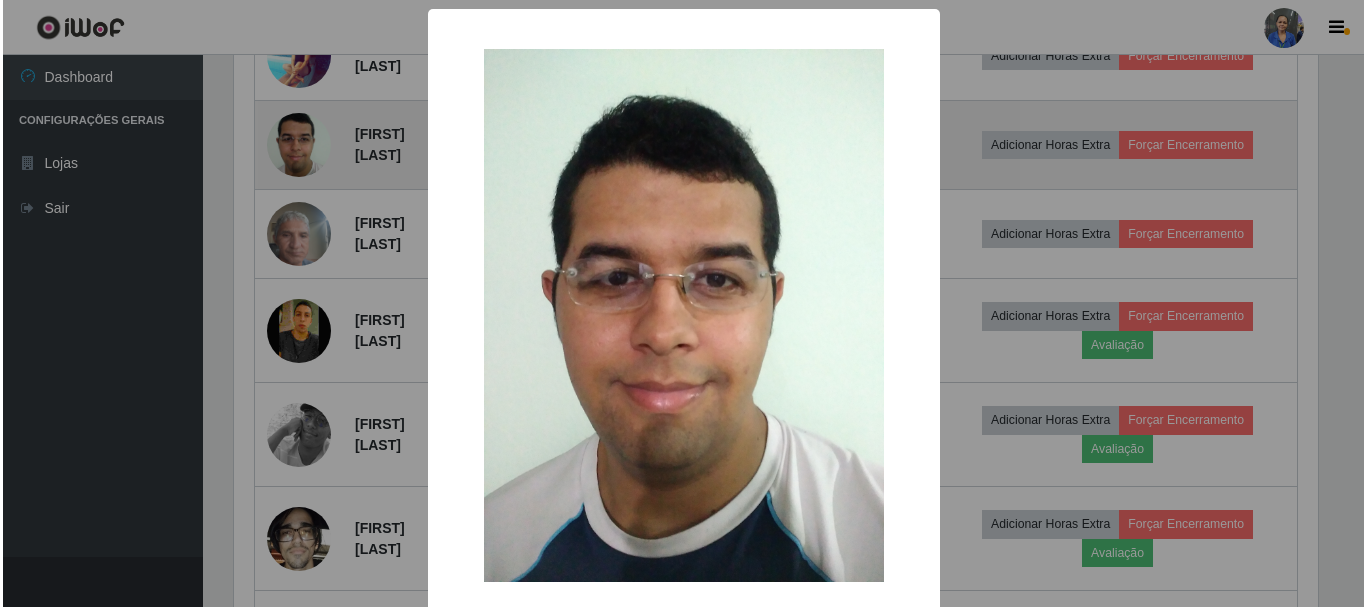scroll, scrollTop: 999585, scrollLeft: 998911, axis: both 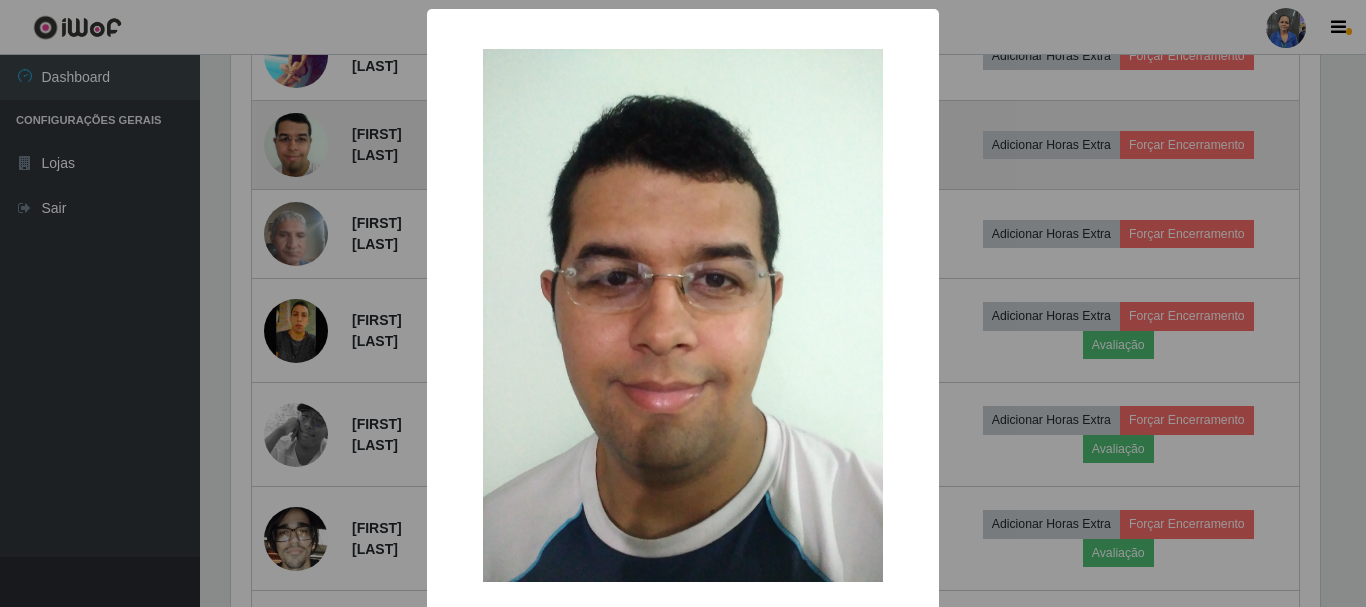 click on "× OK Cancel" at bounding box center [683, 303] 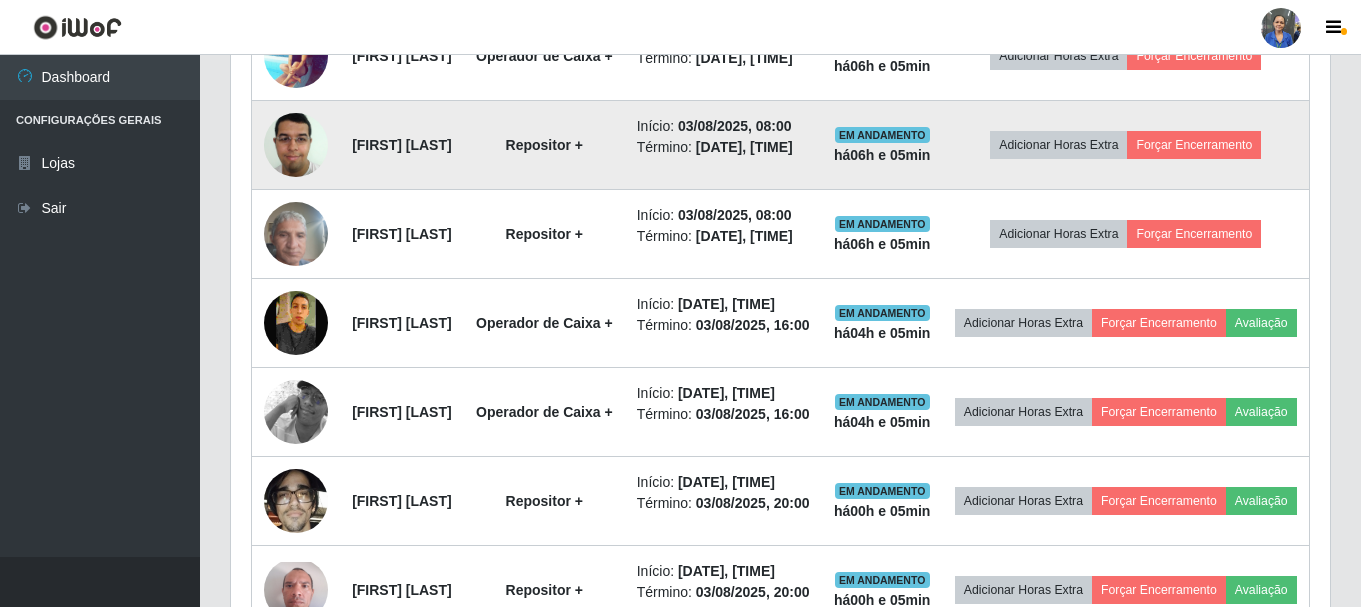 scroll, scrollTop: 999585, scrollLeft: 998901, axis: both 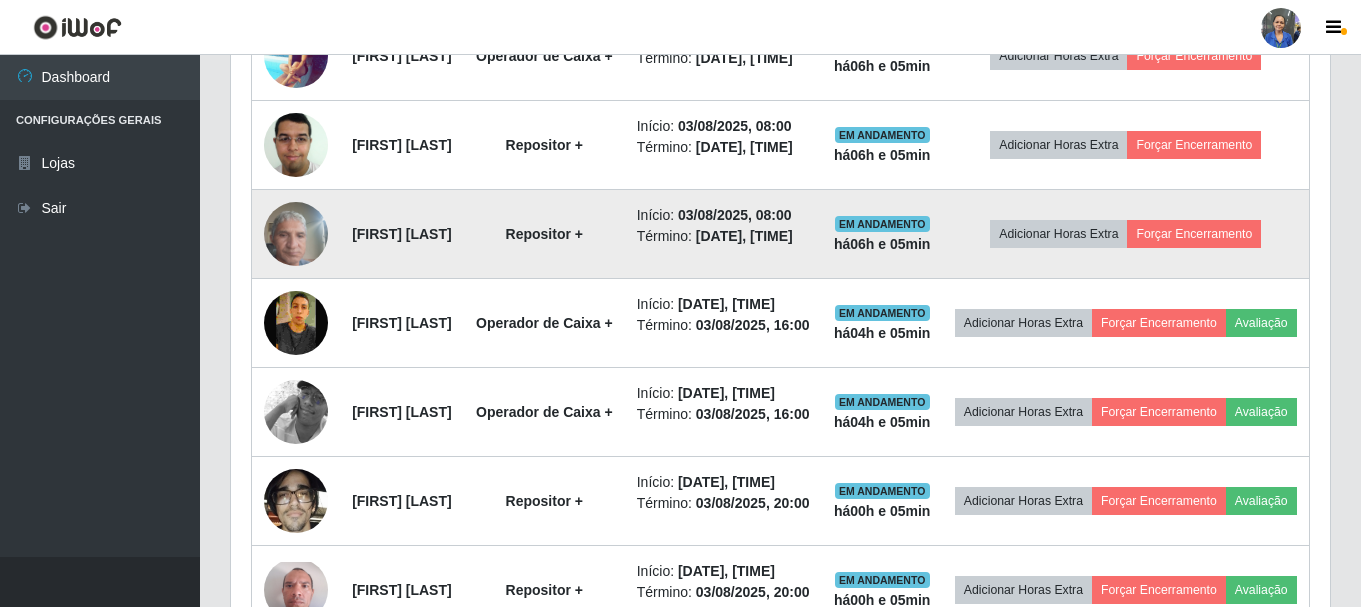 click at bounding box center (296, 233) 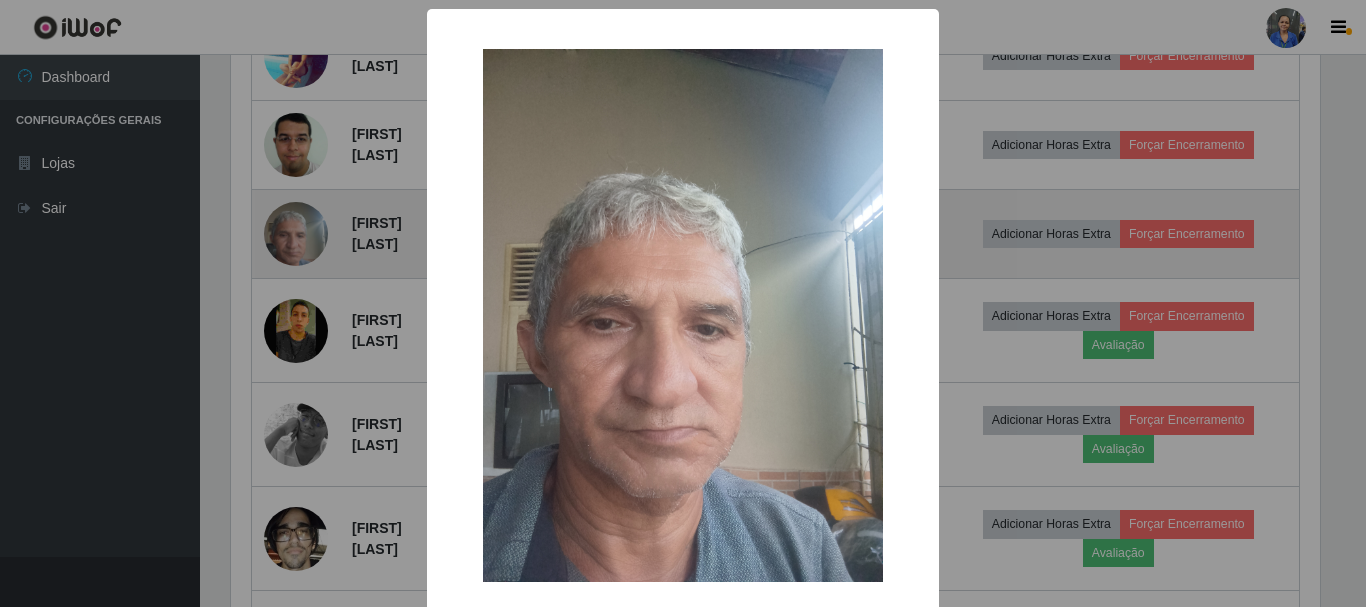 scroll, scrollTop: 999585, scrollLeft: 998911, axis: both 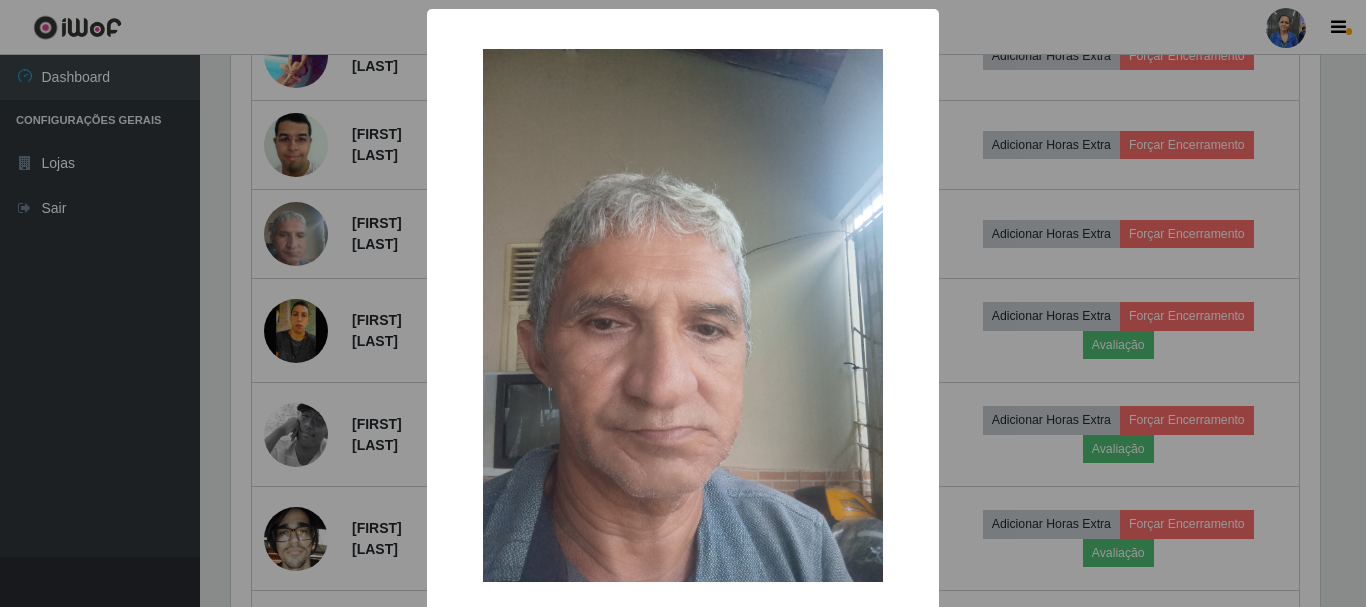 click on "× OK Cancel" at bounding box center [683, 303] 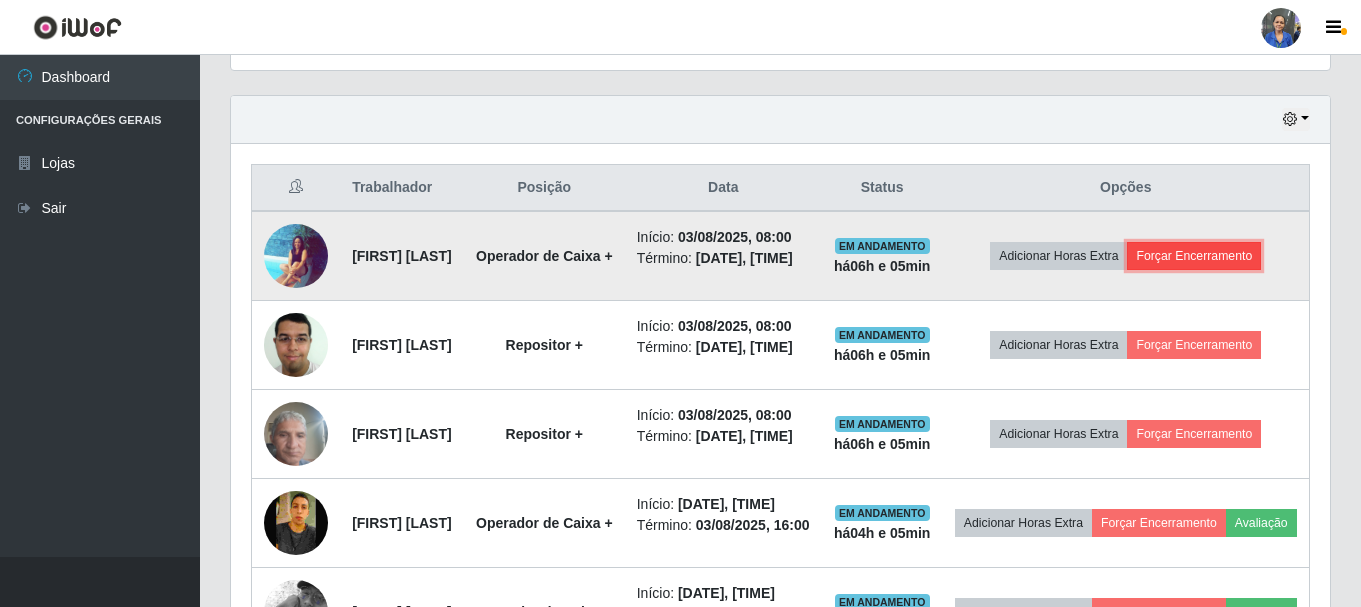 click on "Forçar Encerramento" at bounding box center (1194, 256) 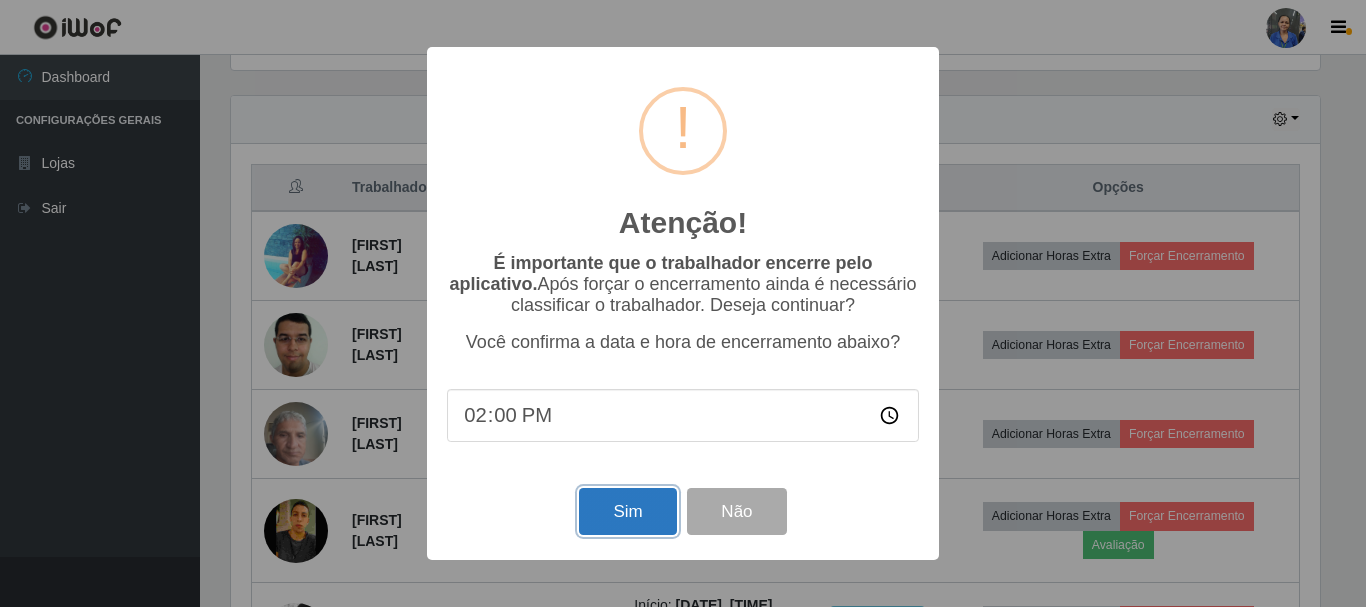 click on "Sim" at bounding box center (627, 511) 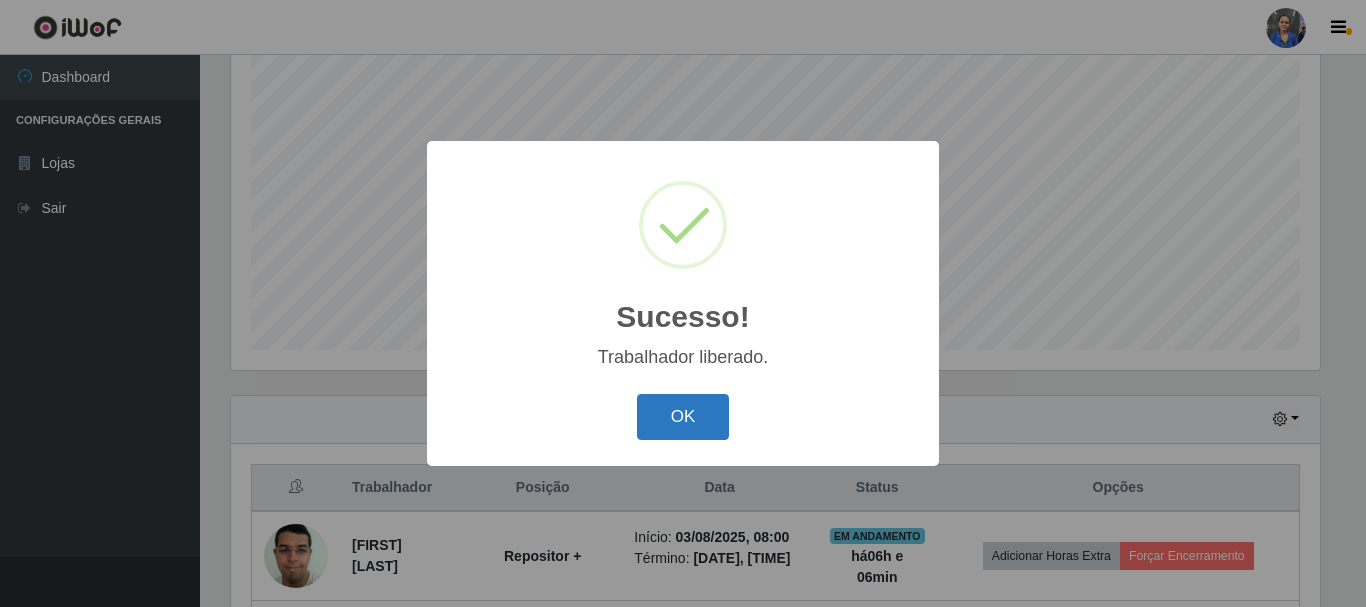 click on "OK" at bounding box center [683, 417] 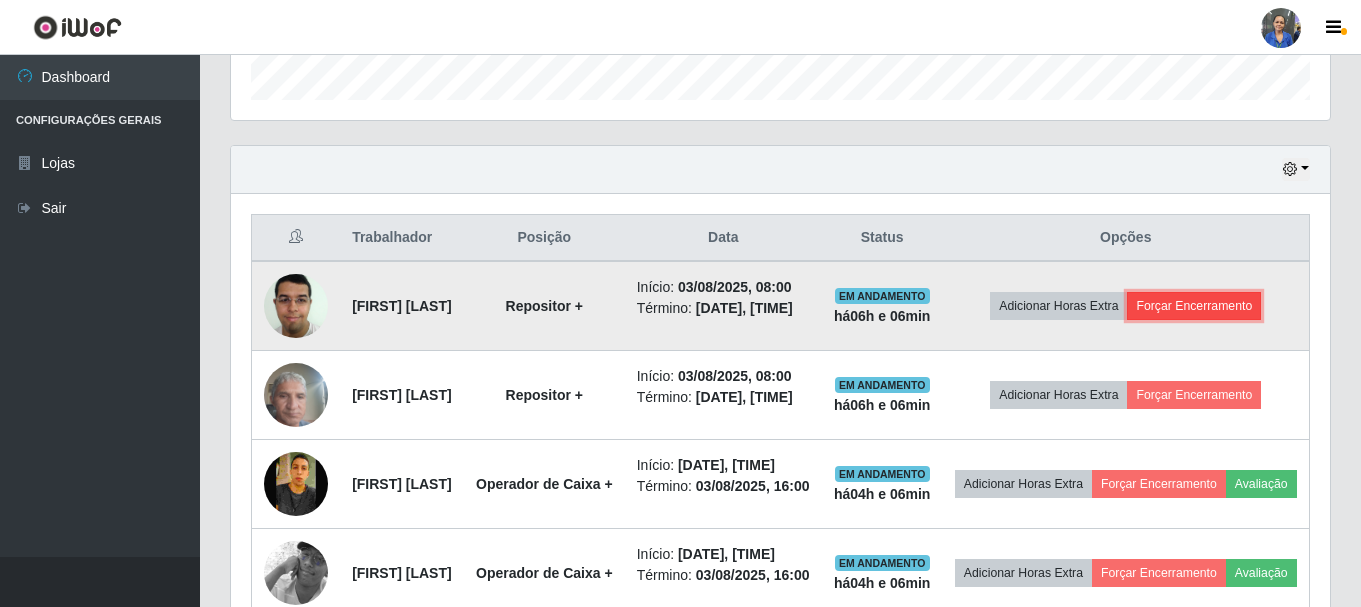 click on "Forçar Encerramento" at bounding box center [1194, 306] 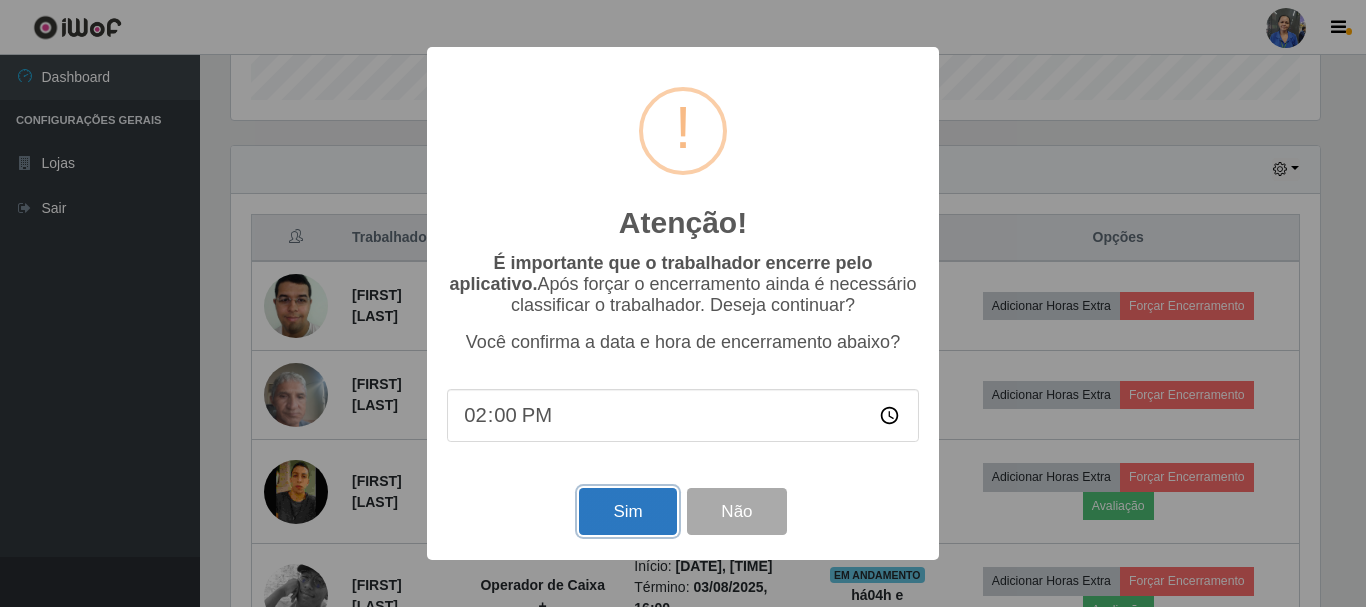 click on "Sim" at bounding box center (627, 511) 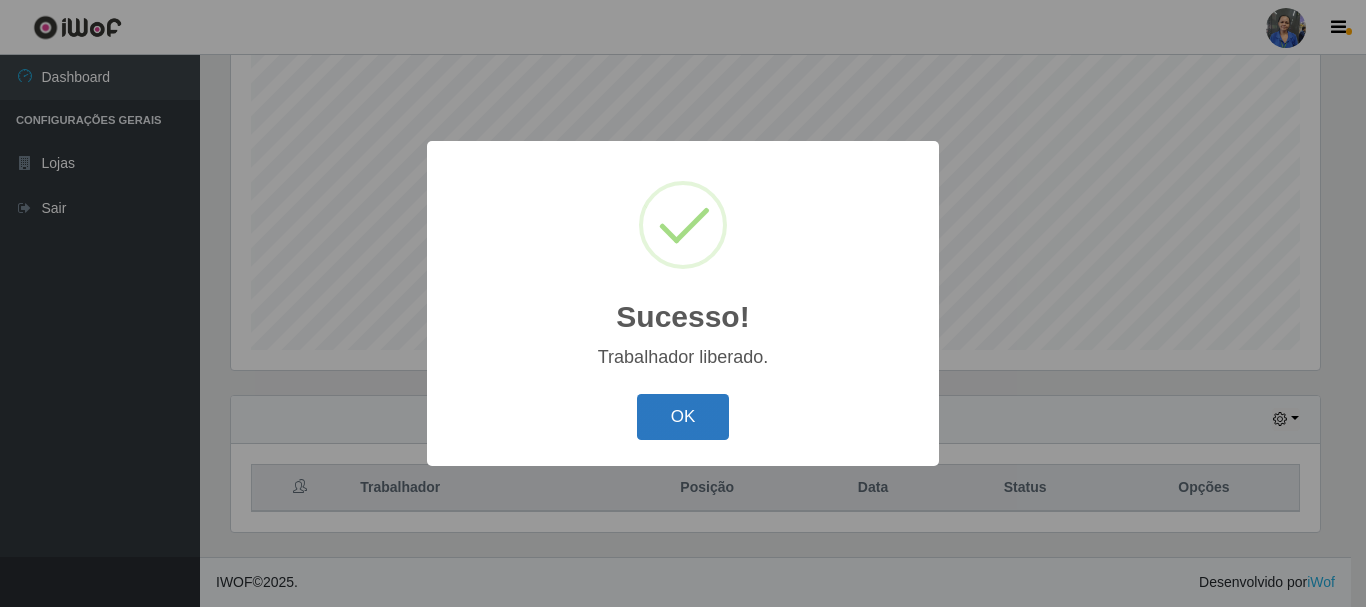 click on "OK" at bounding box center (683, 417) 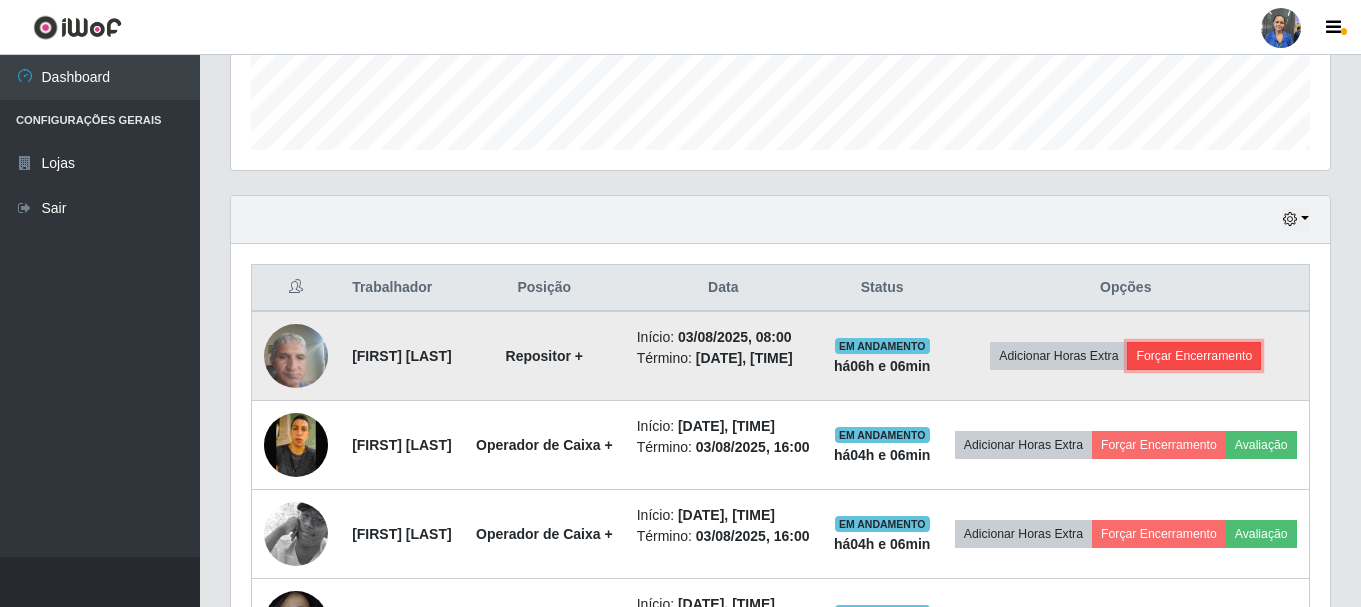 click on "Forçar Encerramento" at bounding box center (1194, 356) 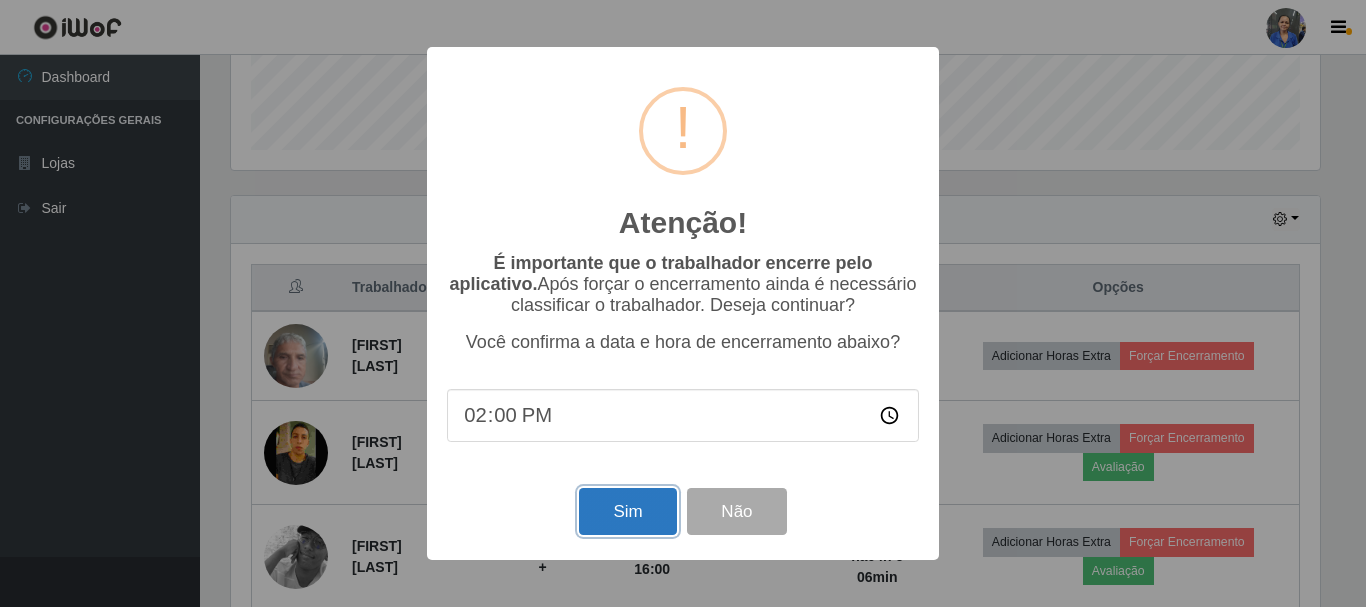 click on "Sim" at bounding box center (627, 511) 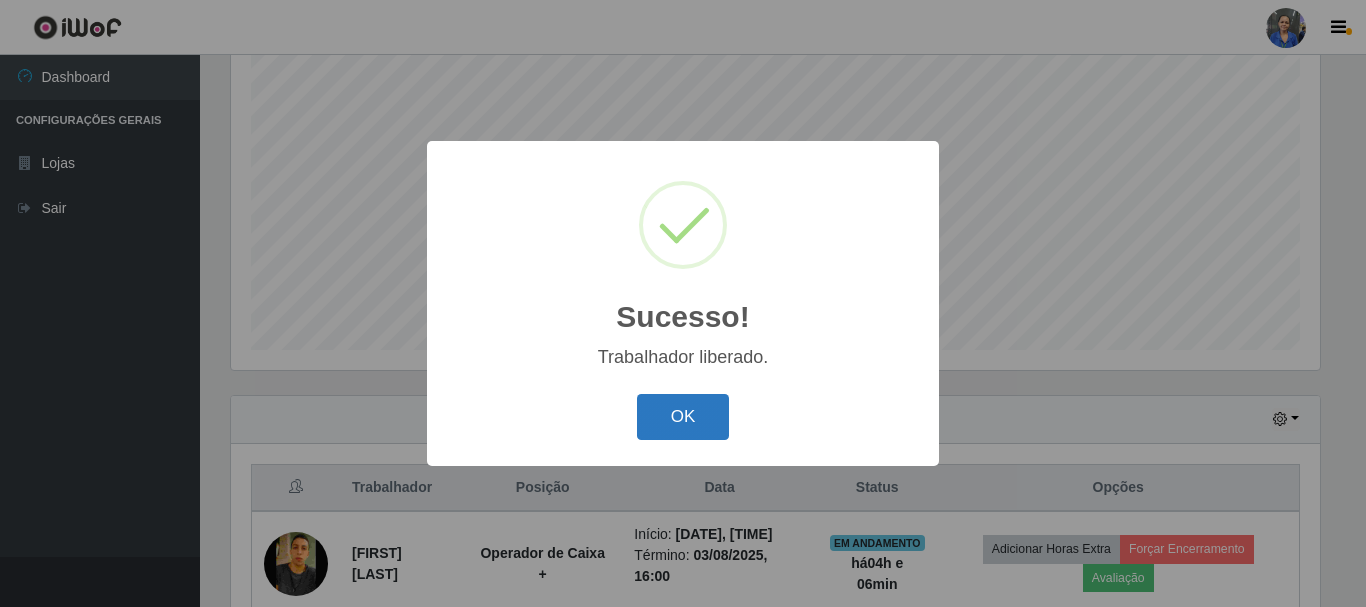 click on "OK" at bounding box center [683, 417] 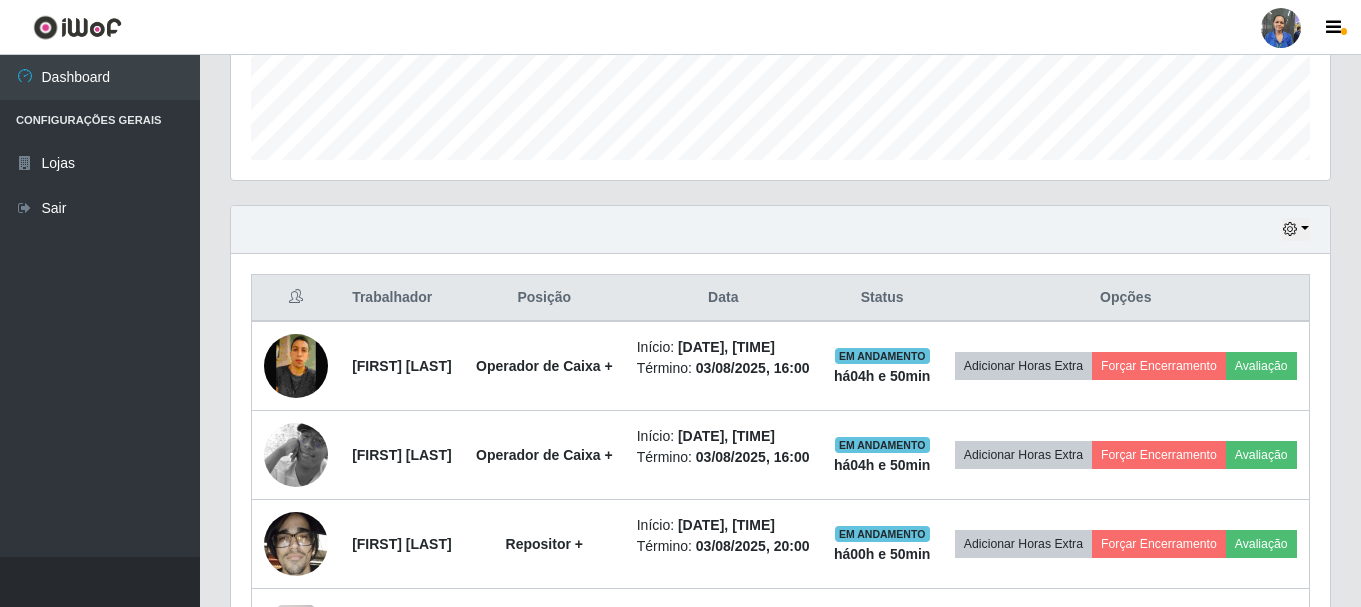 scroll, scrollTop: 365, scrollLeft: 0, axis: vertical 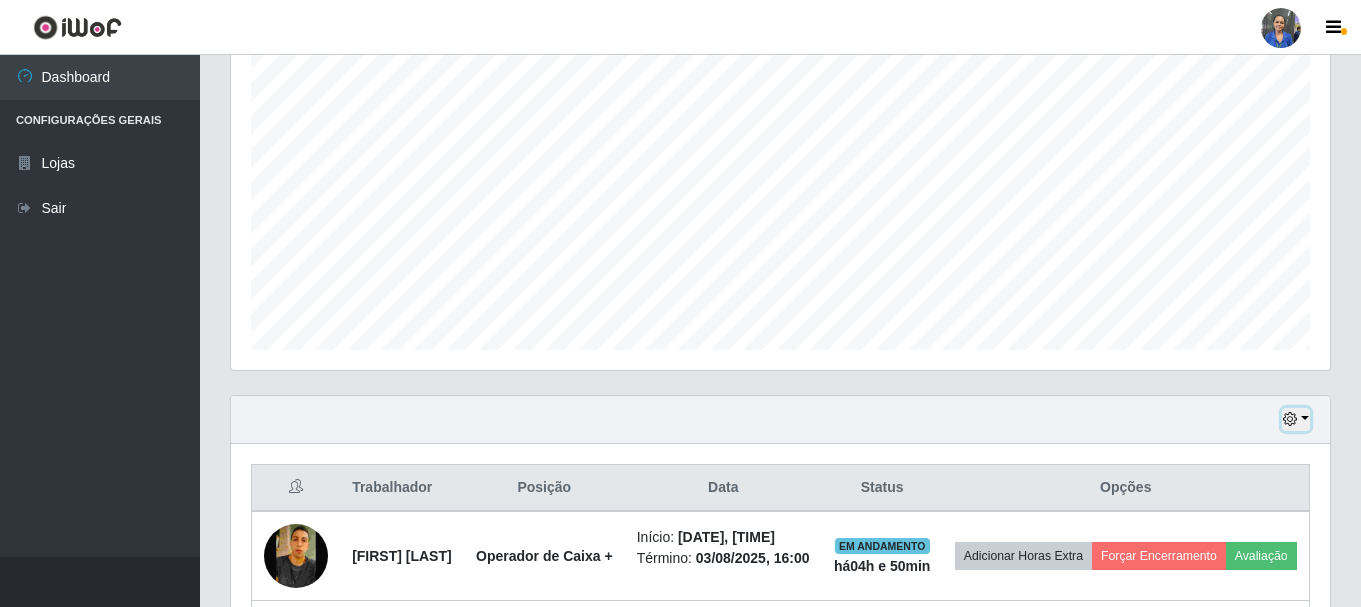 click at bounding box center [1296, 419] 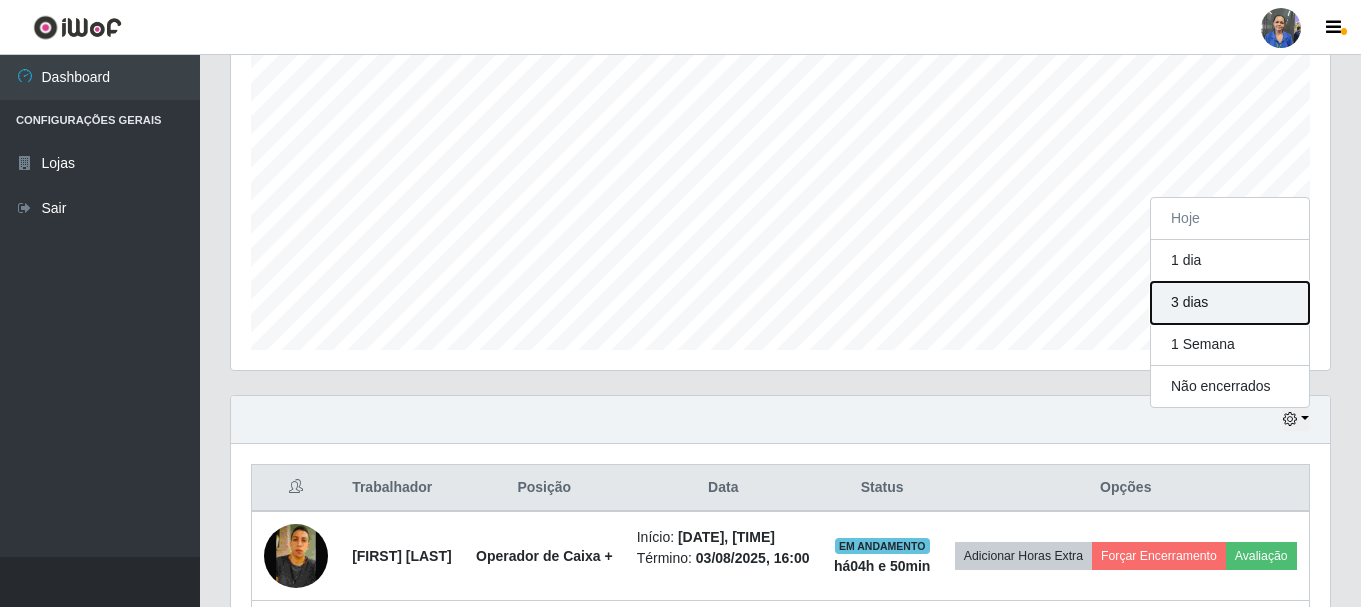 click on "3 dias" at bounding box center [1230, 303] 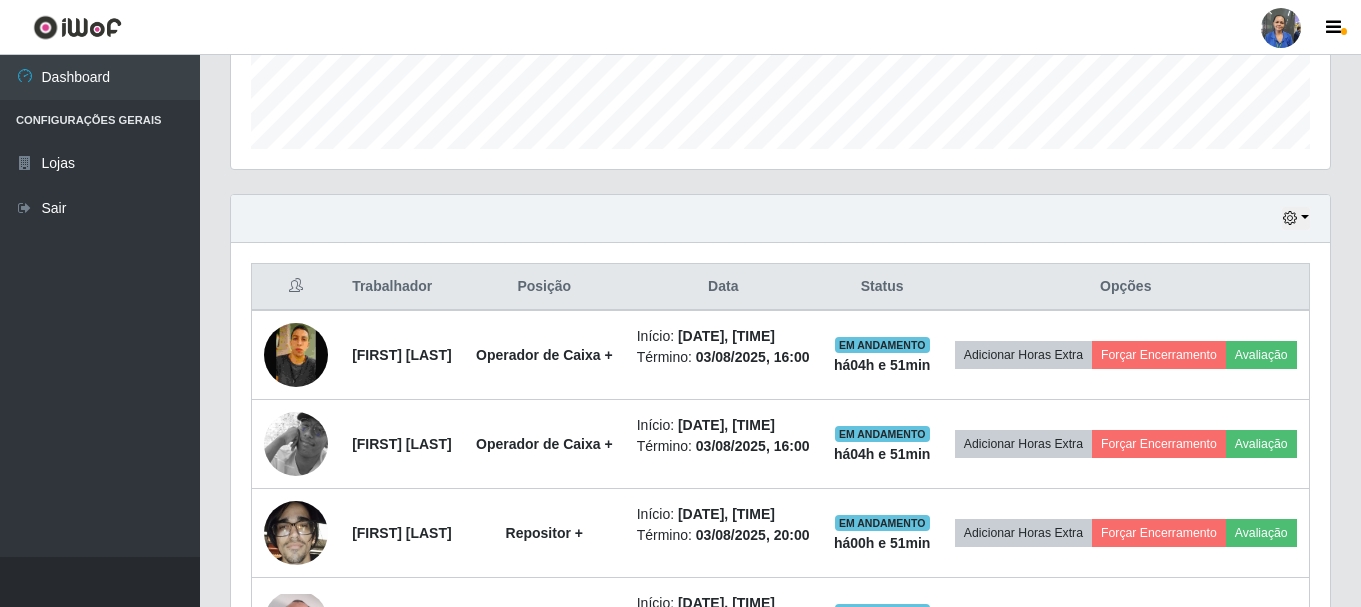 scroll, scrollTop: 565, scrollLeft: 0, axis: vertical 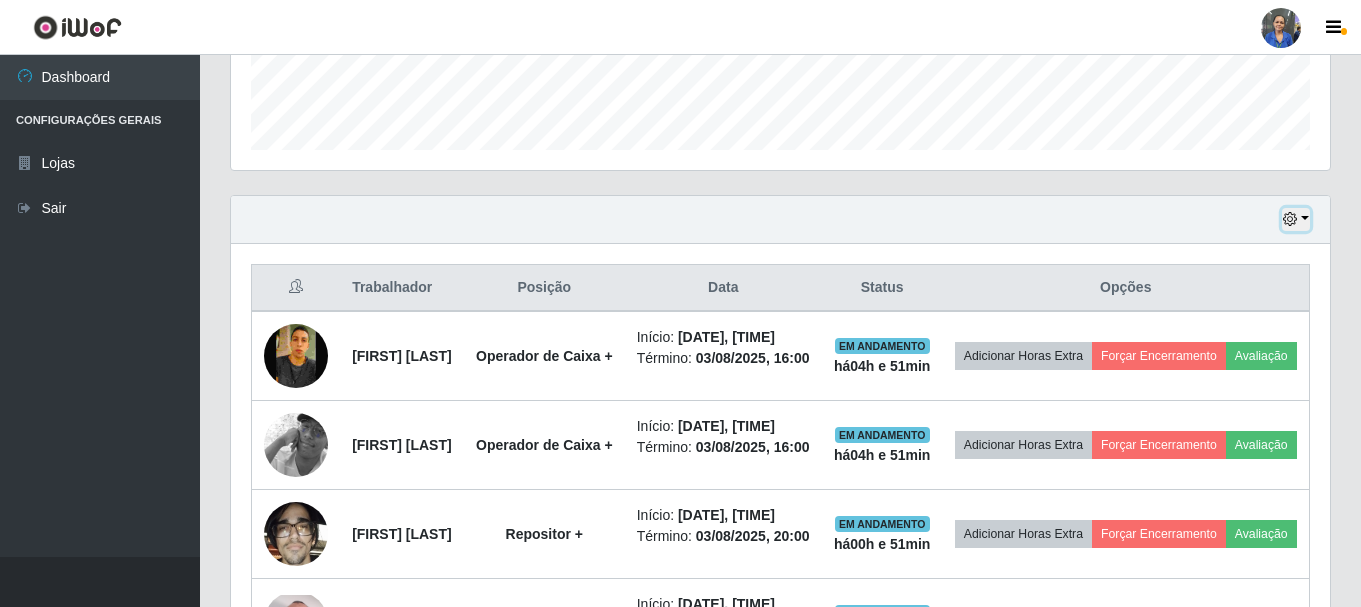 click at bounding box center (1296, 219) 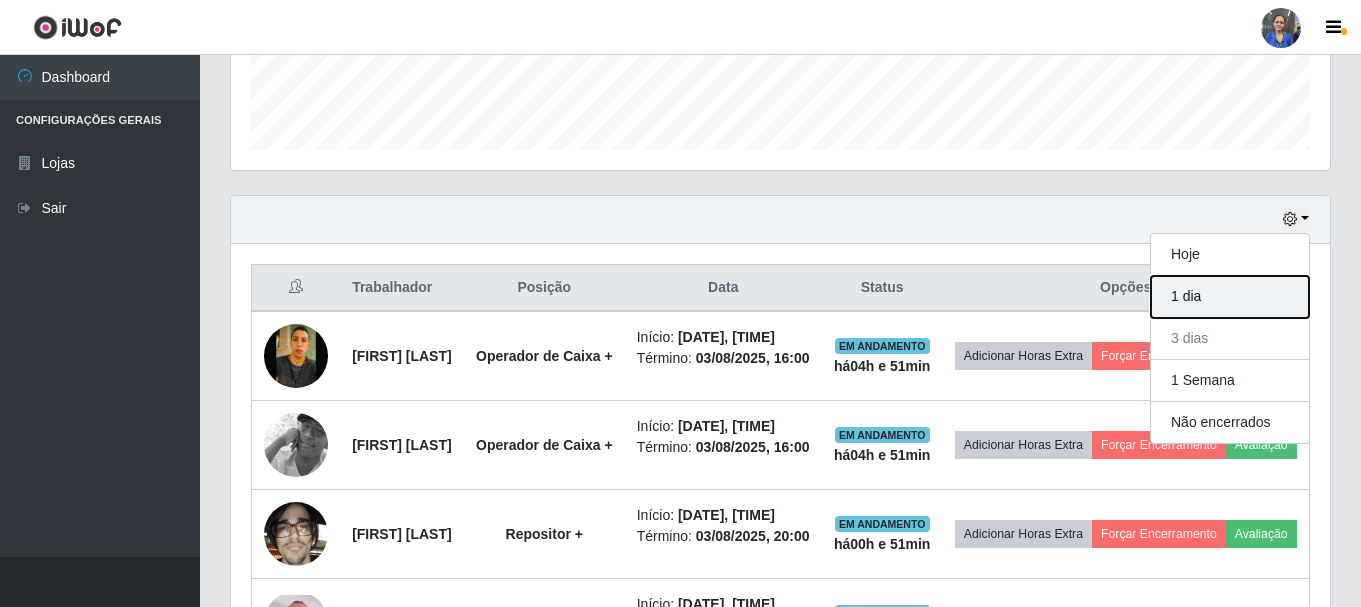 click on "1 dia" at bounding box center (1230, 297) 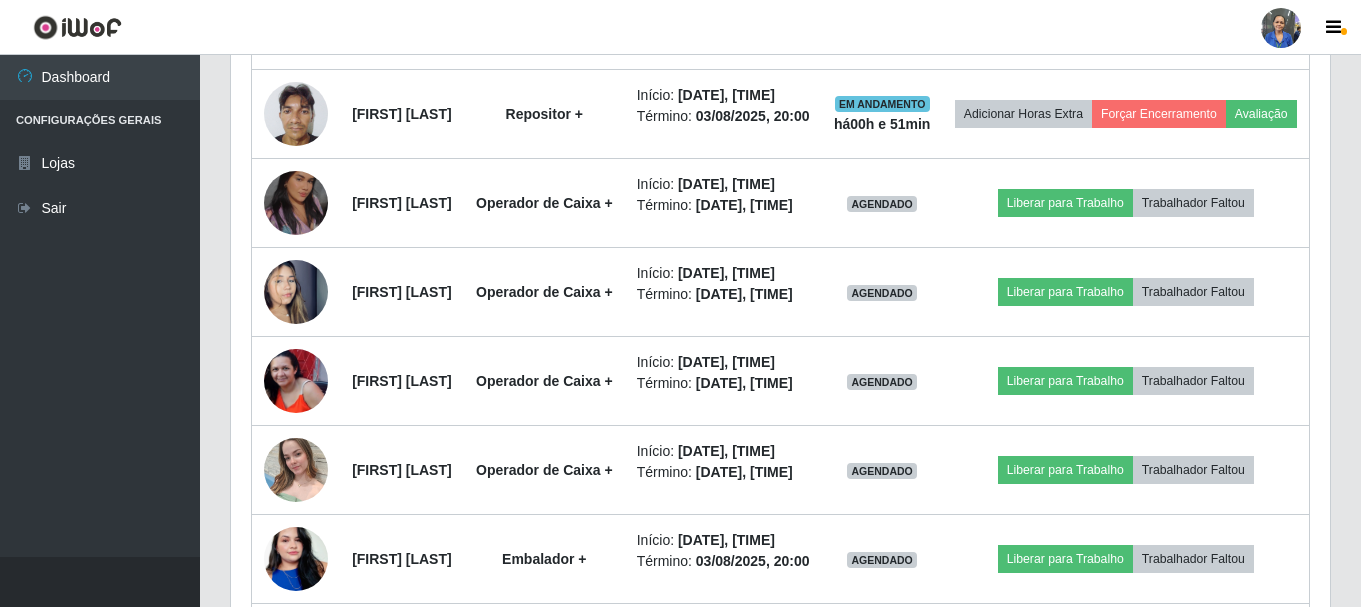 scroll, scrollTop: 1165, scrollLeft: 0, axis: vertical 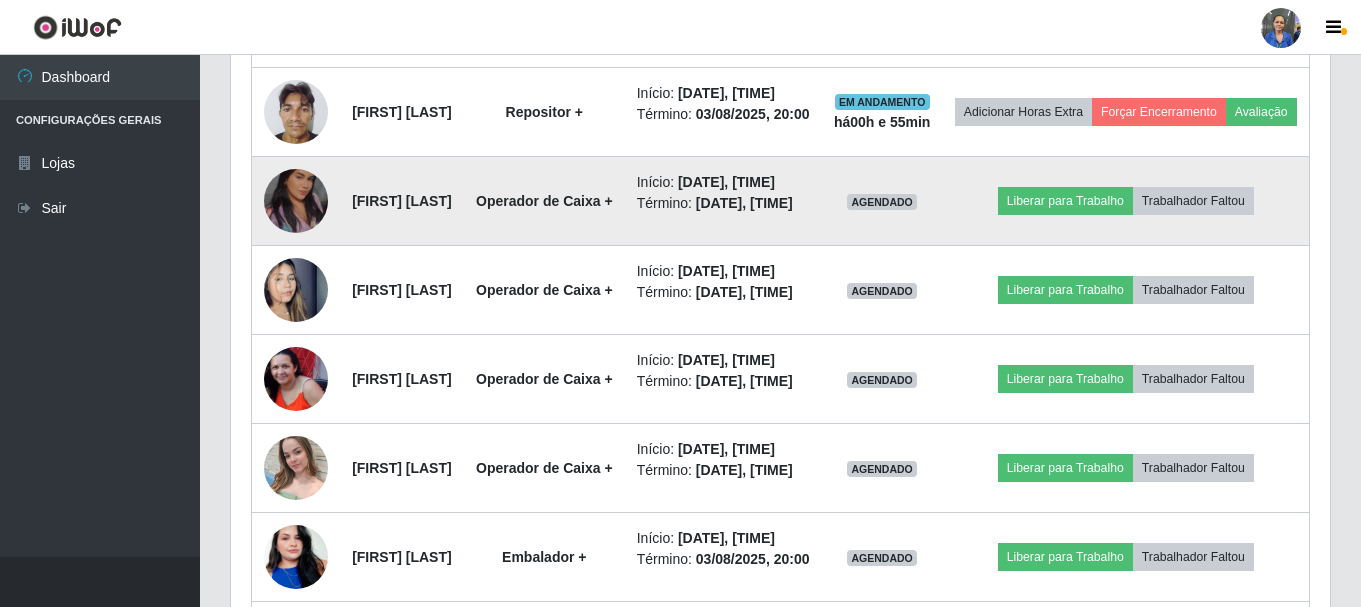 click at bounding box center (296, 201) 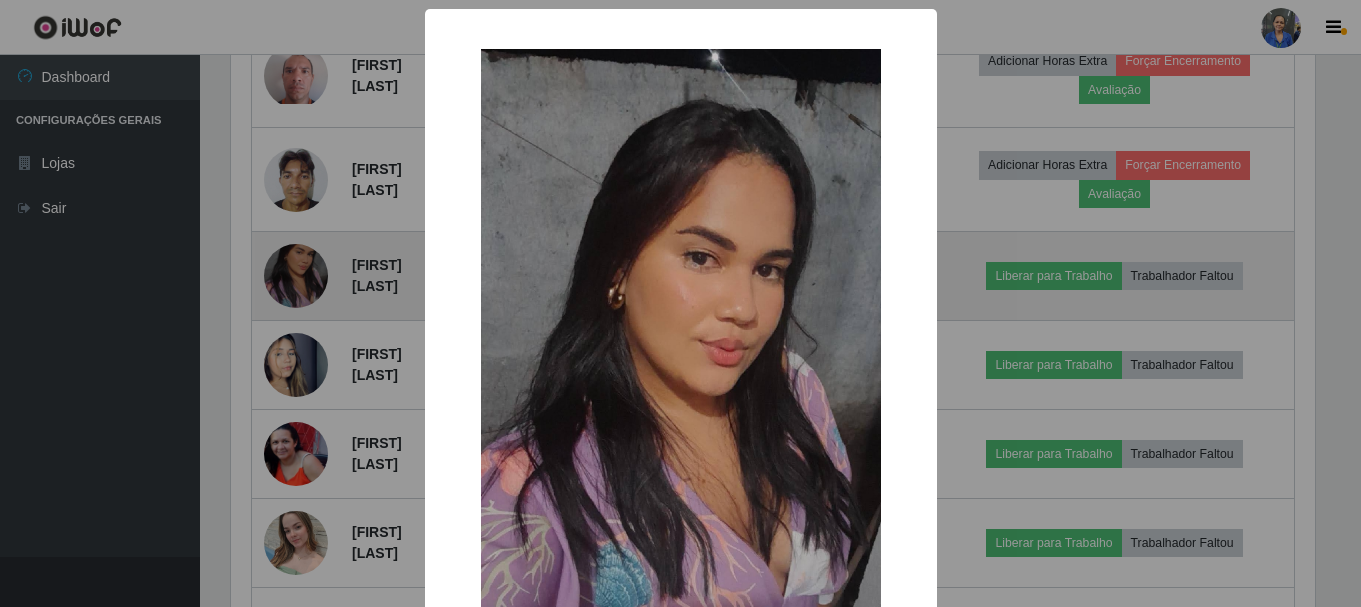 scroll, scrollTop: 999585, scrollLeft: 998911, axis: both 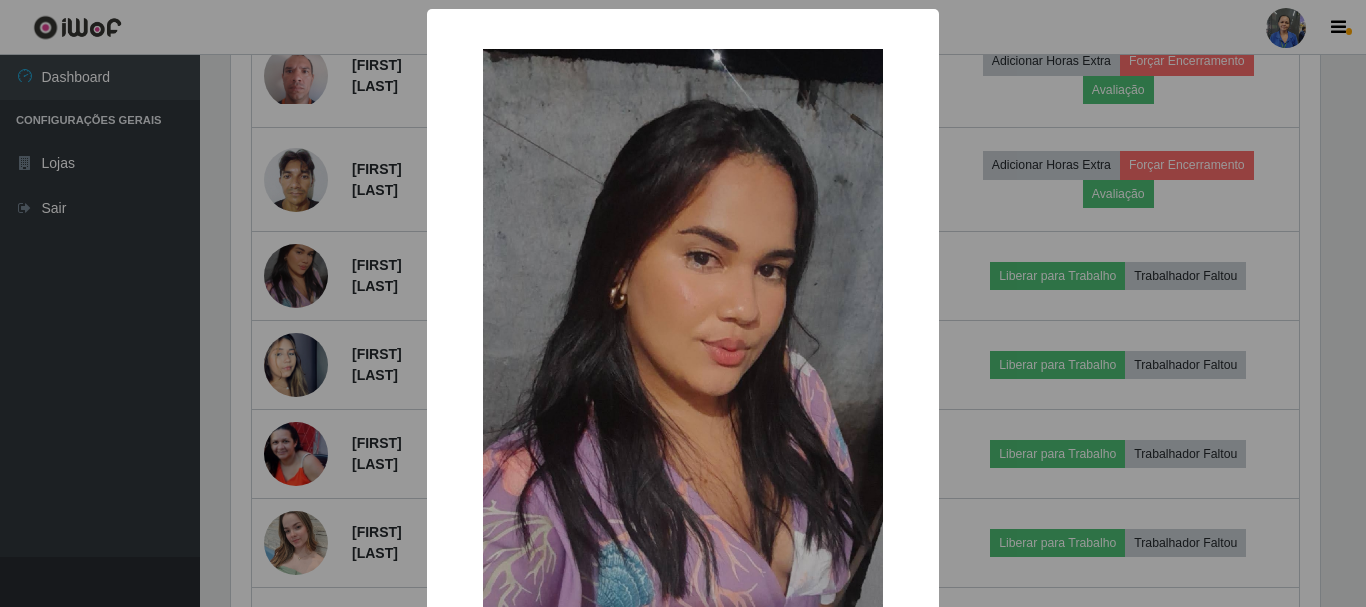 click on "× OK Cancel" at bounding box center (683, 303) 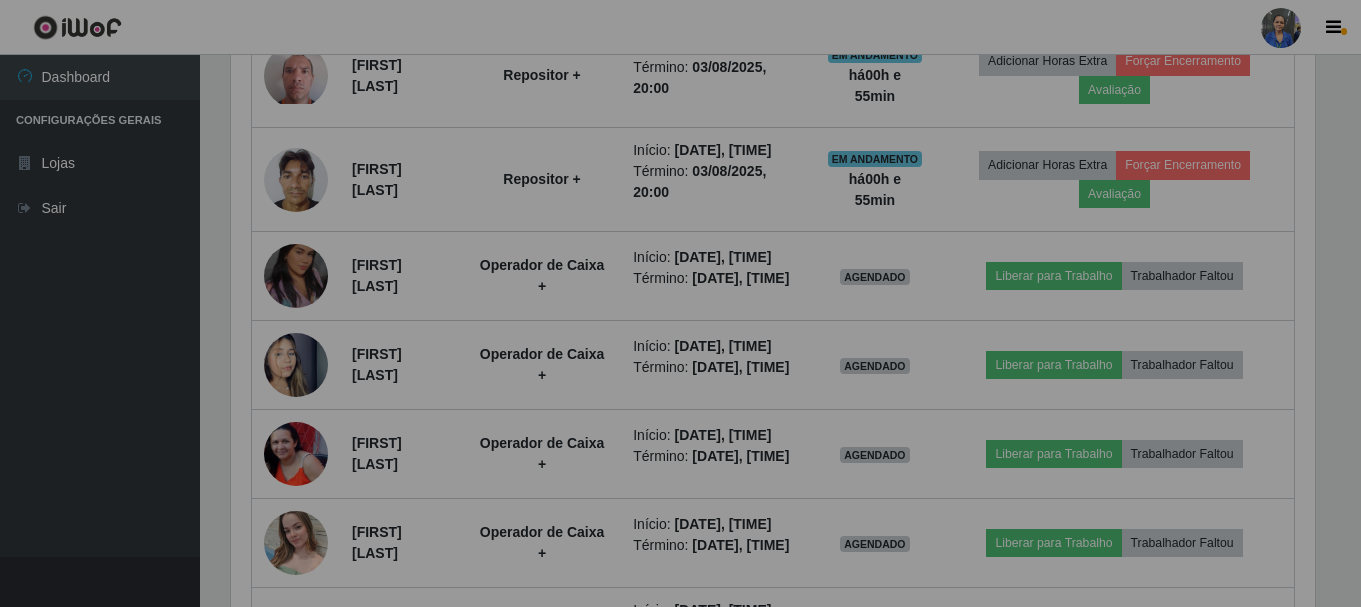 scroll, scrollTop: 999585, scrollLeft: 998901, axis: both 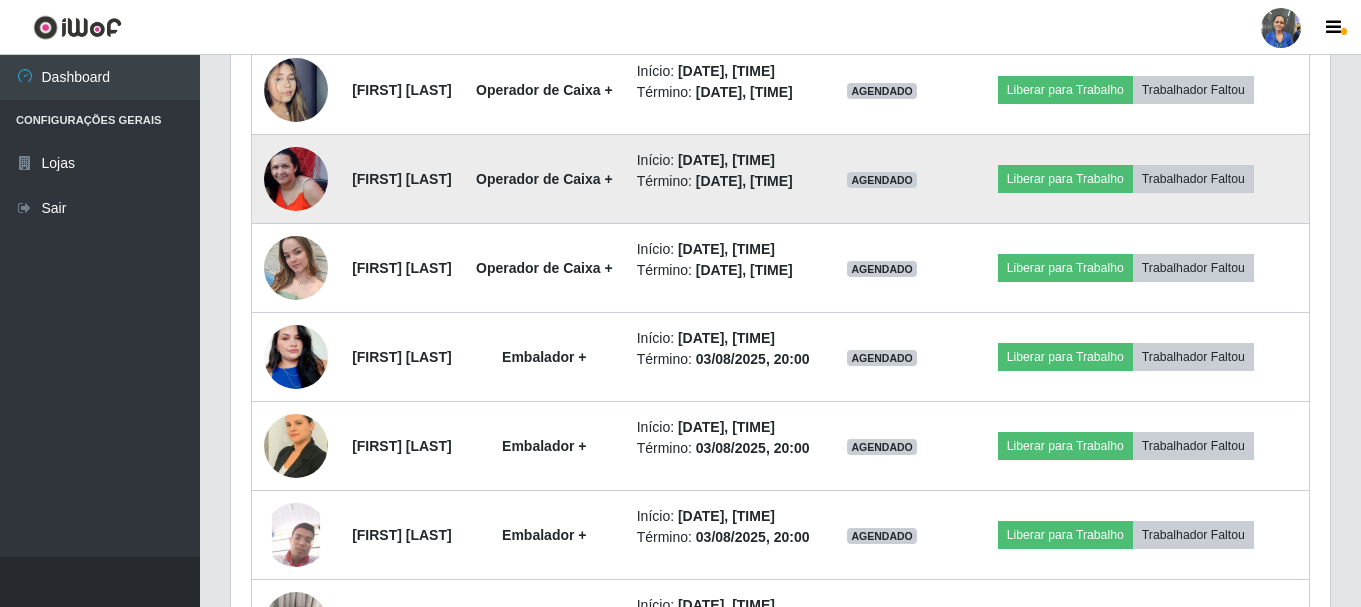click at bounding box center (296, 179) 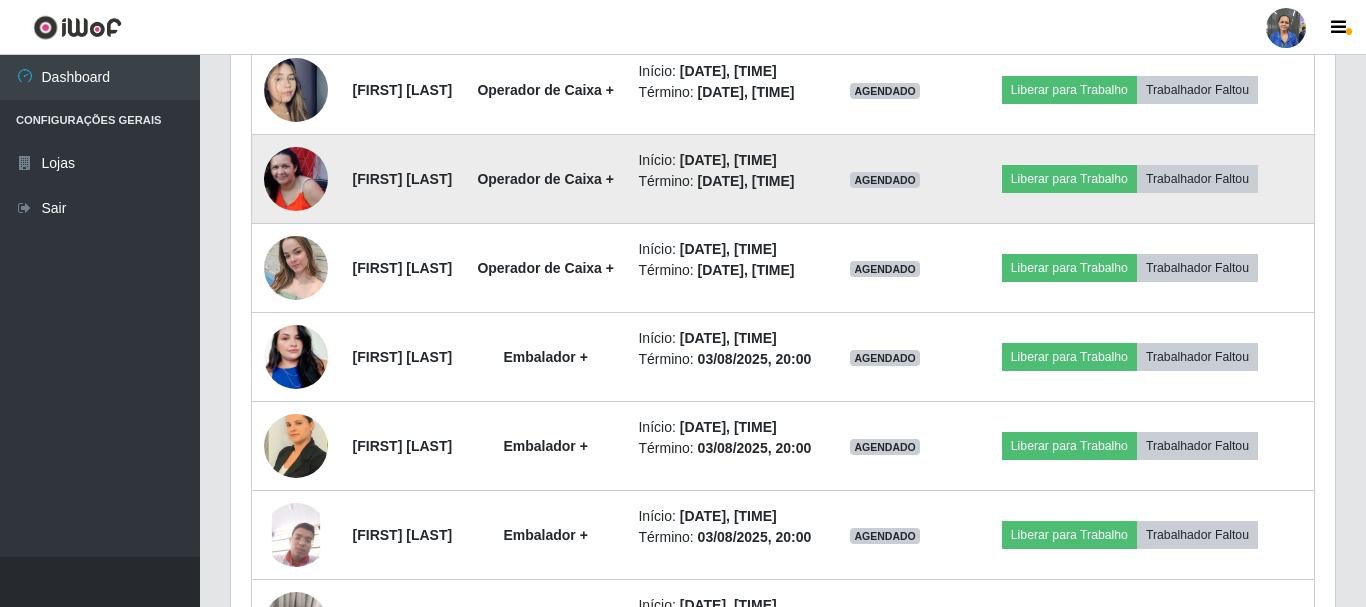 scroll, scrollTop: 999585, scrollLeft: 998911, axis: both 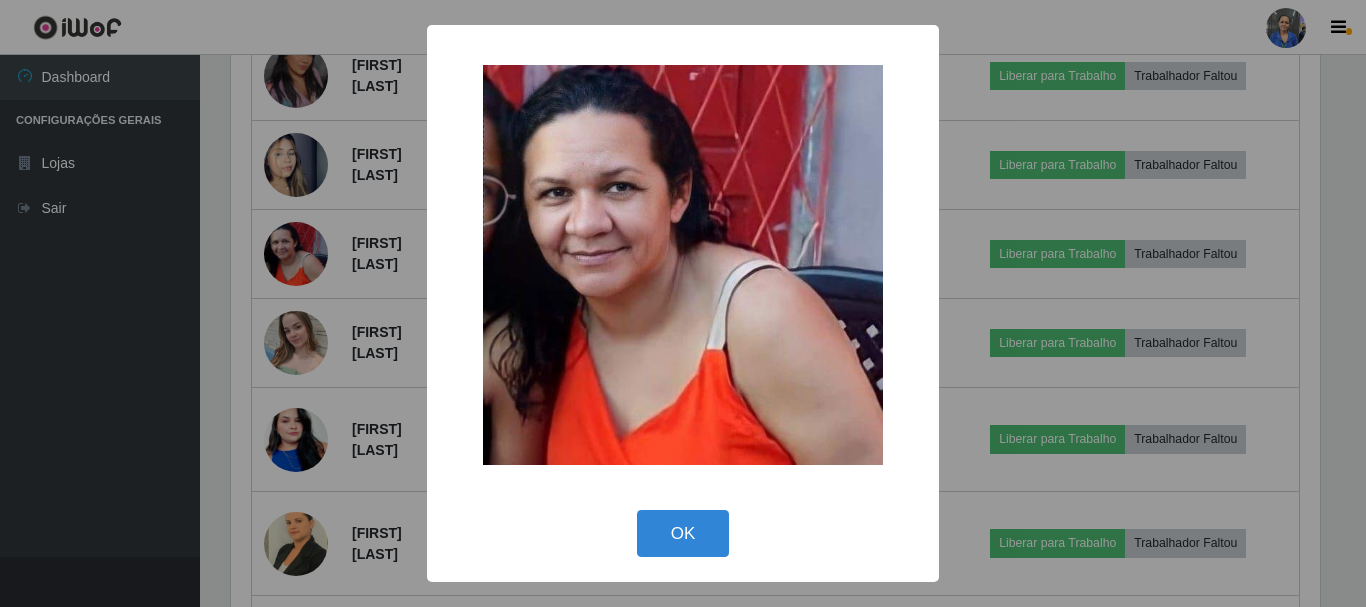 click on "× OK Cancel" at bounding box center (683, 303) 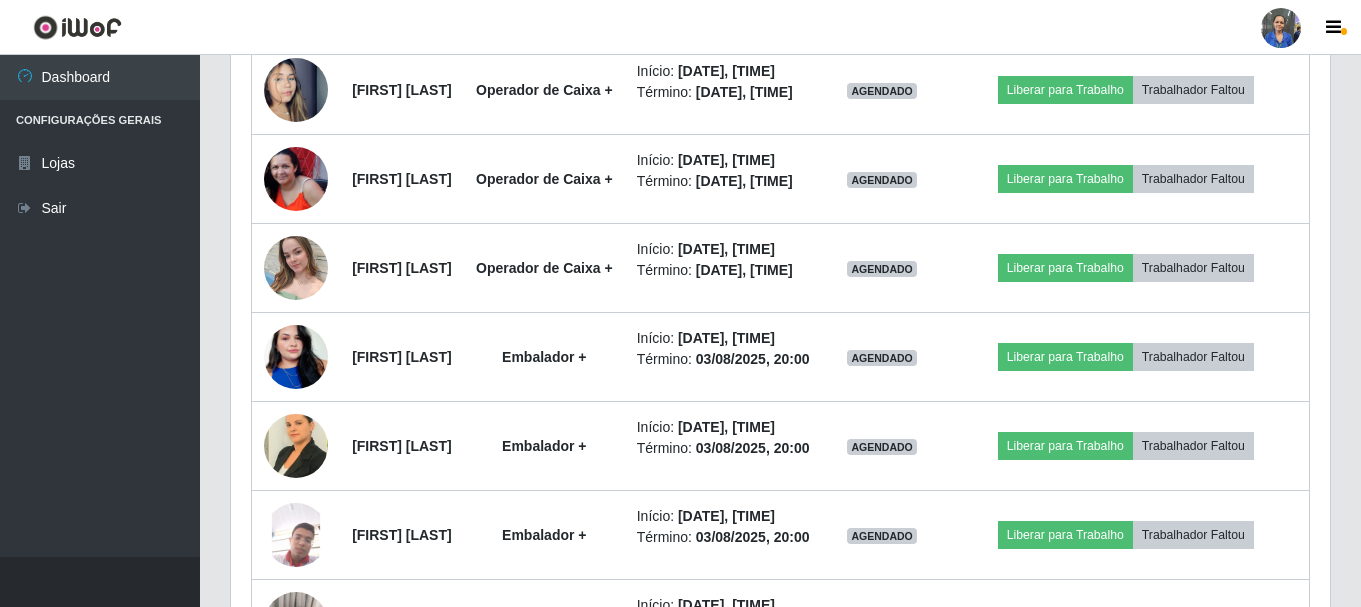 scroll, scrollTop: 999585, scrollLeft: 998901, axis: both 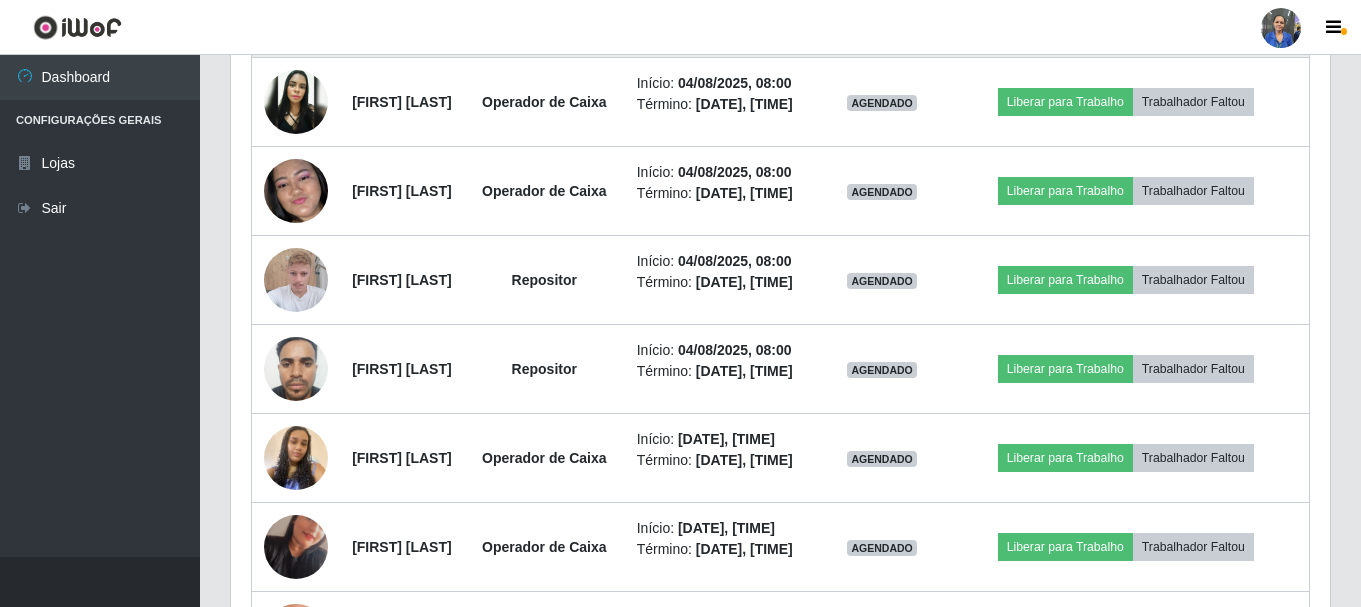 click at bounding box center (296, 13) 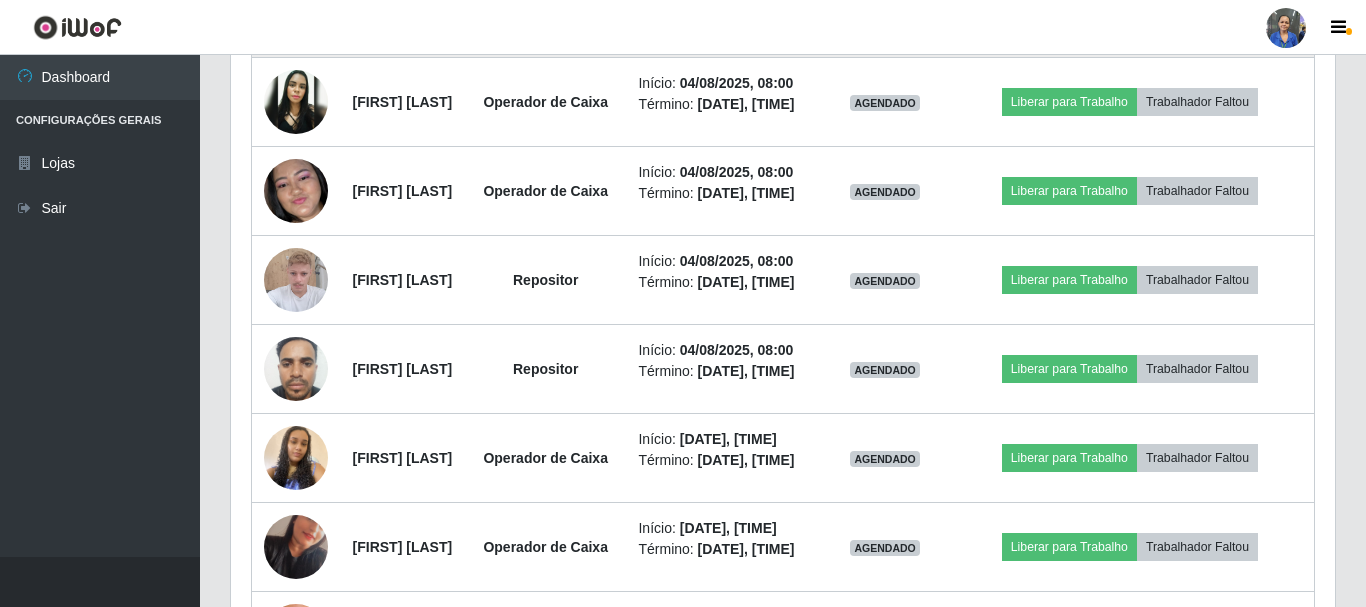 scroll, scrollTop: 999585, scrollLeft: 998911, axis: both 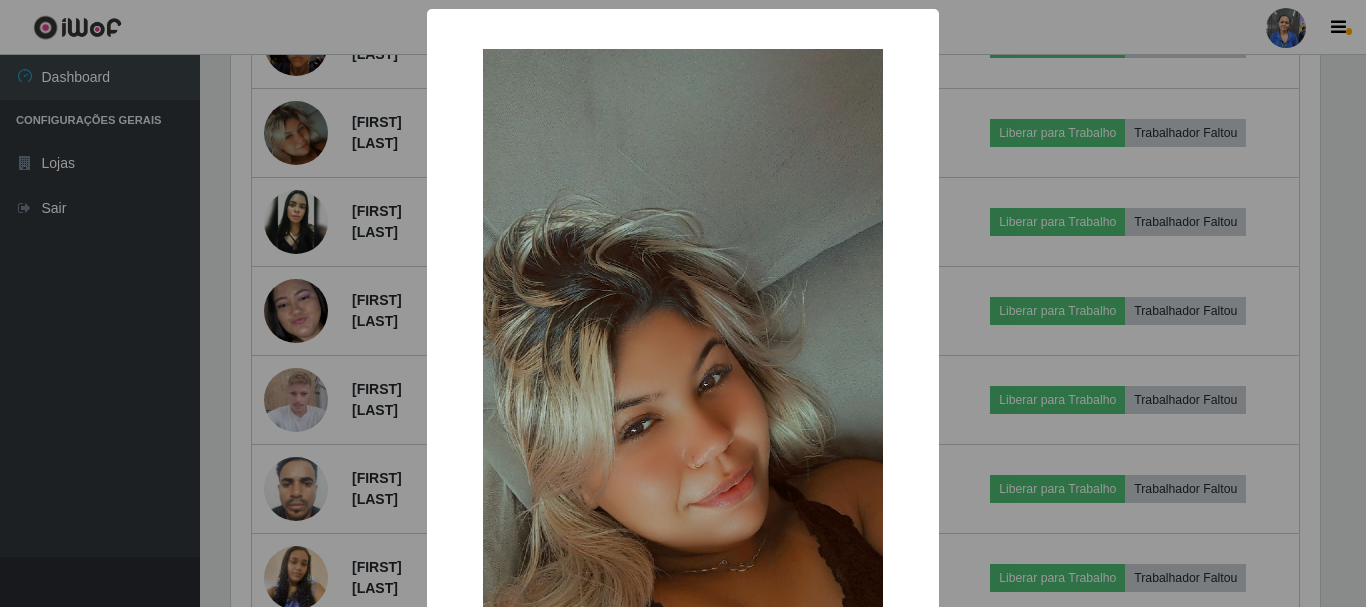 click on "× OK Cancel" at bounding box center (683, 303) 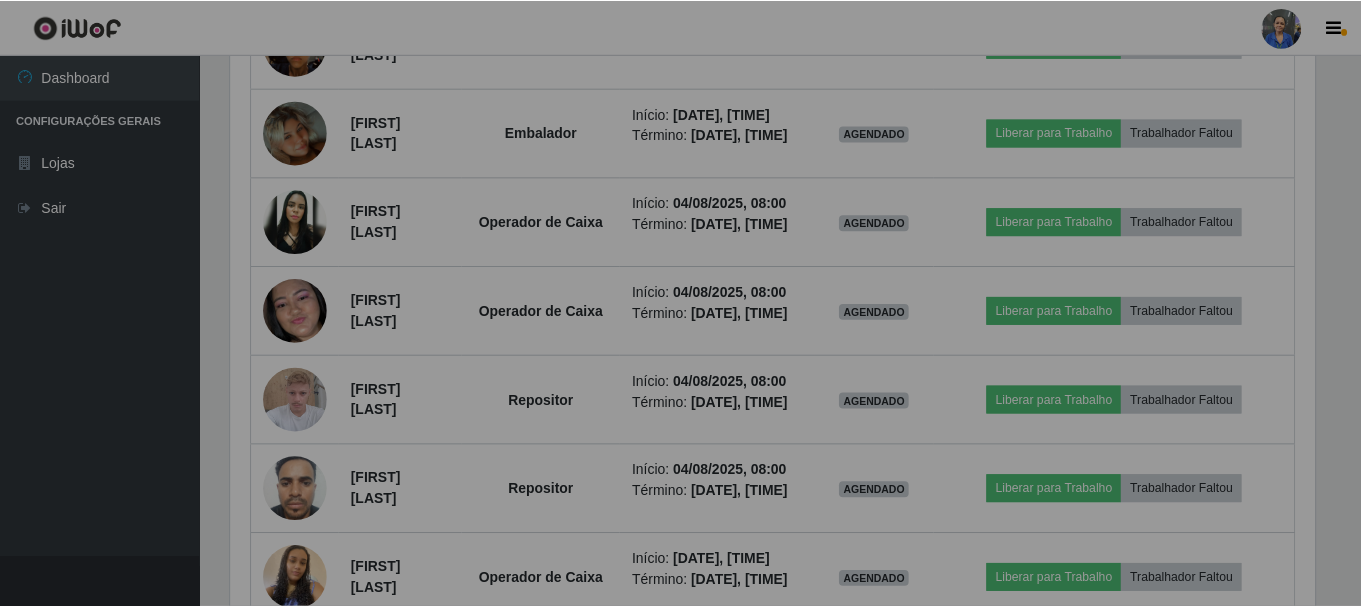 scroll, scrollTop: 999585, scrollLeft: 998901, axis: both 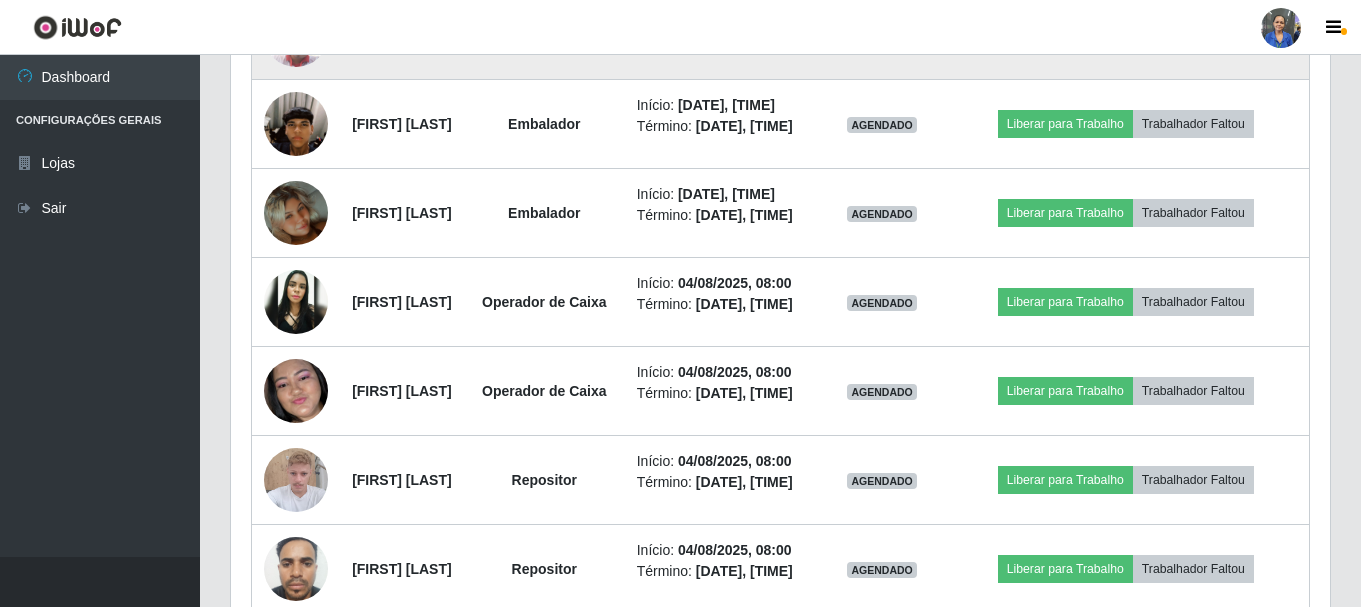 click on "Liberar para Trabalho" at bounding box center [1065, 35] 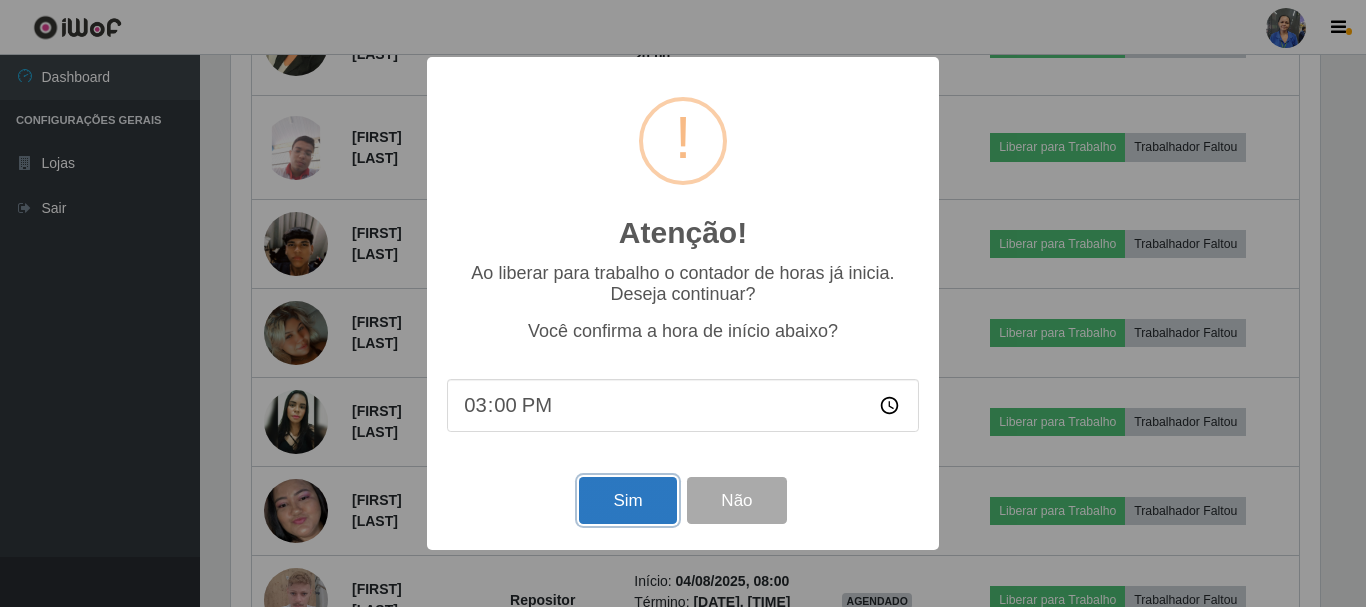 click on "Sim" at bounding box center (627, 500) 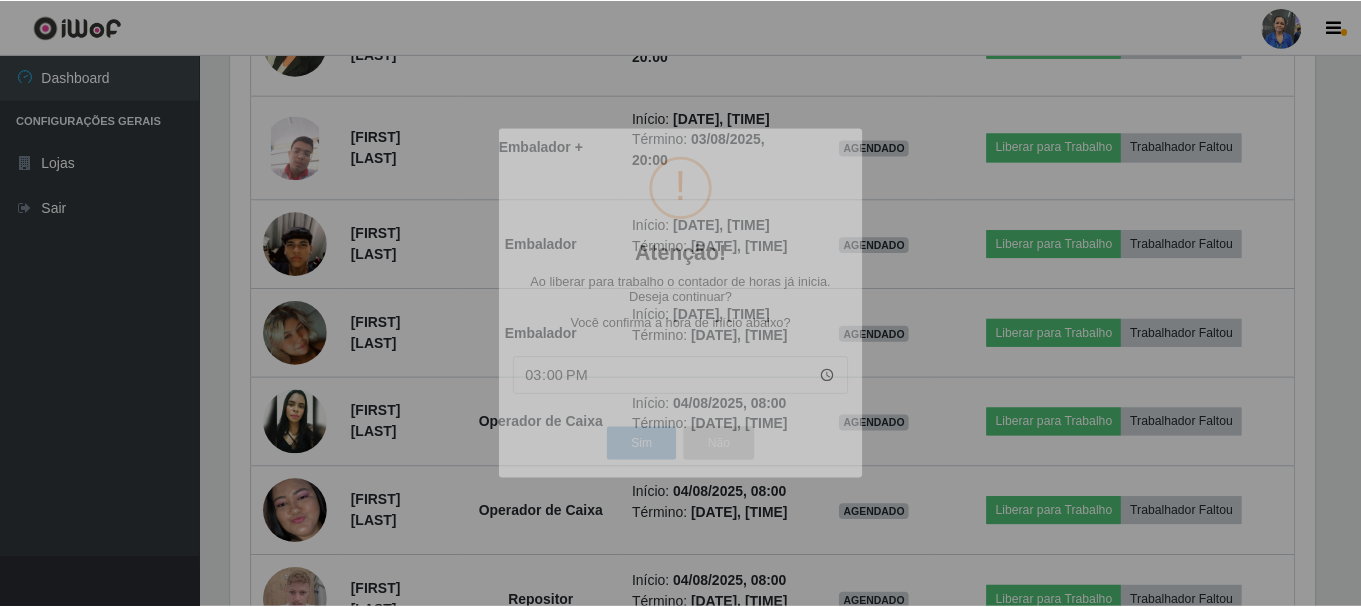 scroll, scrollTop: 999585, scrollLeft: 998901, axis: both 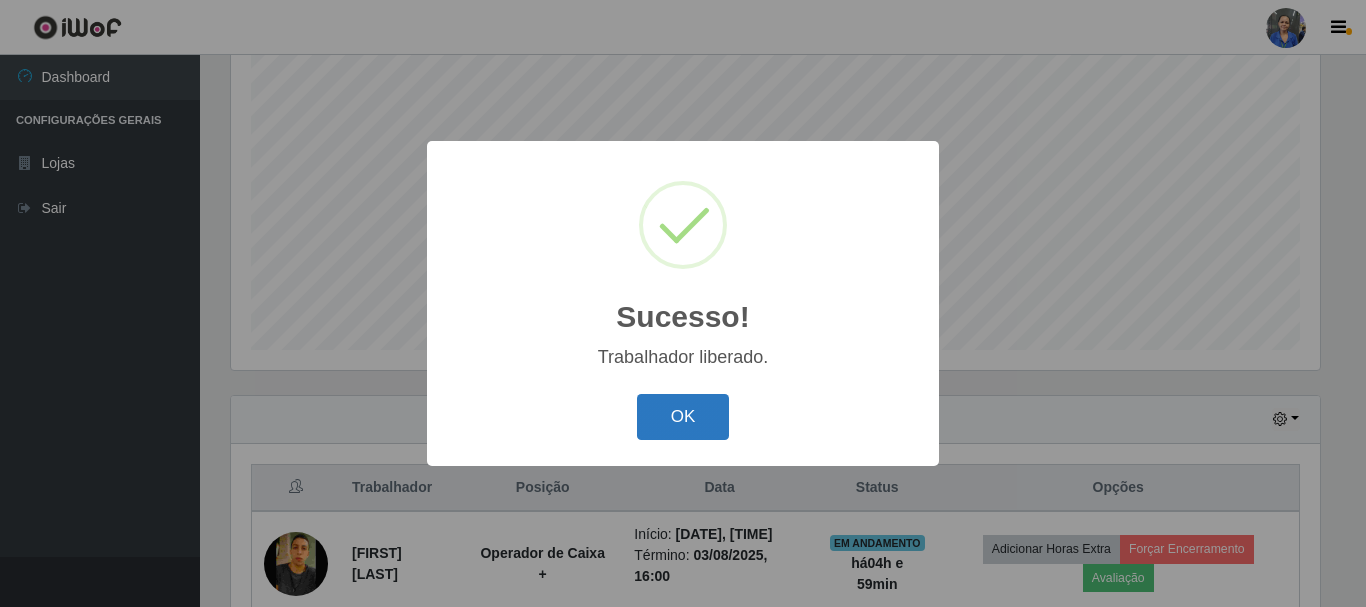 click on "OK" at bounding box center (683, 417) 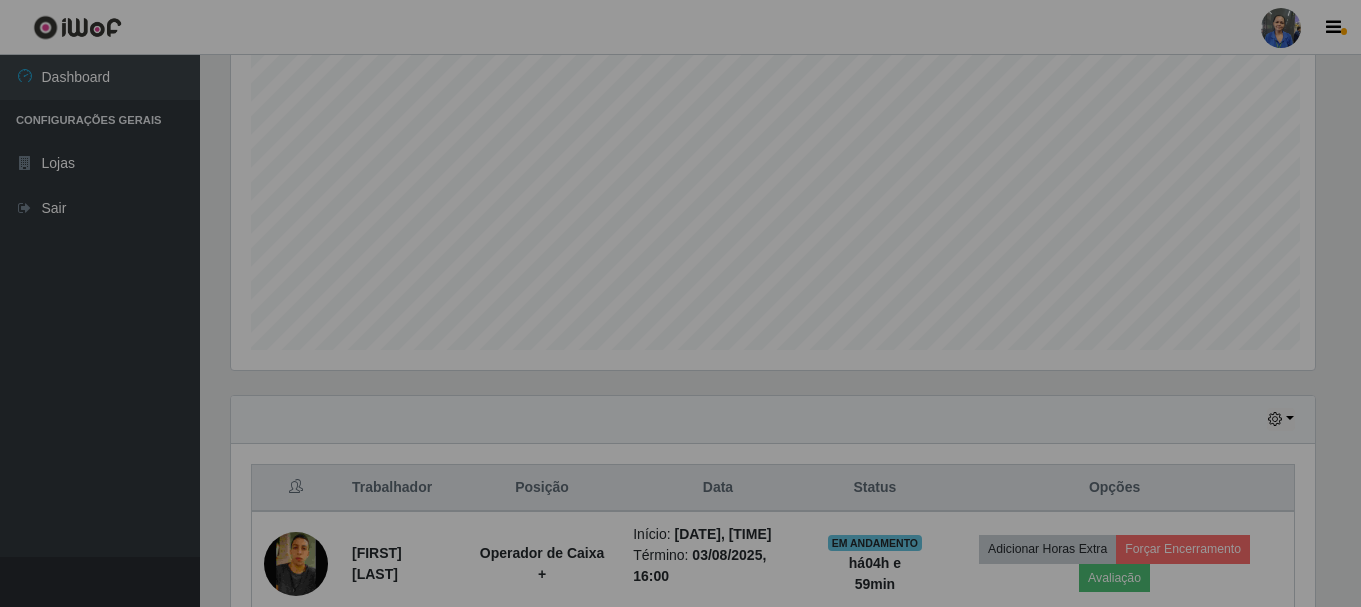 scroll, scrollTop: 999585, scrollLeft: 998901, axis: both 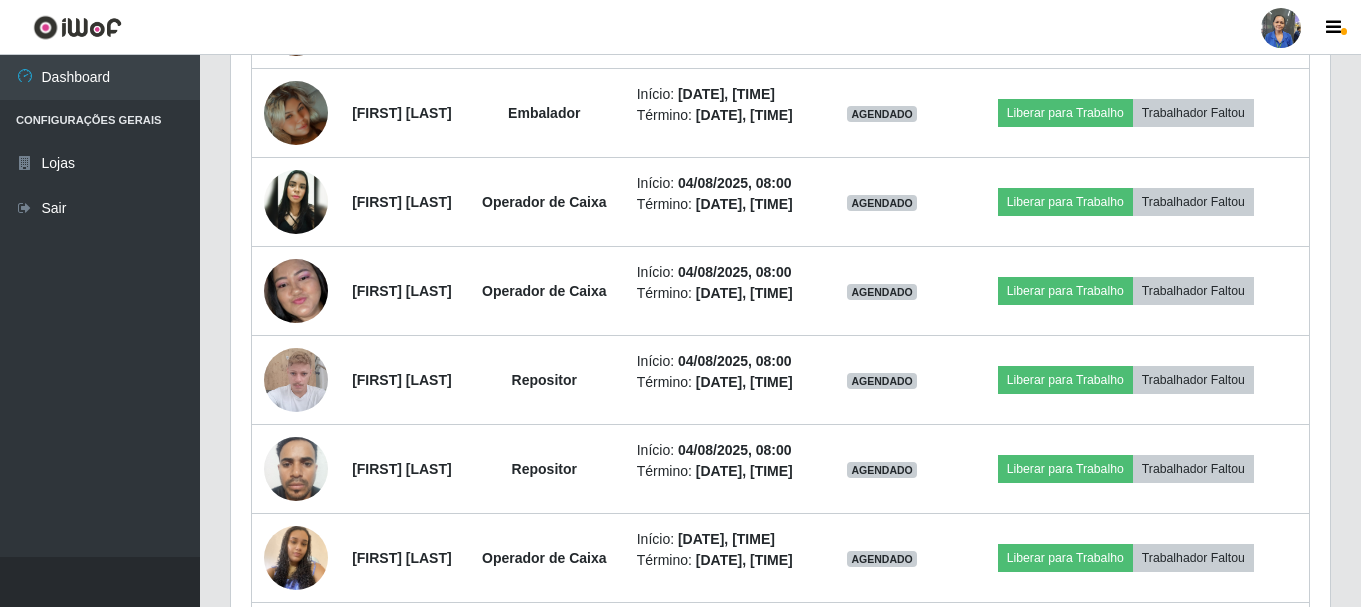 click on "Liberar para Trabalho" at bounding box center [1065, -154] 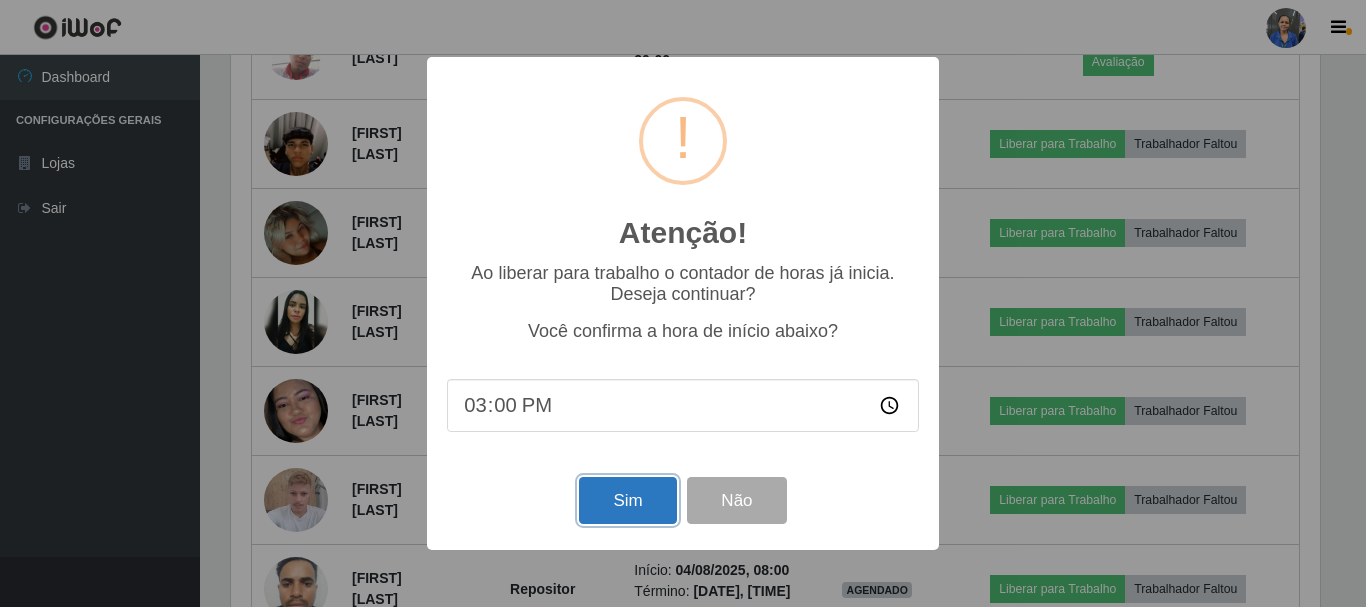 click on "Sim" at bounding box center (627, 500) 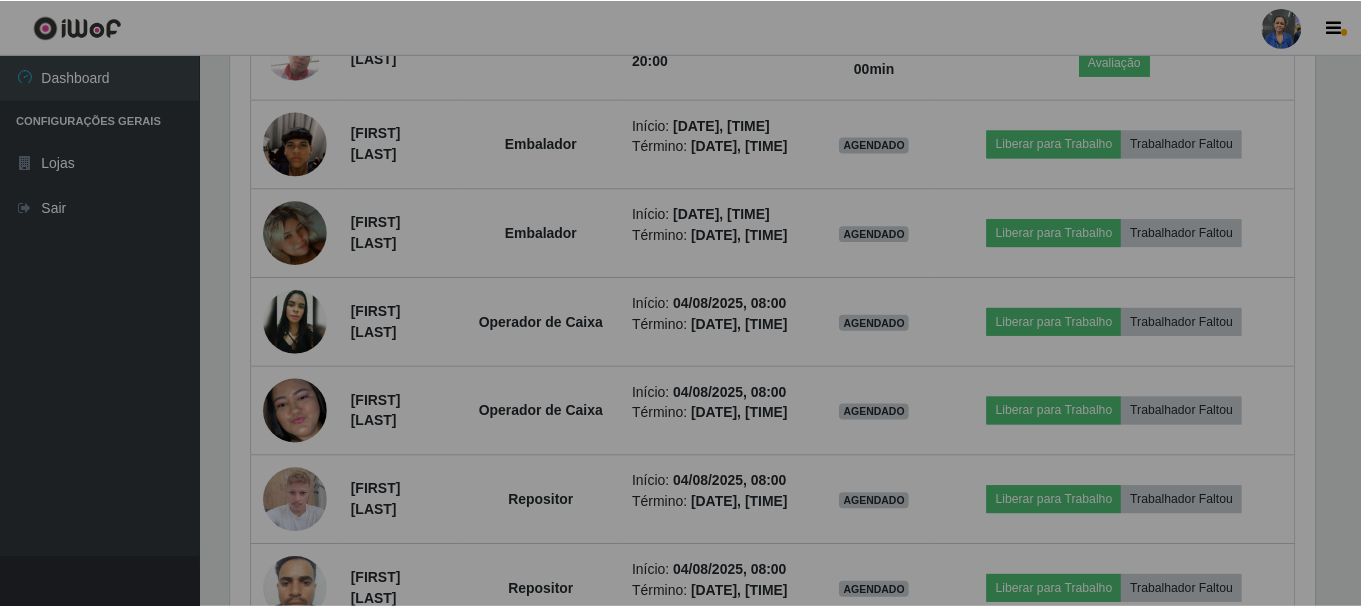 scroll, scrollTop: 999585, scrollLeft: 998901, axis: both 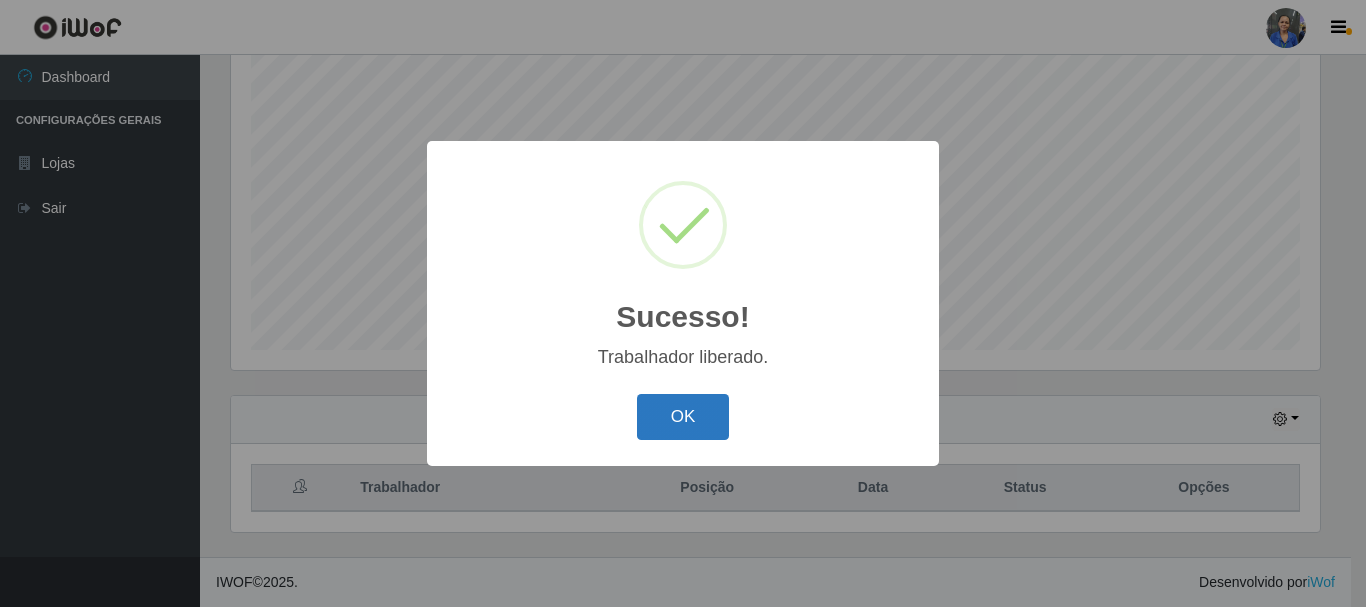 click on "OK" at bounding box center (683, 417) 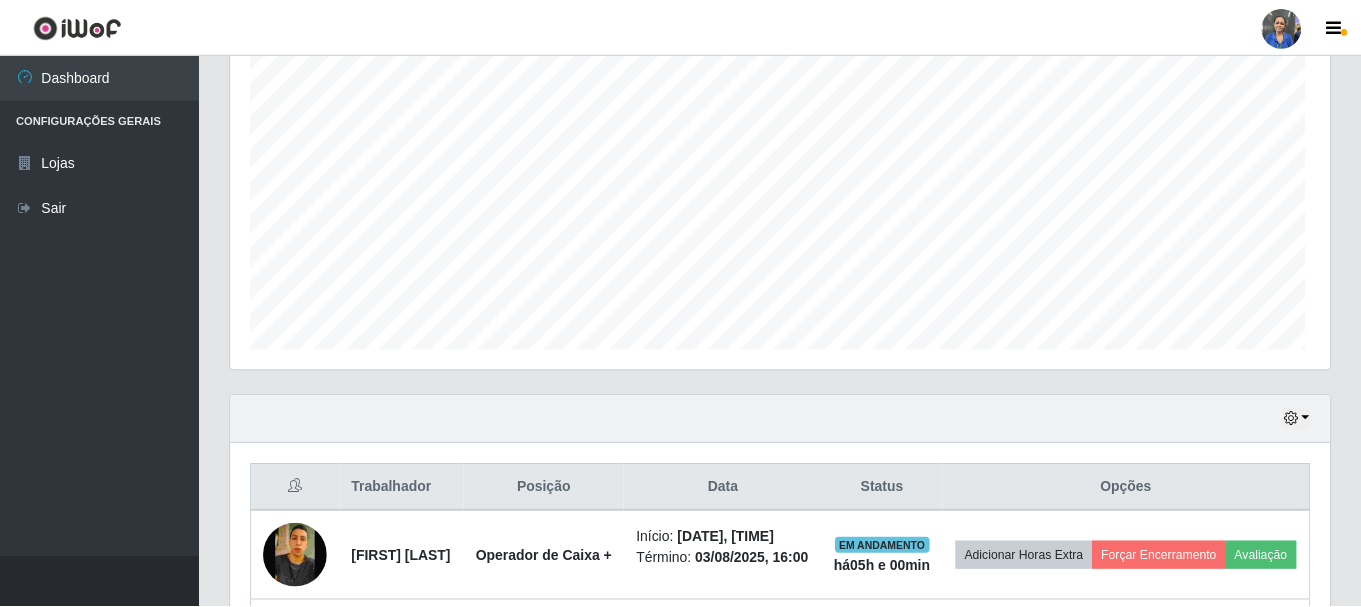 scroll, scrollTop: 999585, scrollLeft: 998901, axis: both 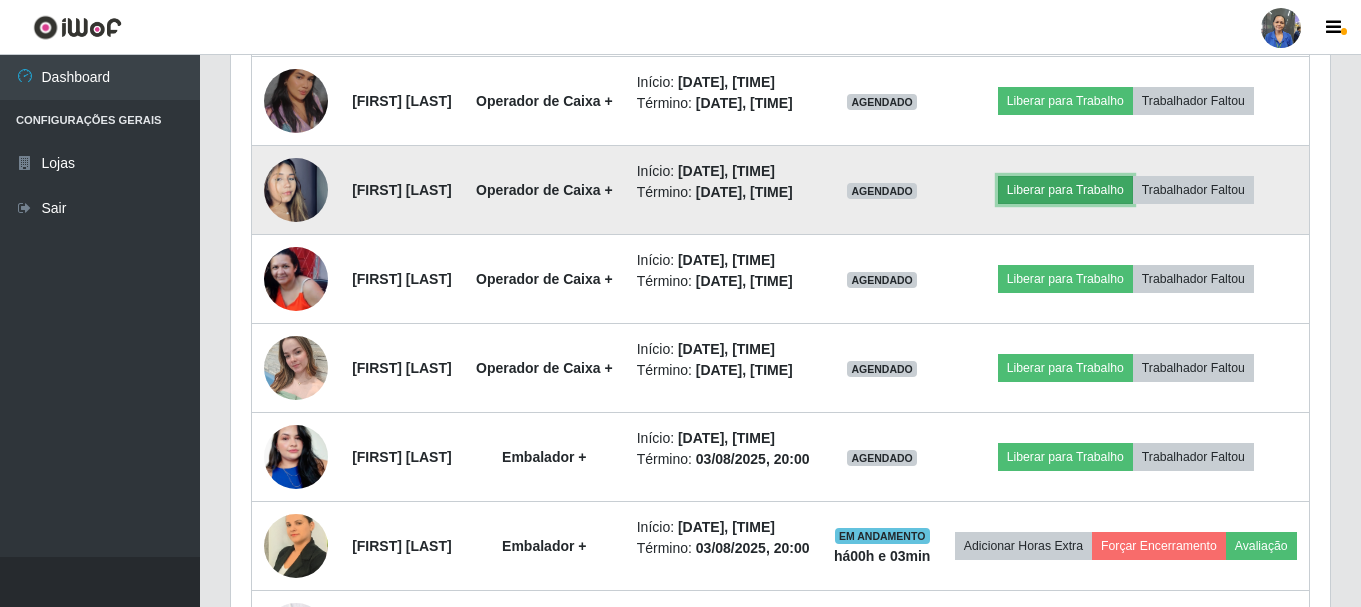 click on "Liberar para Trabalho" at bounding box center [1065, 190] 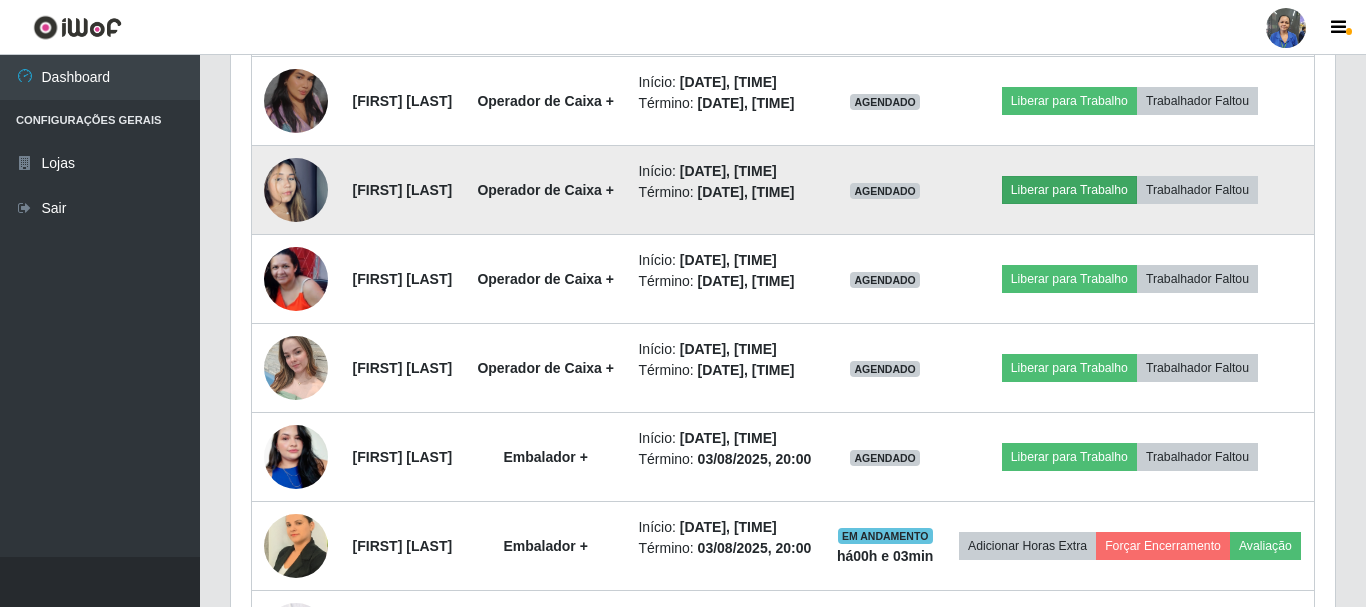 scroll, scrollTop: 999585, scrollLeft: 998911, axis: both 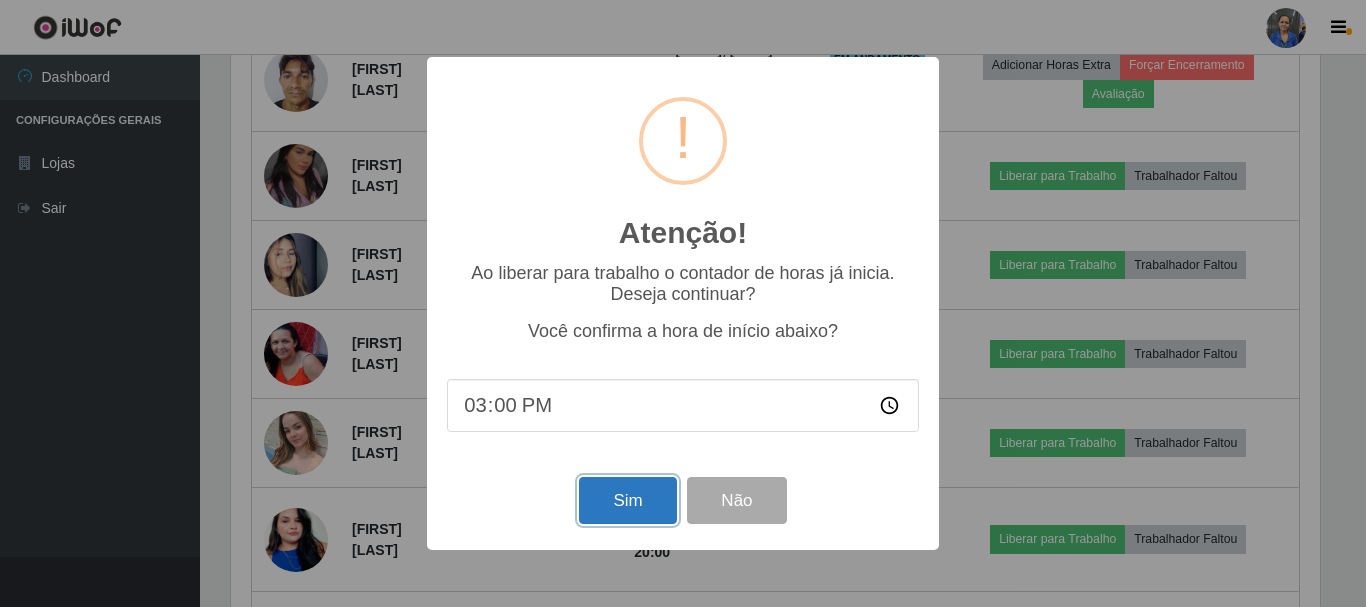 click on "Sim" at bounding box center (627, 500) 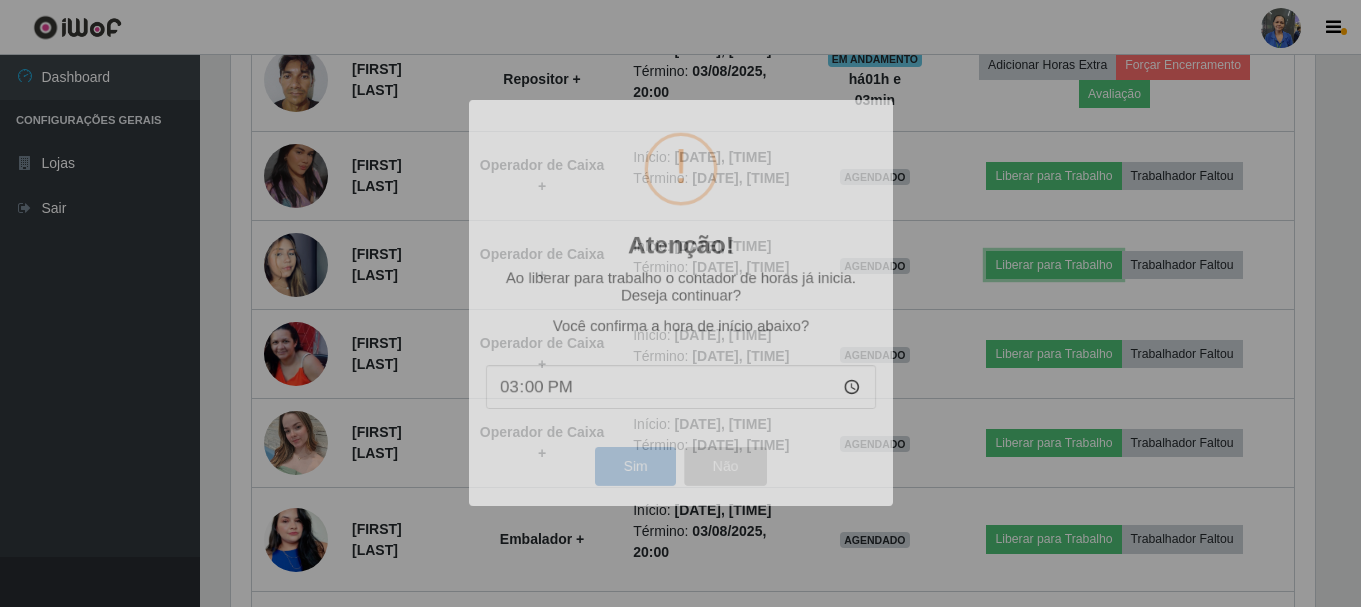 scroll, scrollTop: 999585, scrollLeft: 998901, axis: both 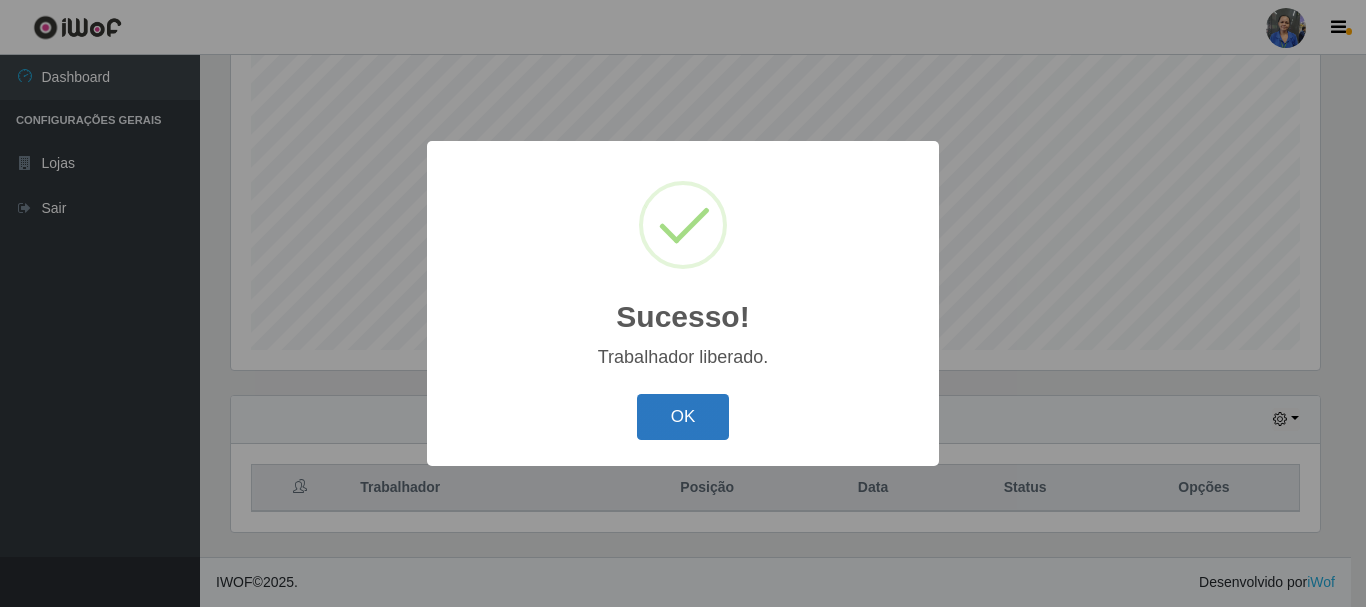 click on "OK" at bounding box center [683, 417] 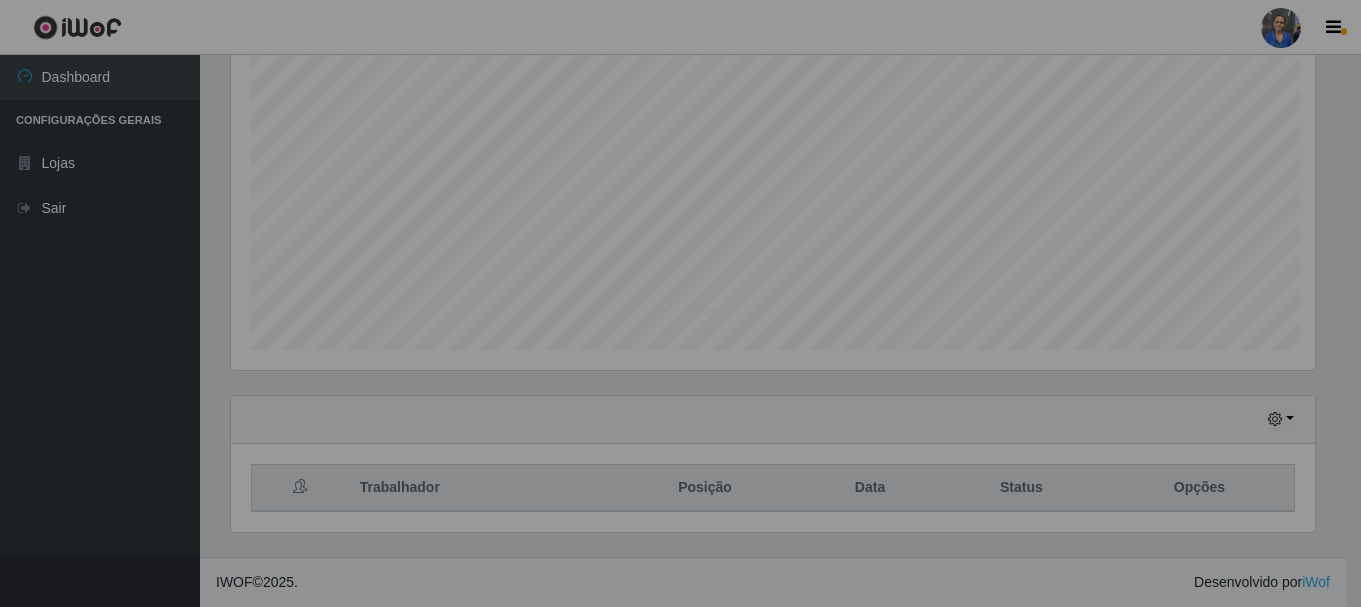 scroll, scrollTop: 999585, scrollLeft: 998901, axis: both 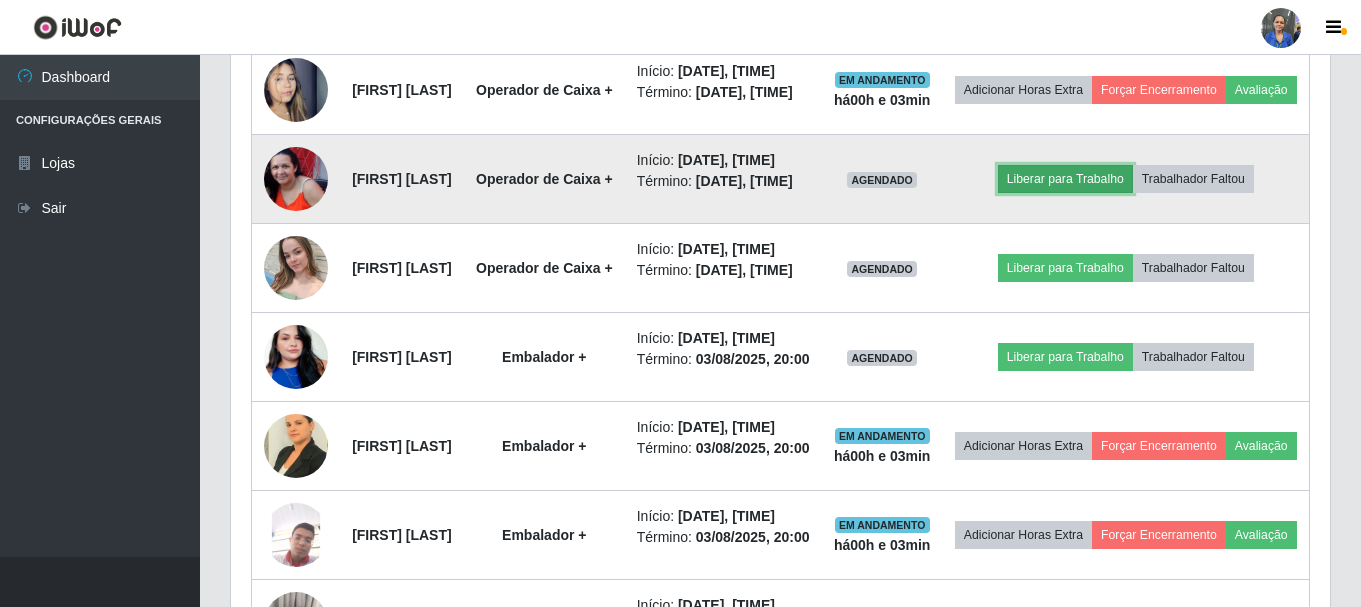 click on "Liberar para Trabalho" at bounding box center [1065, 179] 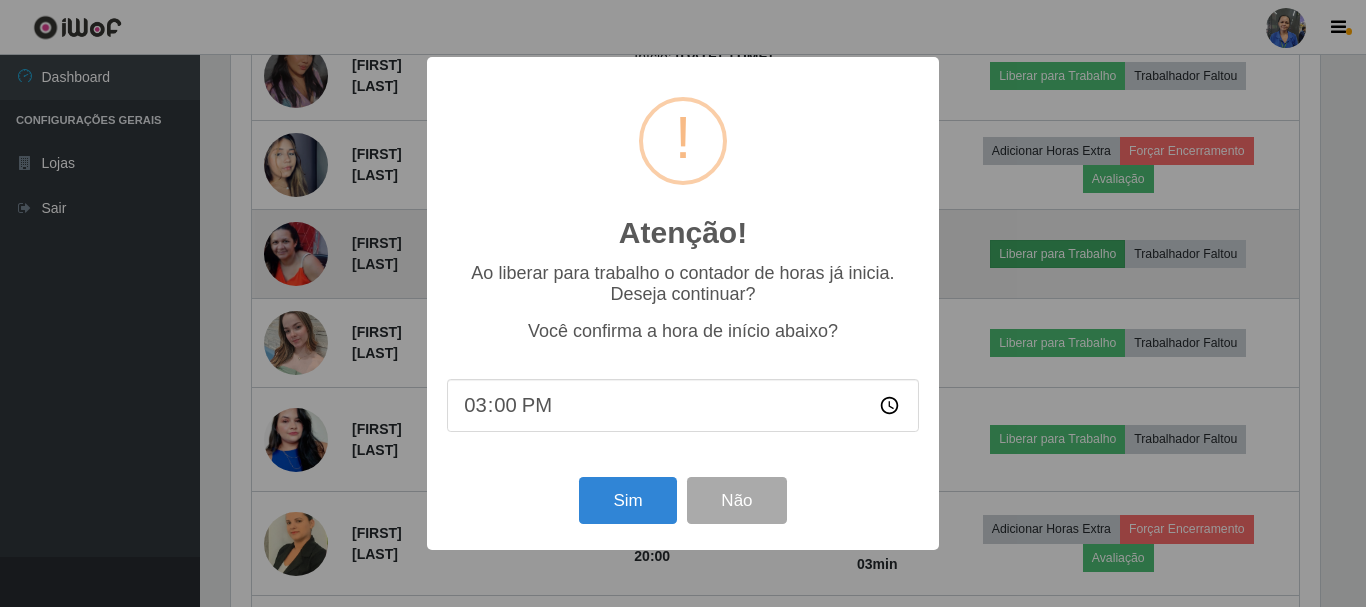 scroll, scrollTop: 999585, scrollLeft: 998911, axis: both 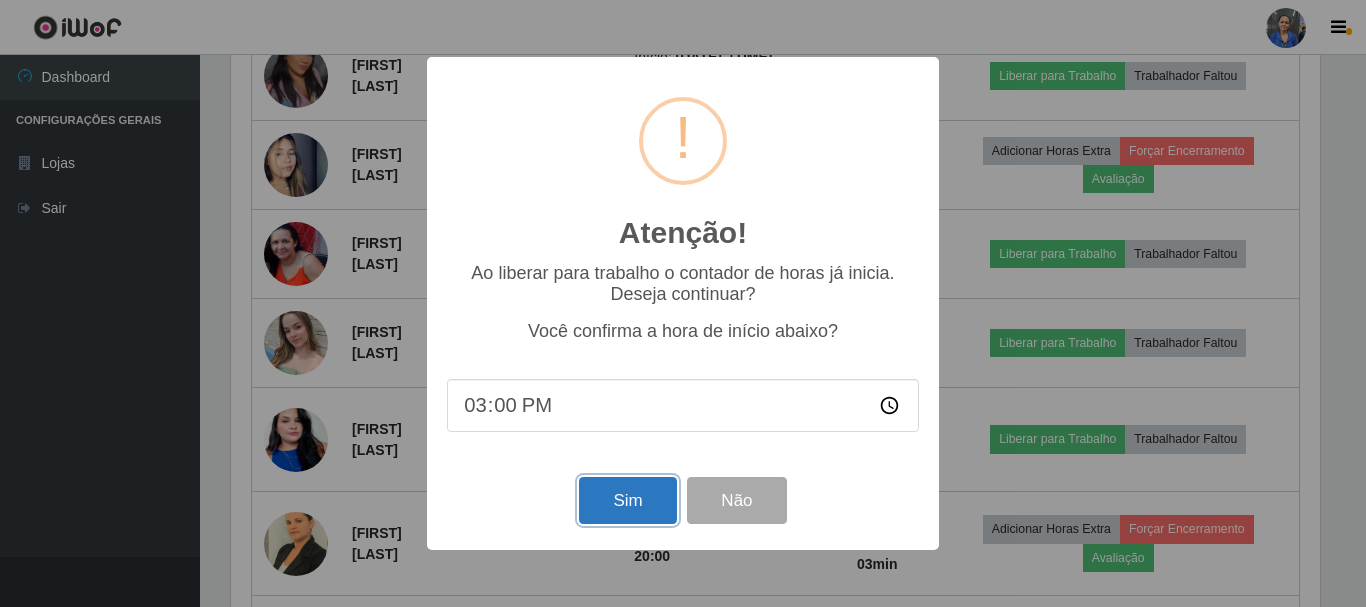 click on "Sim" at bounding box center [627, 500] 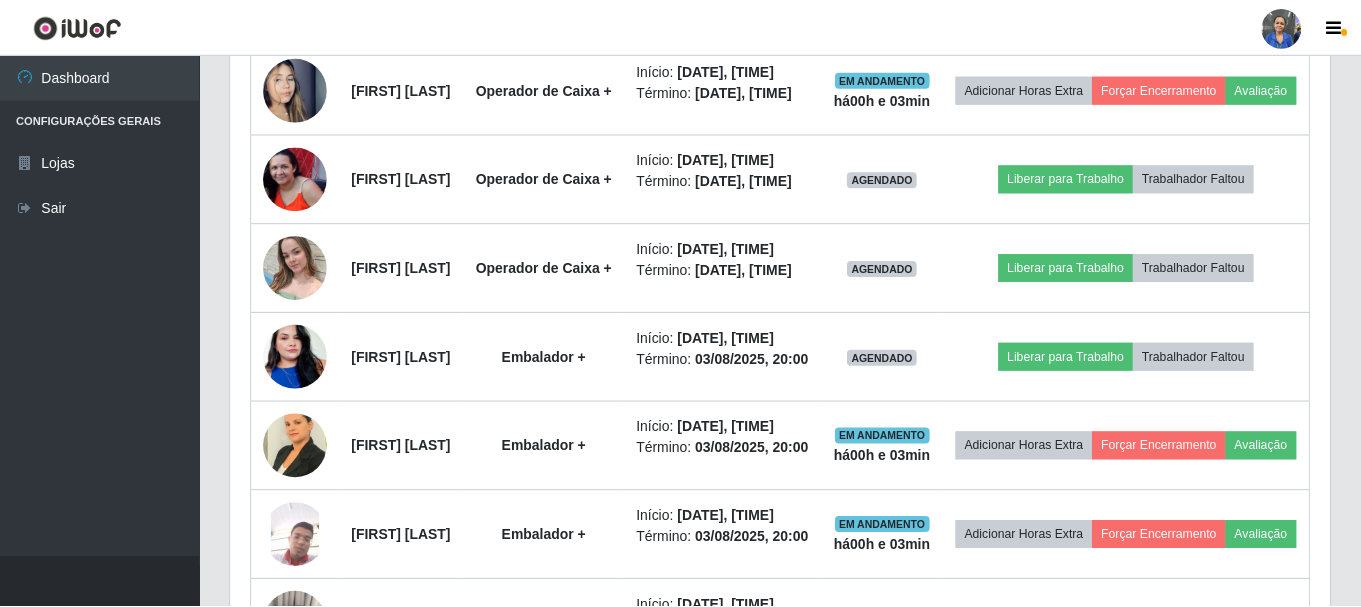 scroll, scrollTop: 999585, scrollLeft: 998901, axis: both 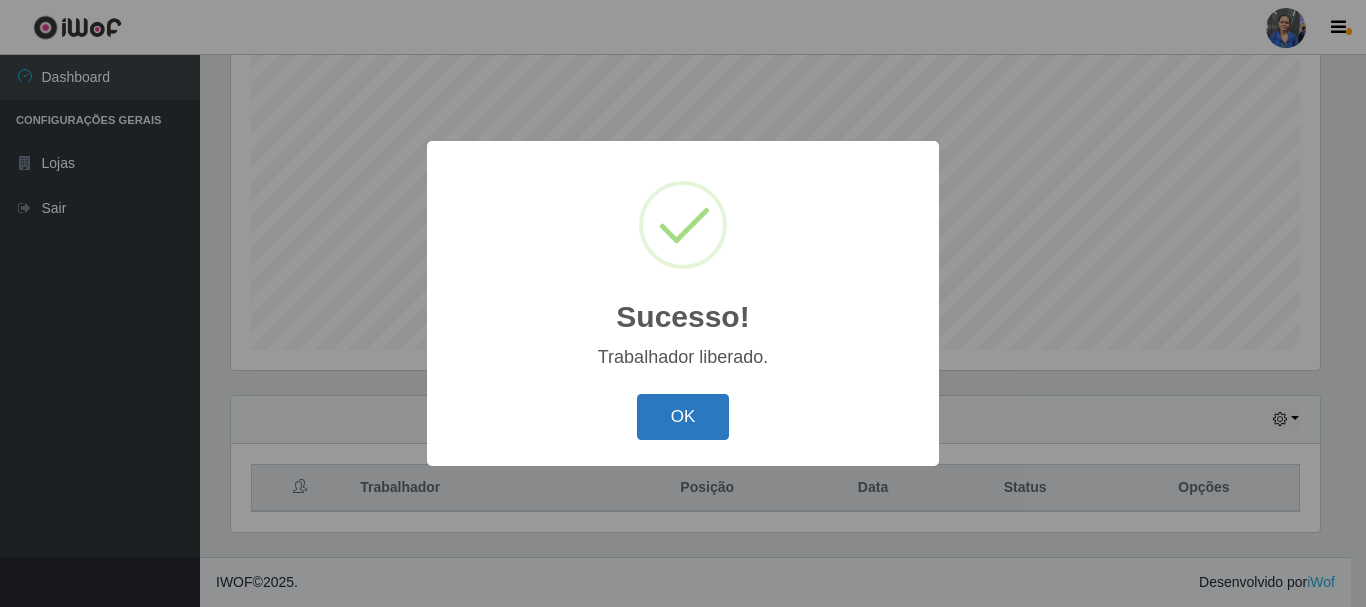click on "OK" at bounding box center (683, 417) 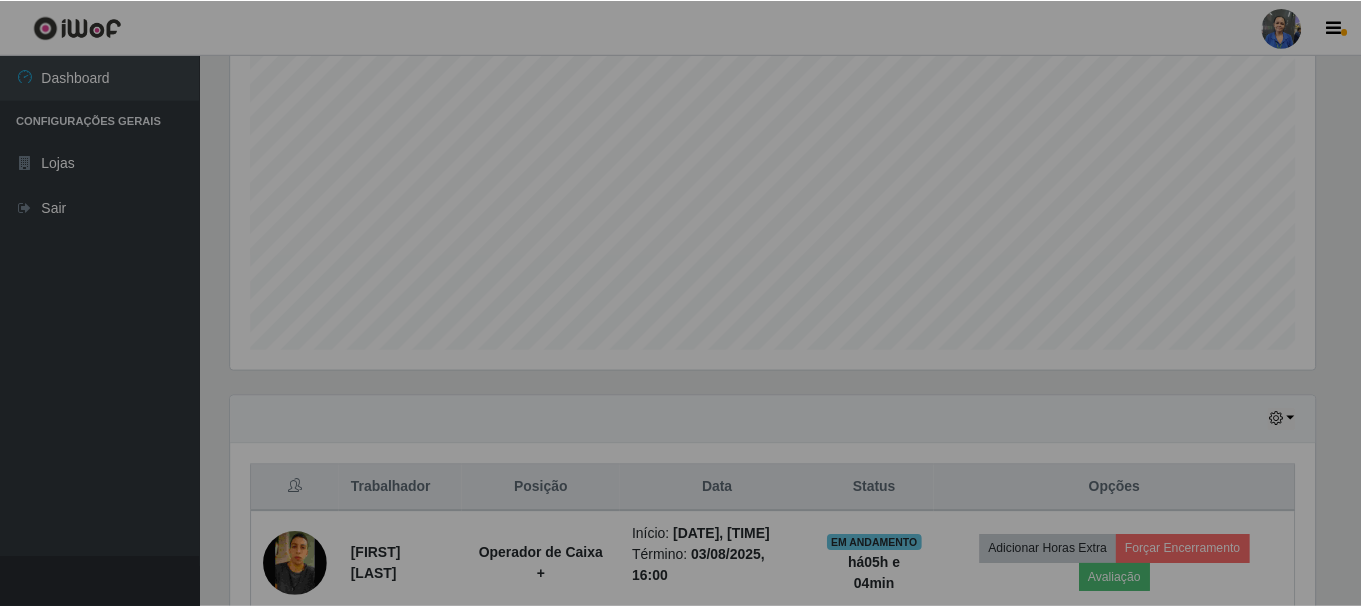 scroll, scrollTop: 999585, scrollLeft: 998901, axis: both 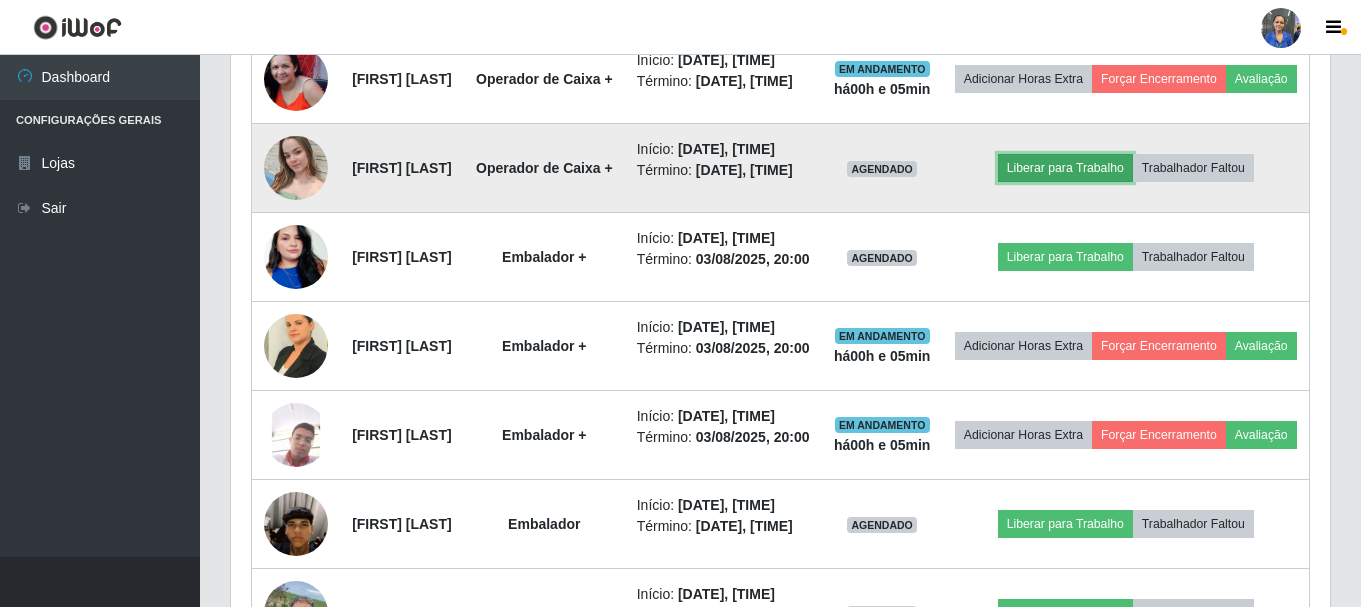 click on "Liberar para Trabalho" at bounding box center (1065, 168) 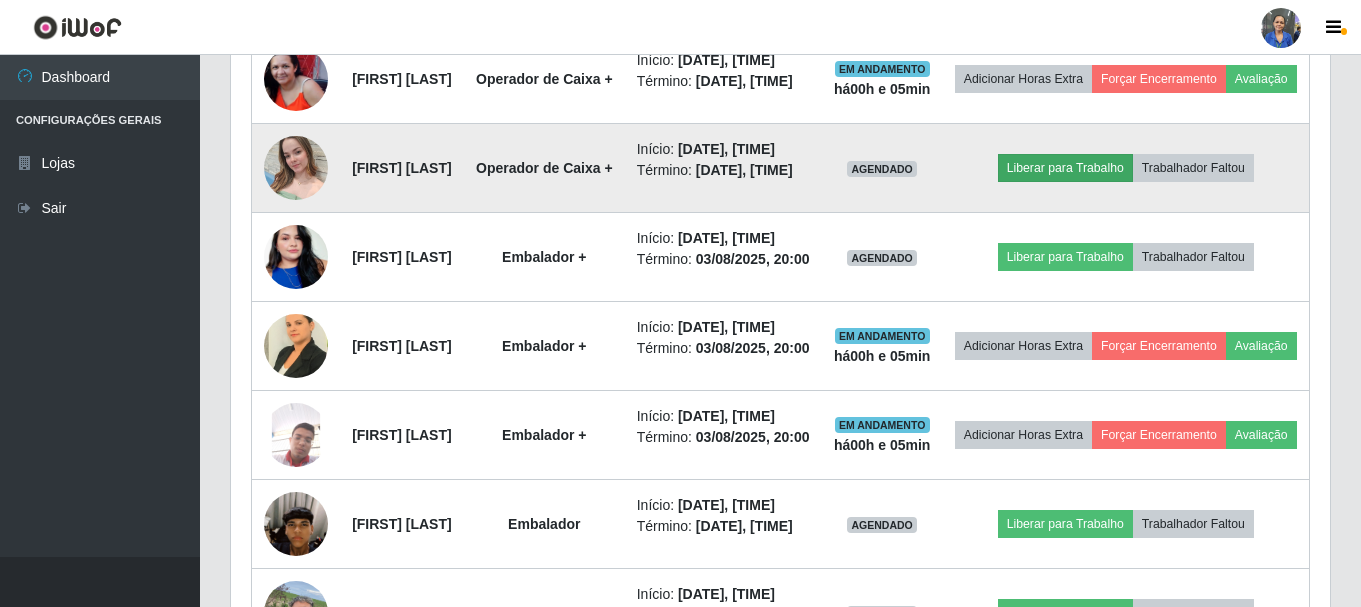 scroll, scrollTop: 999585, scrollLeft: 998911, axis: both 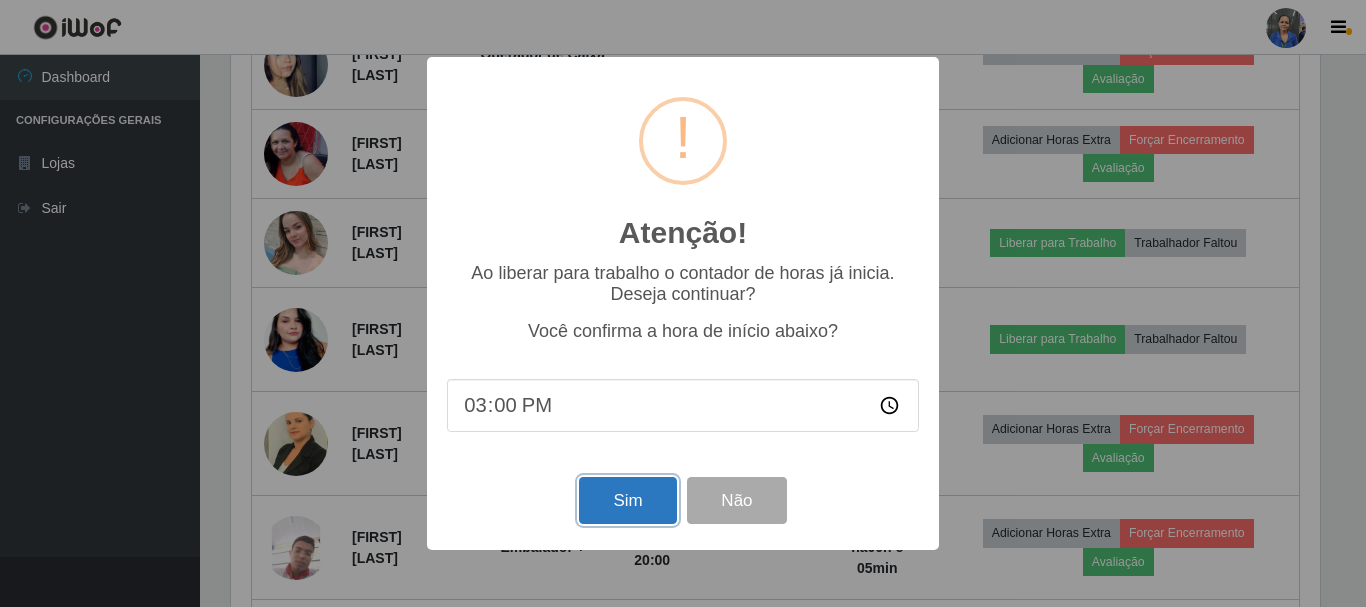 click on "Sim" at bounding box center (627, 500) 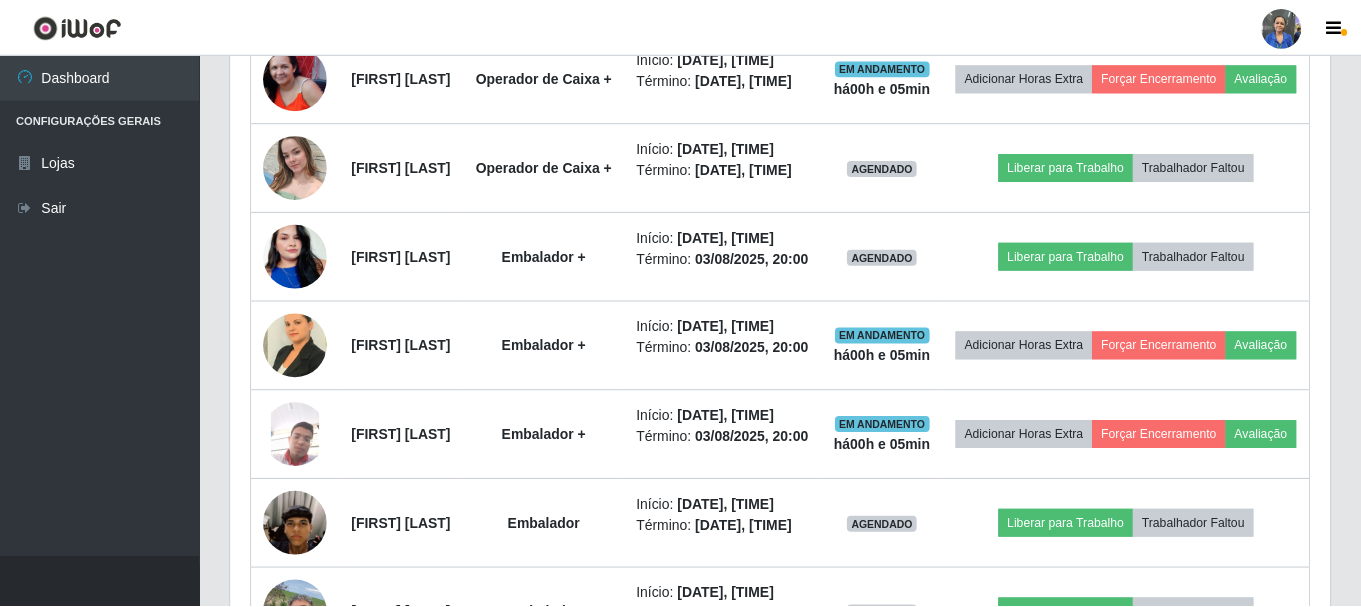 scroll, scrollTop: 999585, scrollLeft: 998901, axis: both 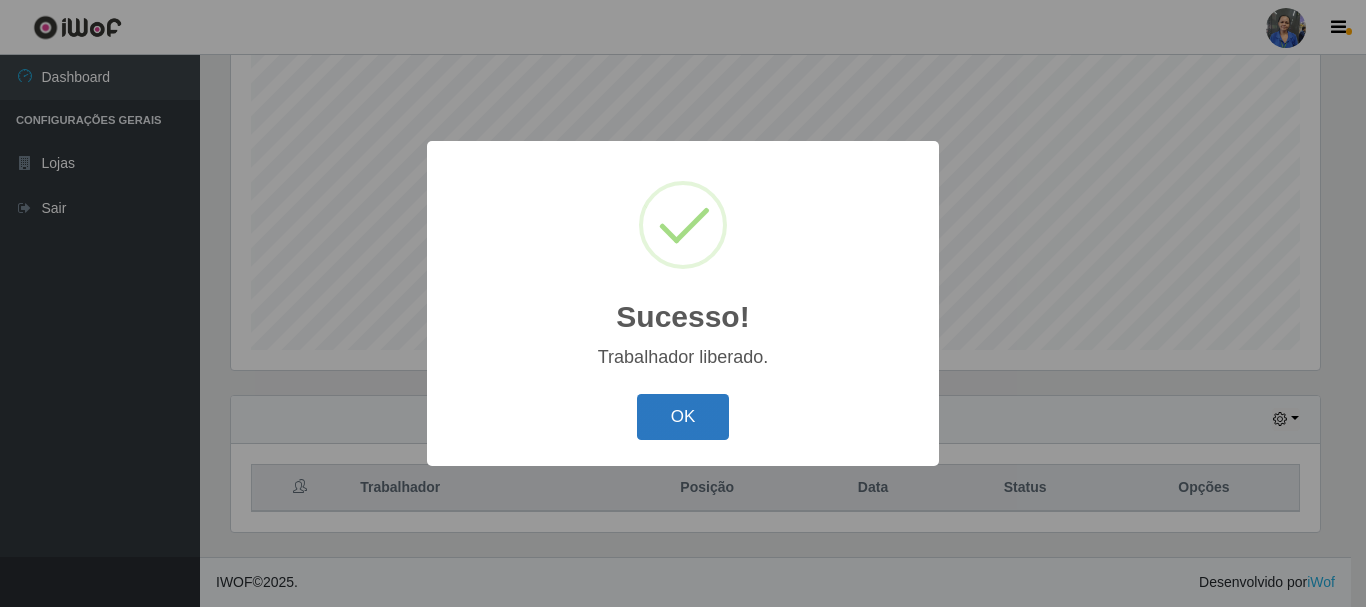 click on "OK" at bounding box center [683, 417] 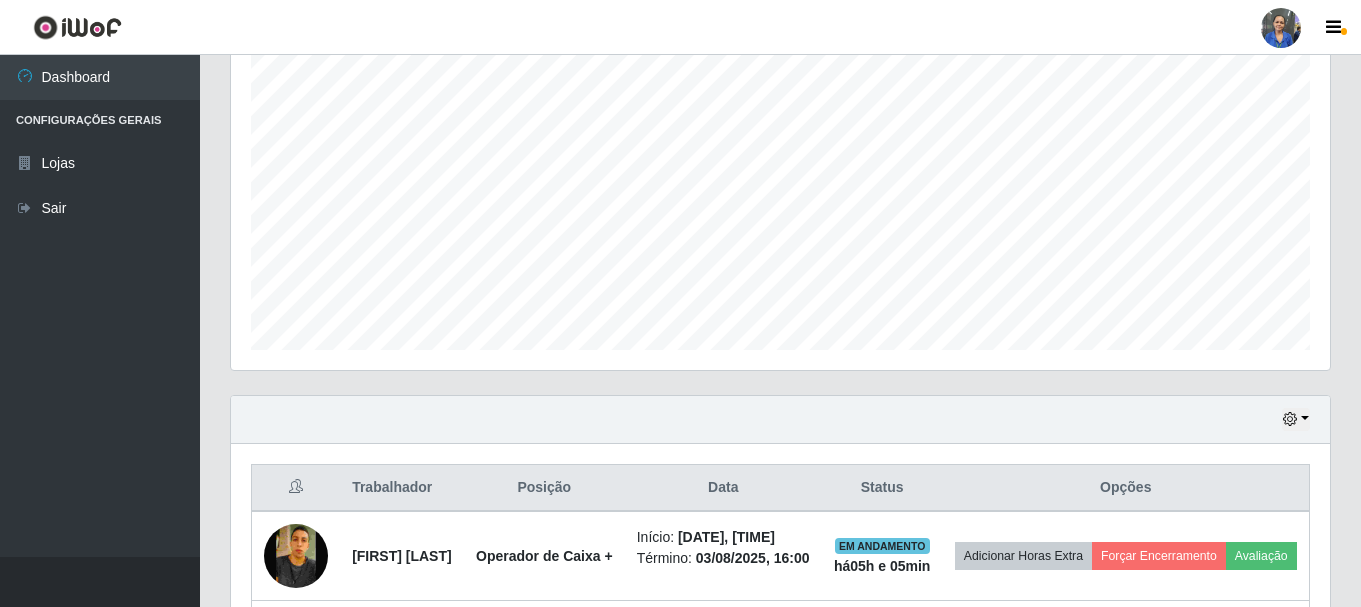 scroll, scrollTop: 999585, scrollLeft: 998901, axis: both 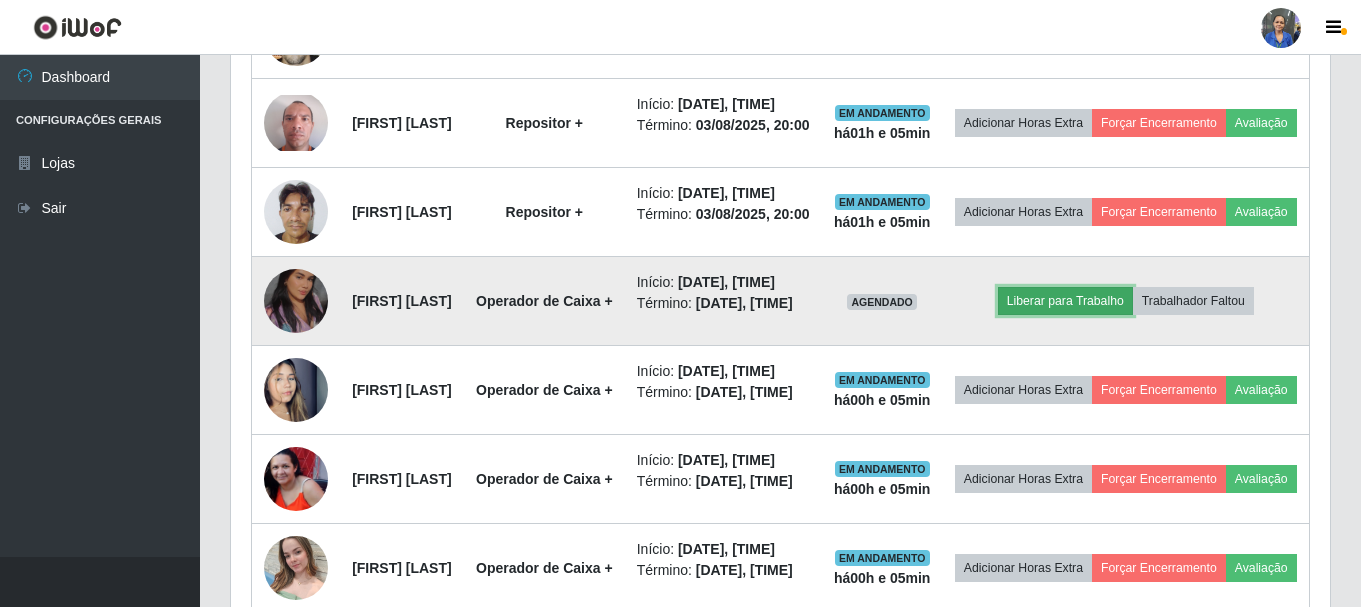 click on "Liberar para Trabalho" at bounding box center [1065, 301] 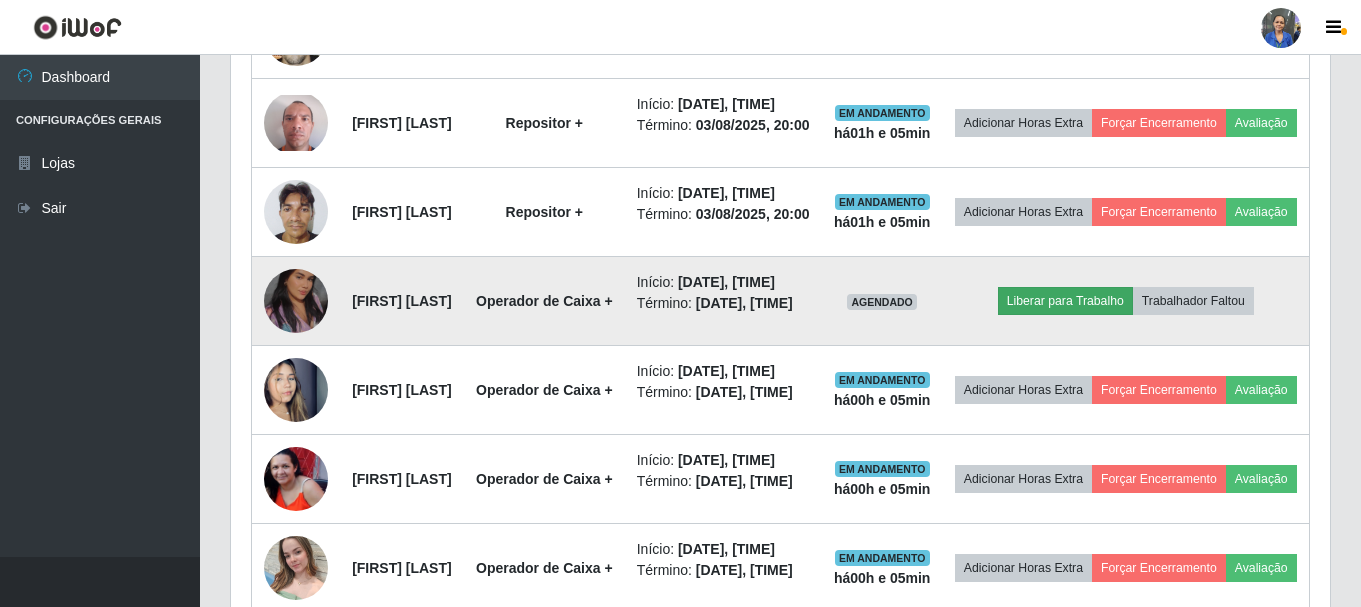 scroll, scrollTop: 999585, scrollLeft: 998911, axis: both 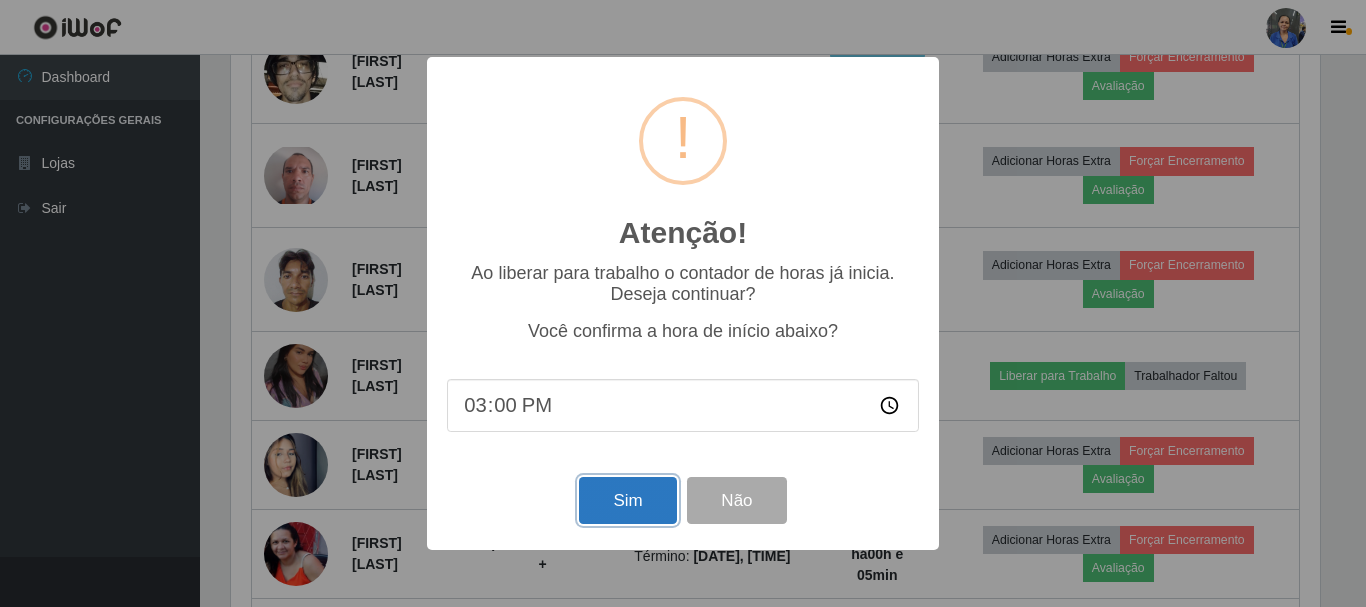 click on "Sim" at bounding box center [627, 500] 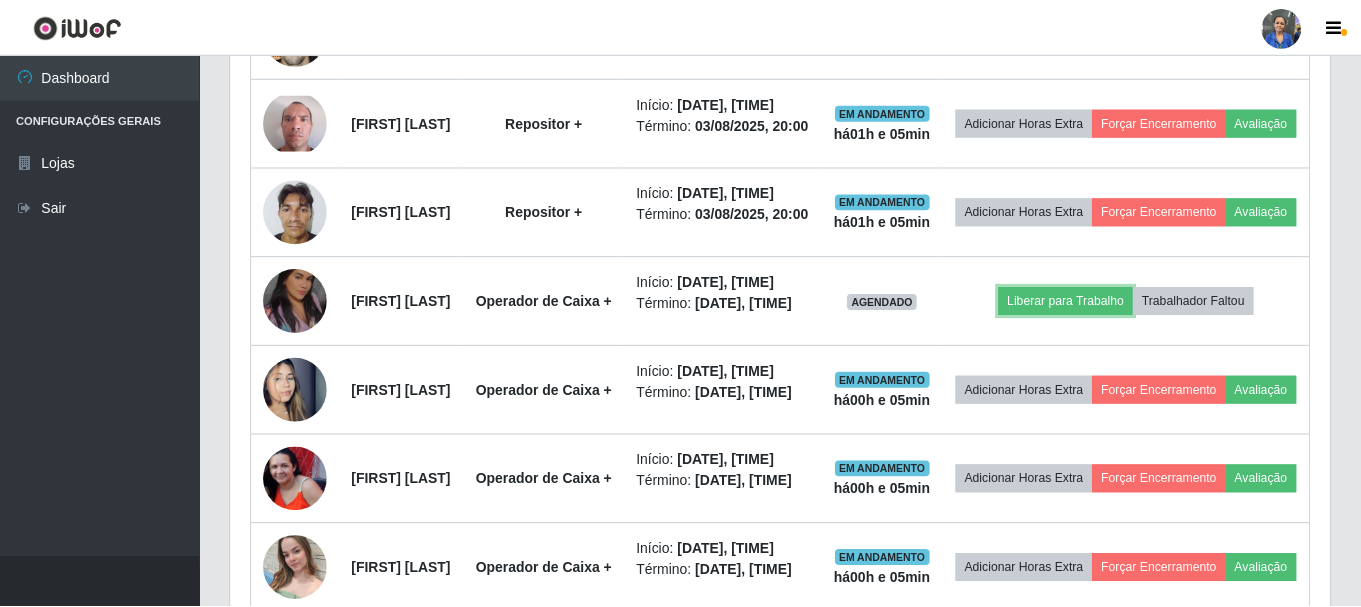 scroll, scrollTop: 999585, scrollLeft: 998901, axis: both 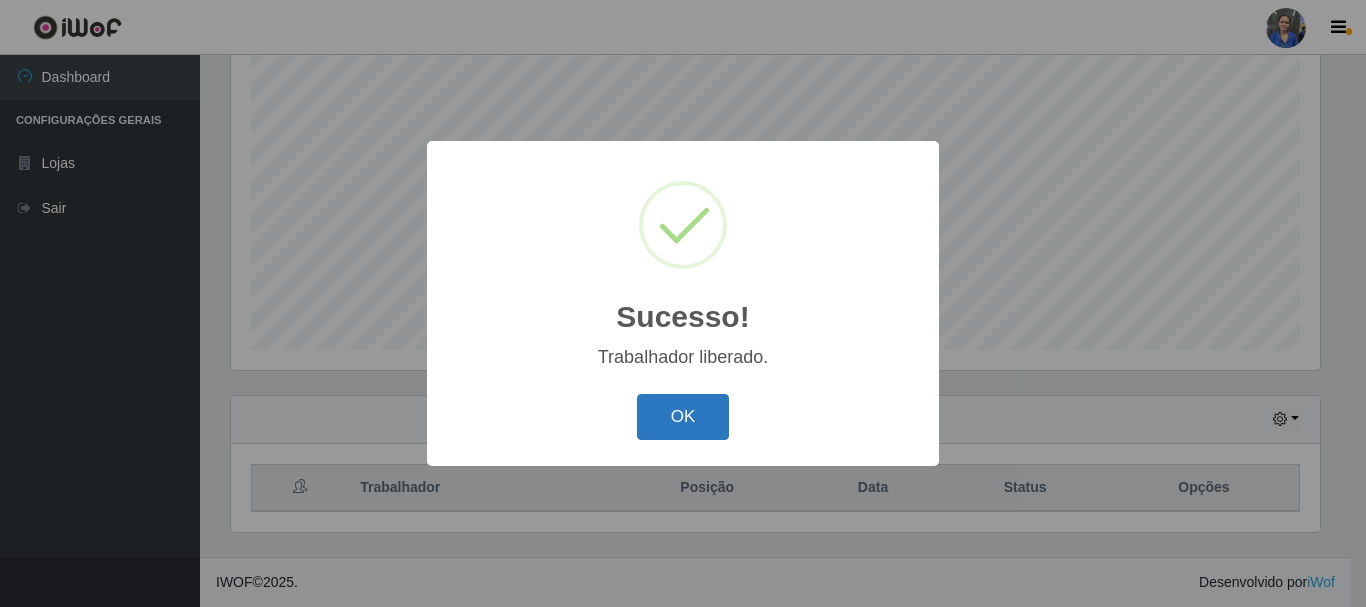 click on "OK" at bounding box center (683, 417) 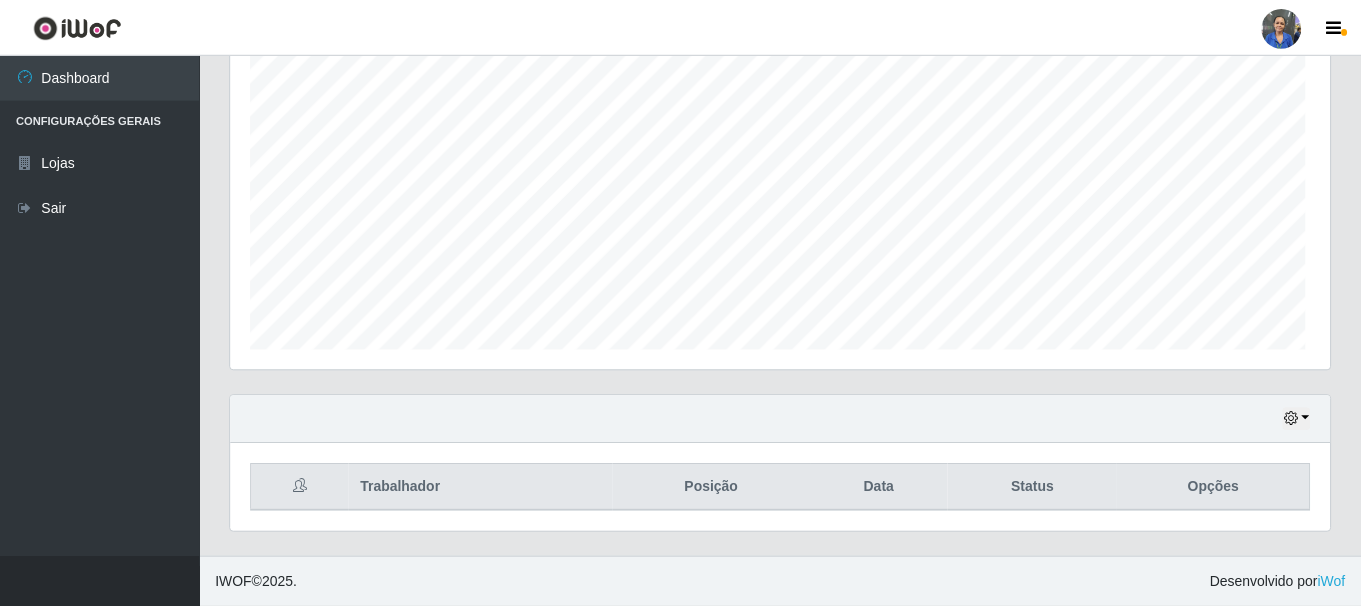 scroll, scrollTop: 999585, scrollLeft: 998901, axis: both 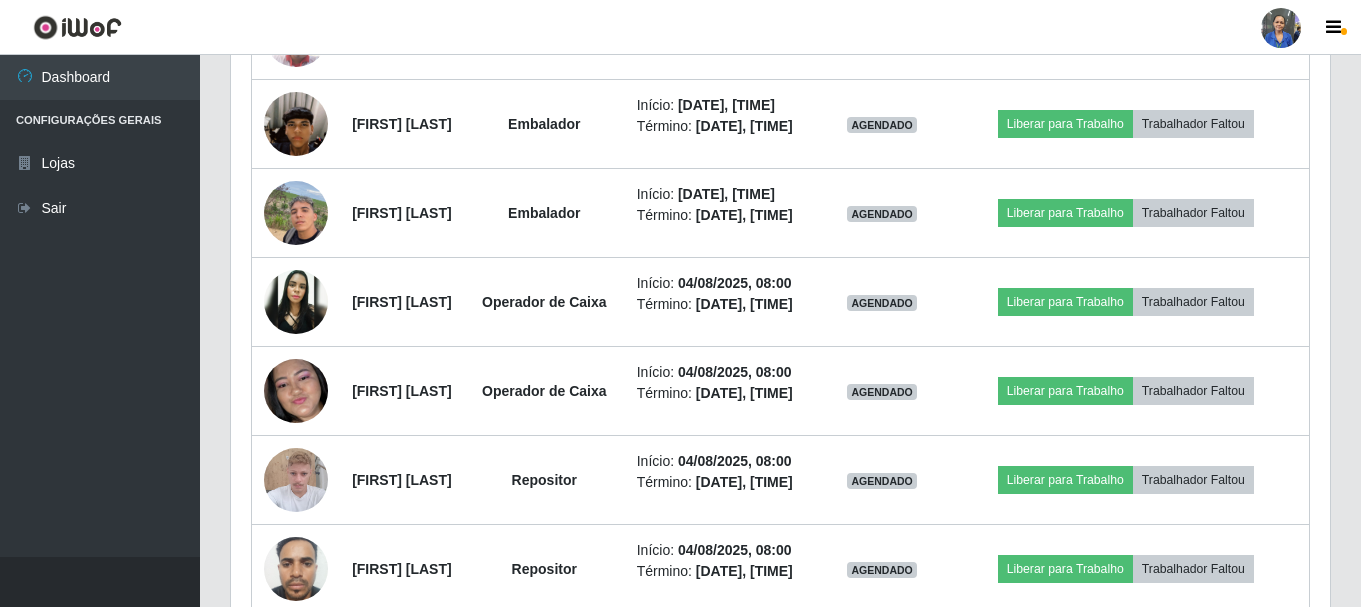 click on "Liberar para Trabalho" at bounding box center [1065, -143] 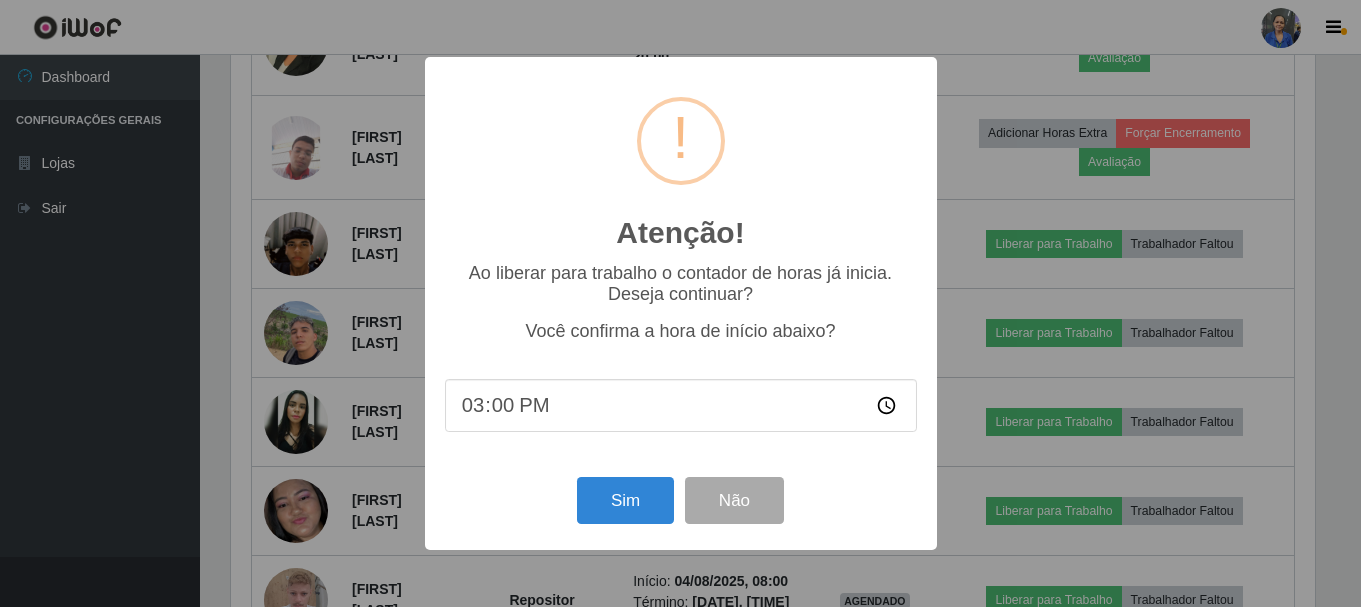 scroll, scrollTop: 999585, scrollLeft: 998911, axis: both 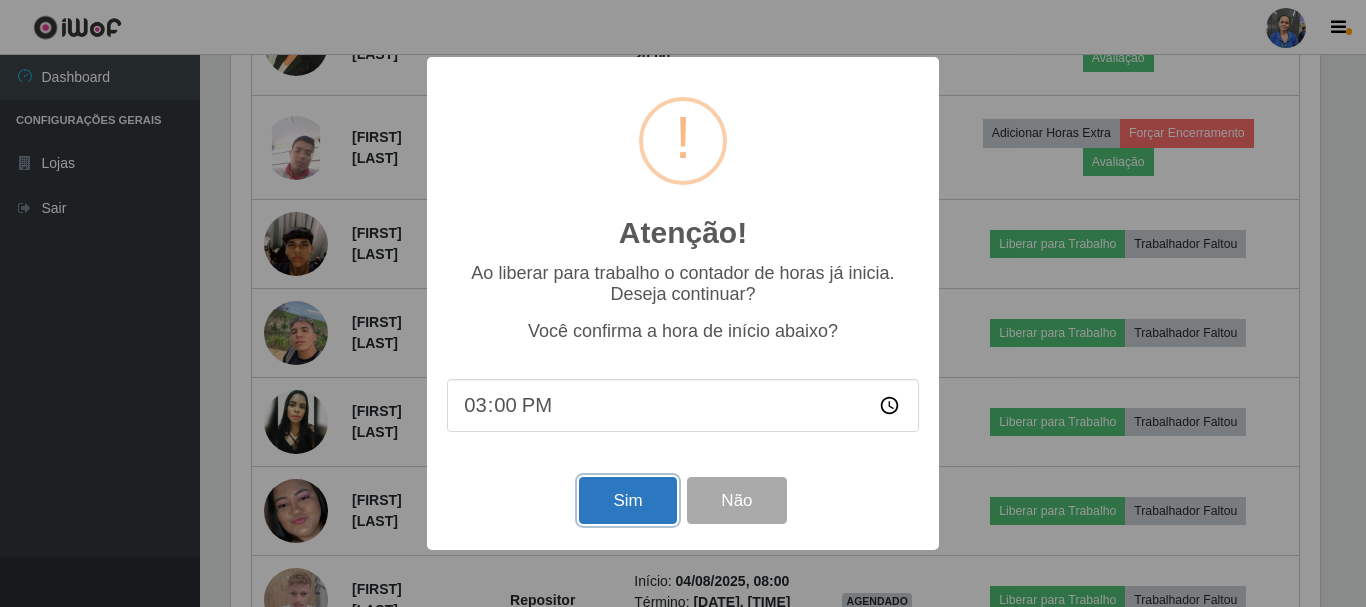 click on "Sim" at bounding box center (627, 500) 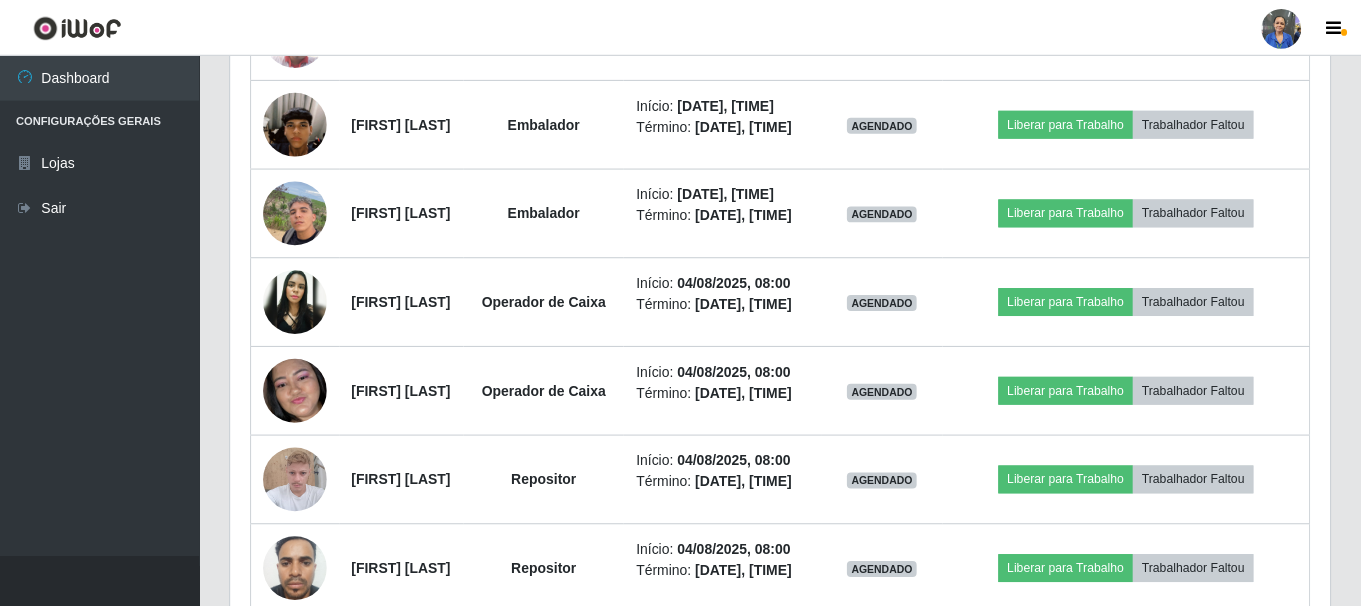 scroll, scrollTop: 999585, scrollLeft: 998901, axis: both 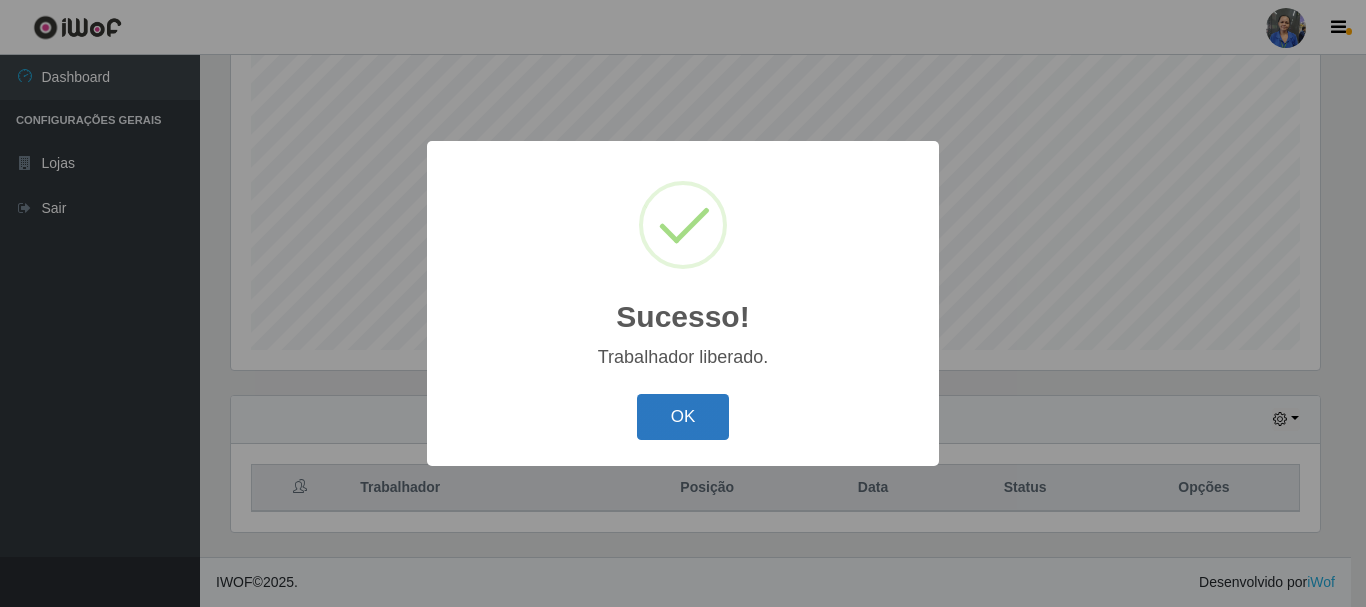 click on "OK" at bounding box center (683, 417) 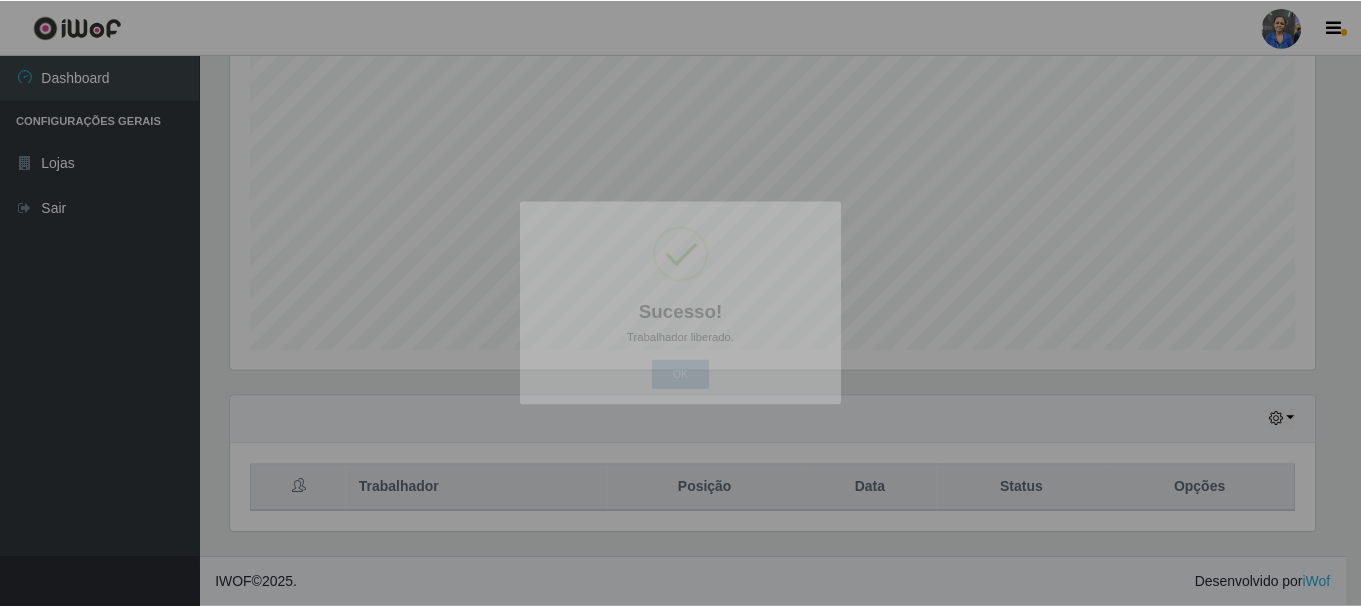 scroll, scrollTop: 999585, scrollLeft: 998901, axis: both 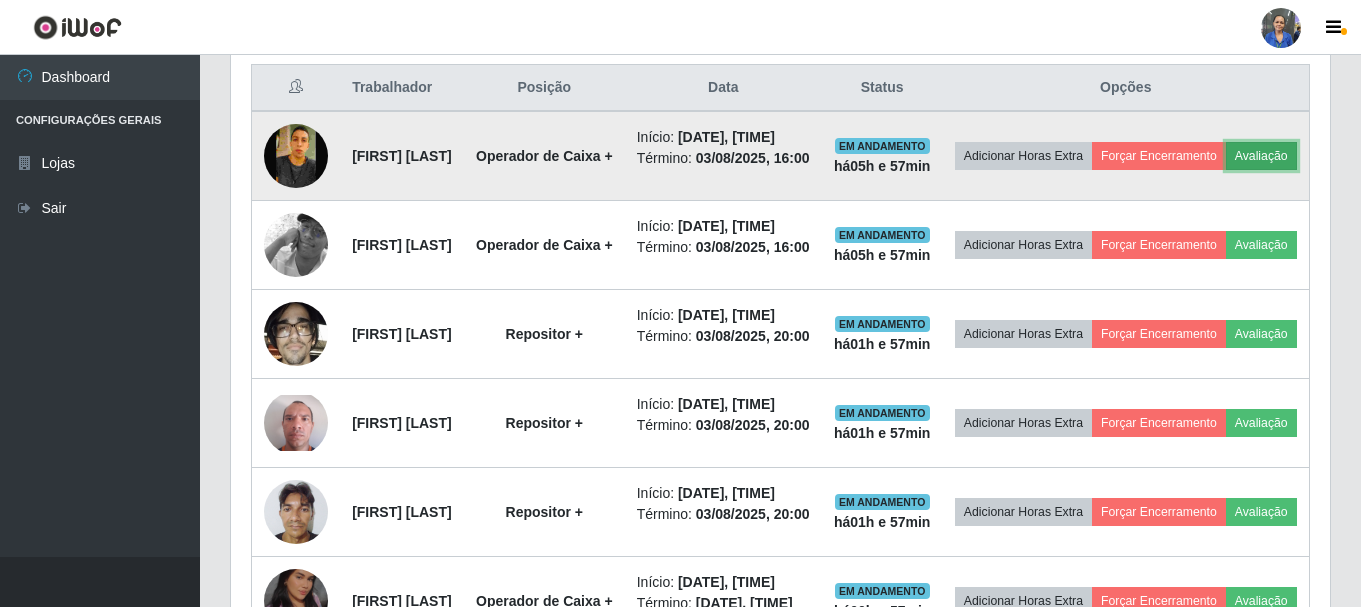 click on "Avaliação" at bounding box center (1261, 156) 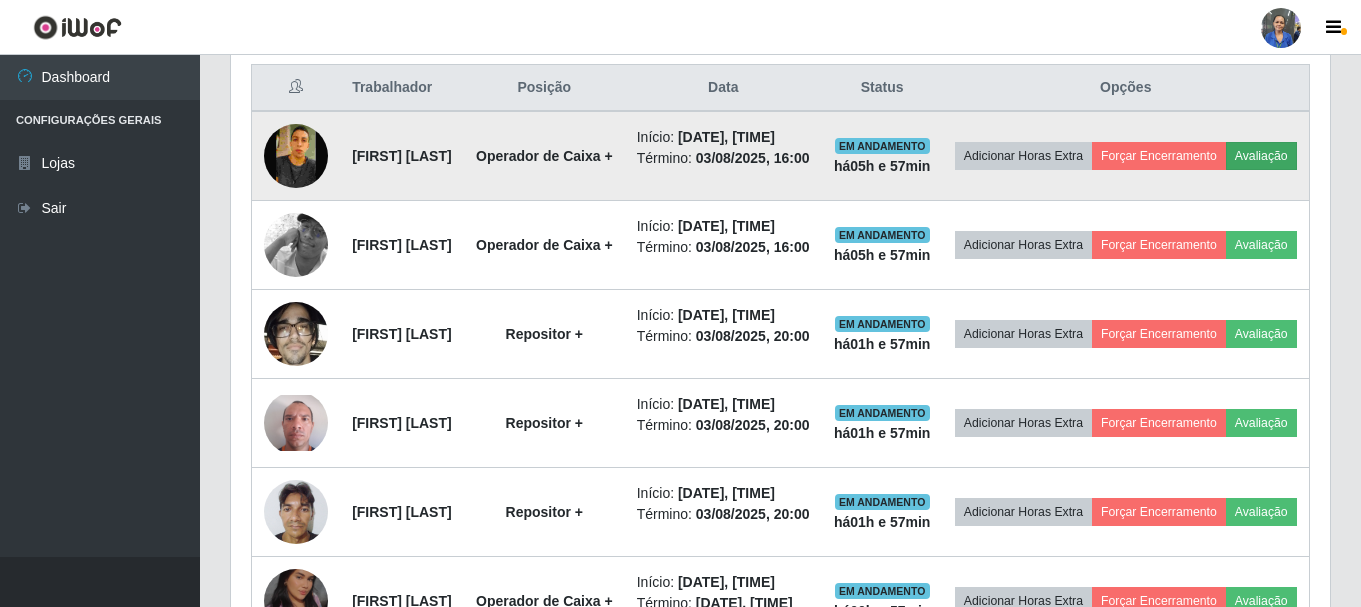 scroll, scrollTop: 999585, scrollLeft: 998911, axis: both 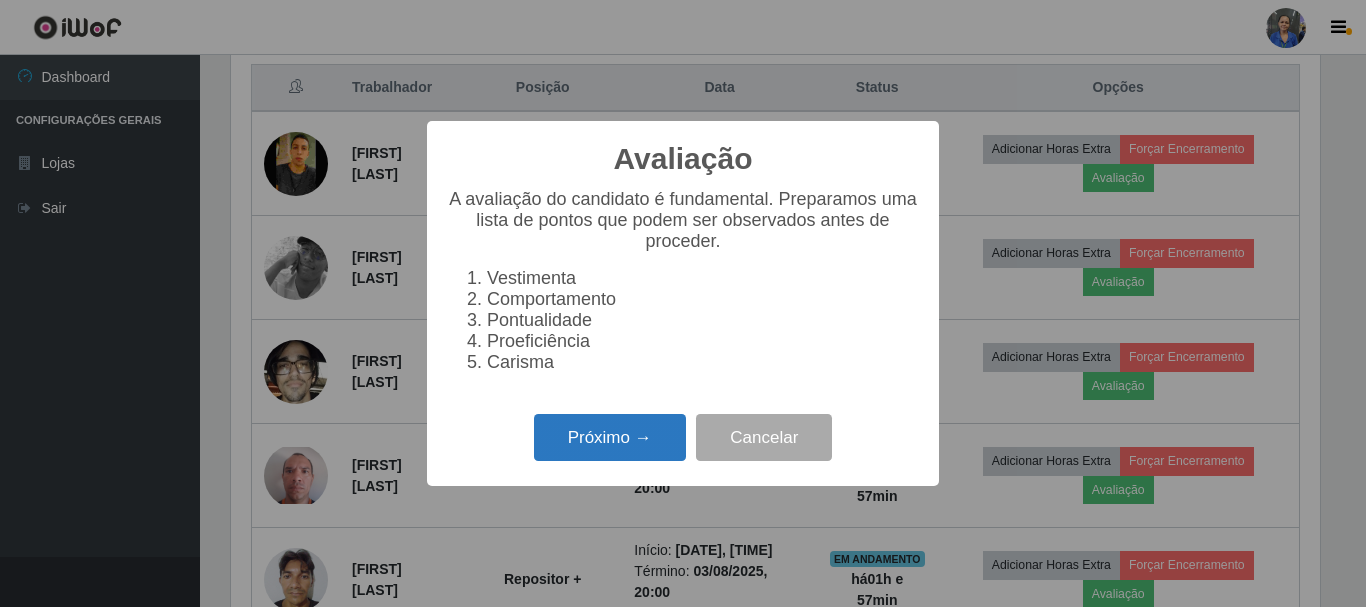 click on "Próximo →" at bounding box center (610, 437) 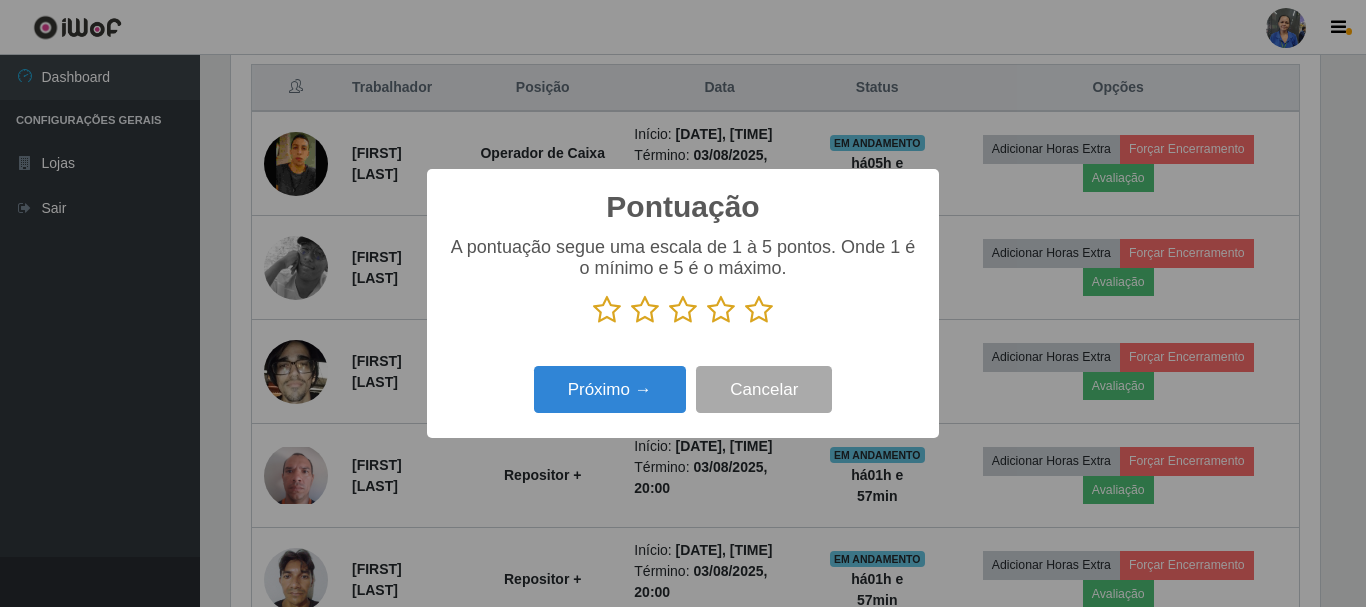 click at bounding box center [759, 310] 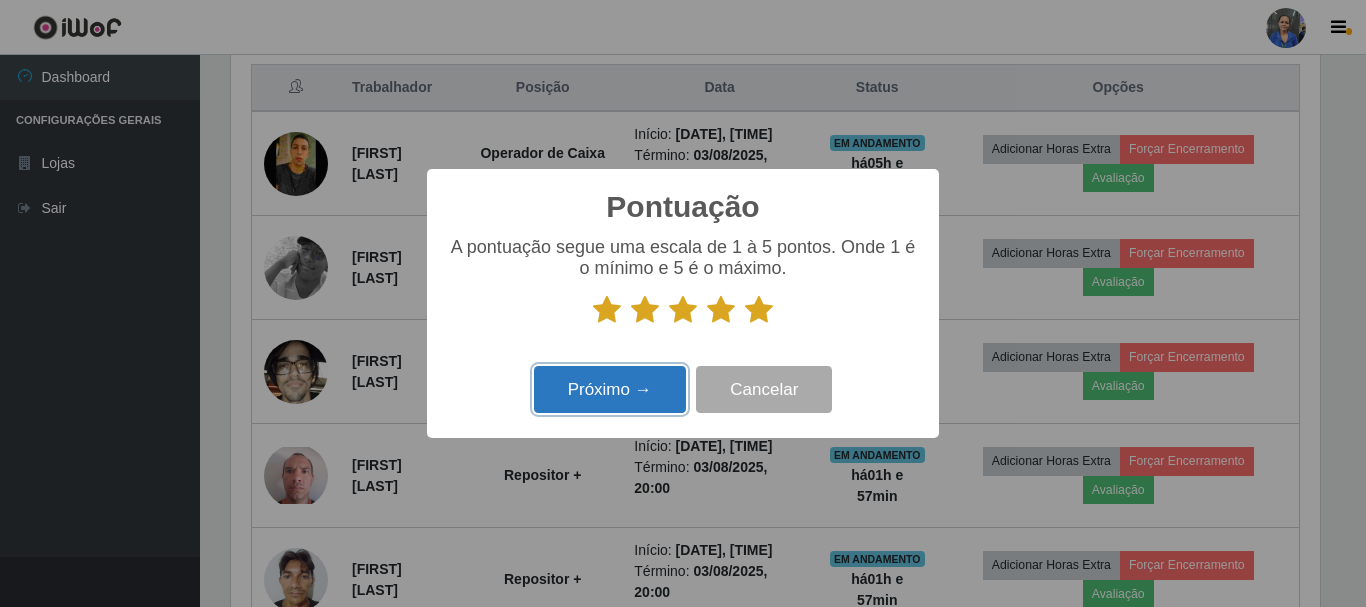 click on "Próximo →" at bounding box center [610, 389] 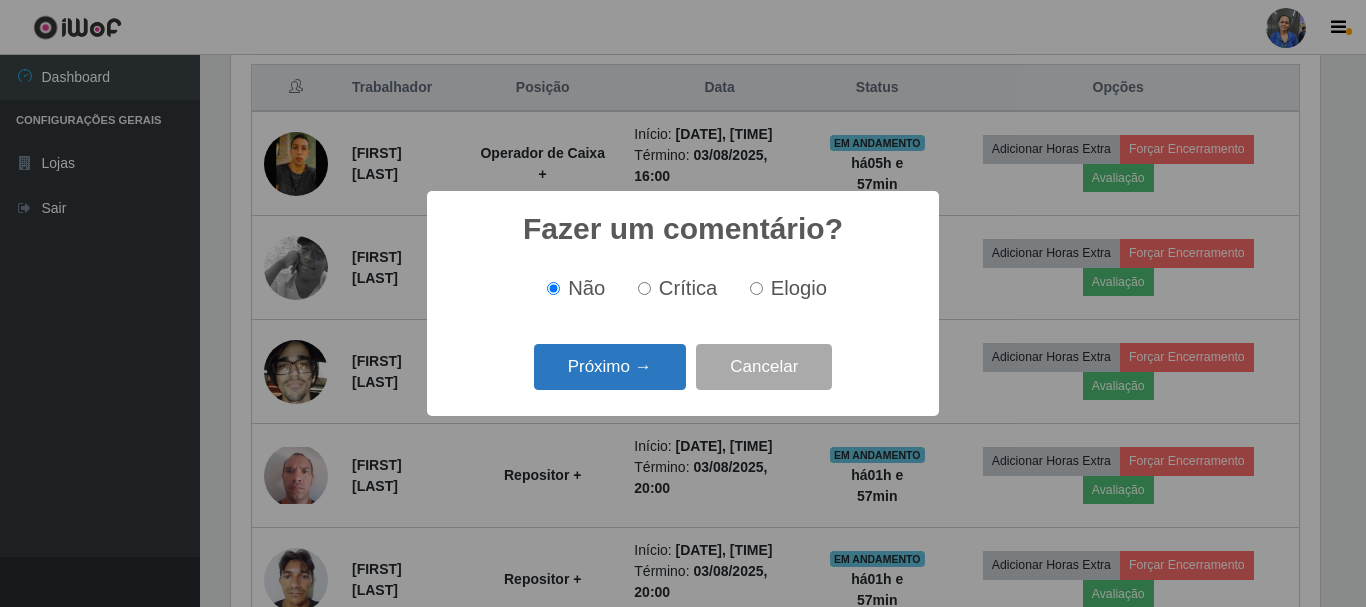 click on "Próximo →" at bounding box center (610, 367) 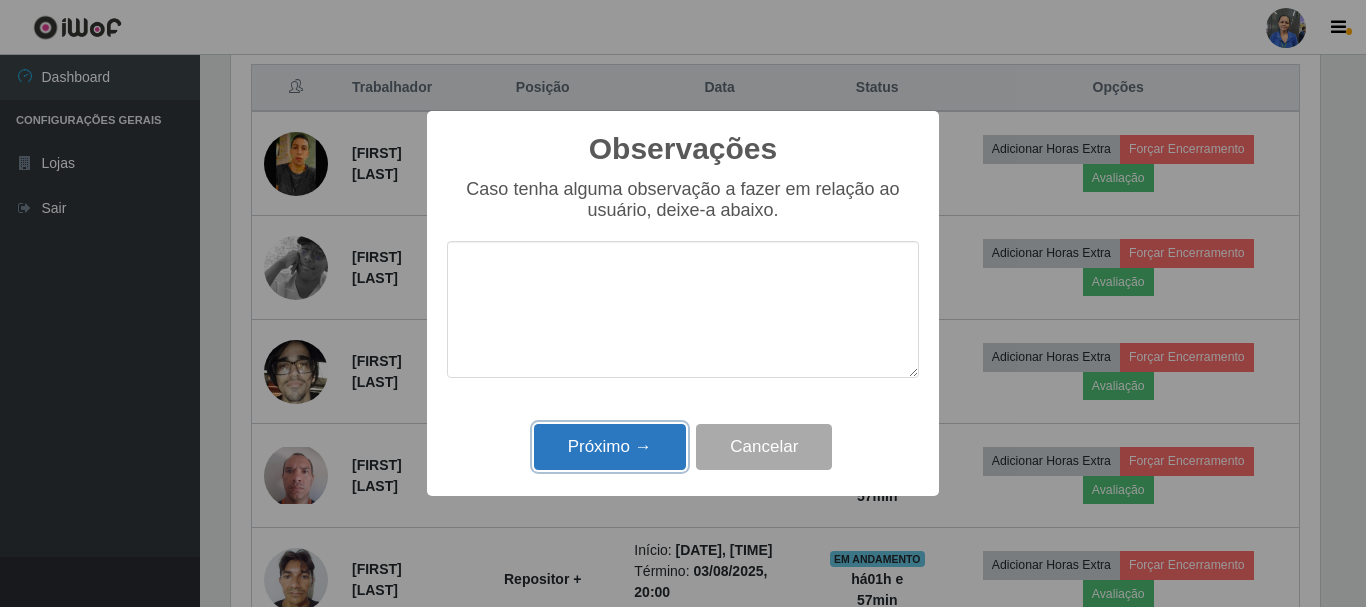 click on "Próximo →" at bounding box center (610, 447) 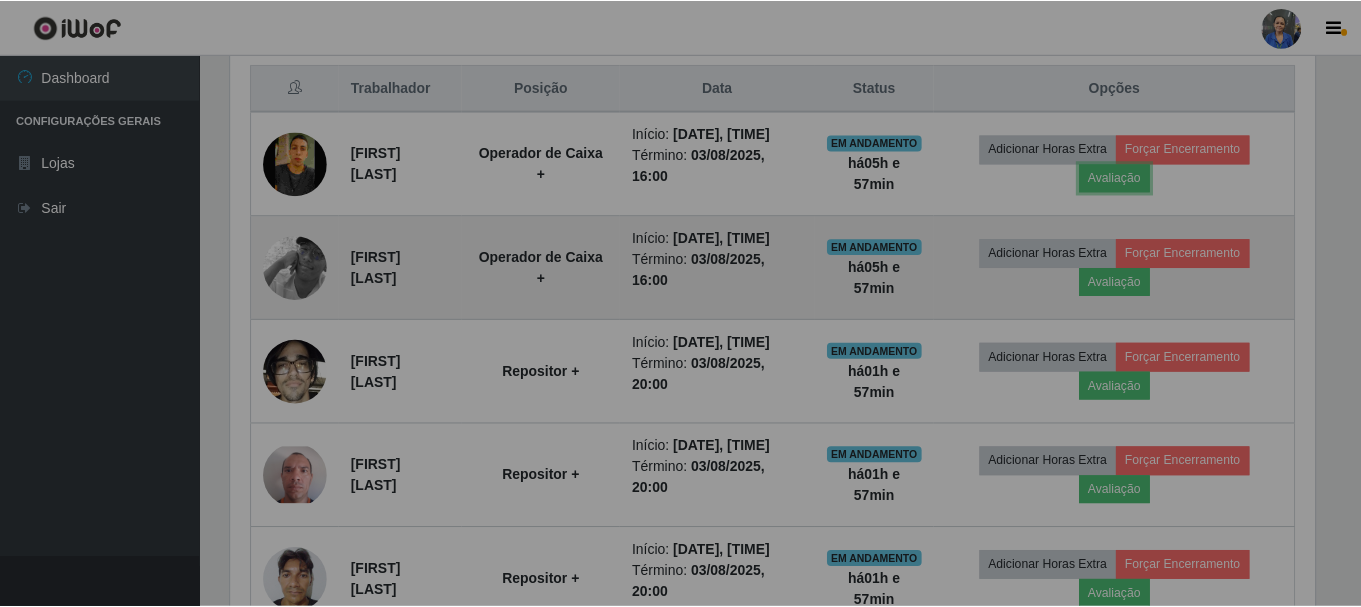 scroll, scrollTop: 999585, scrollLeft: 998901, axis: both 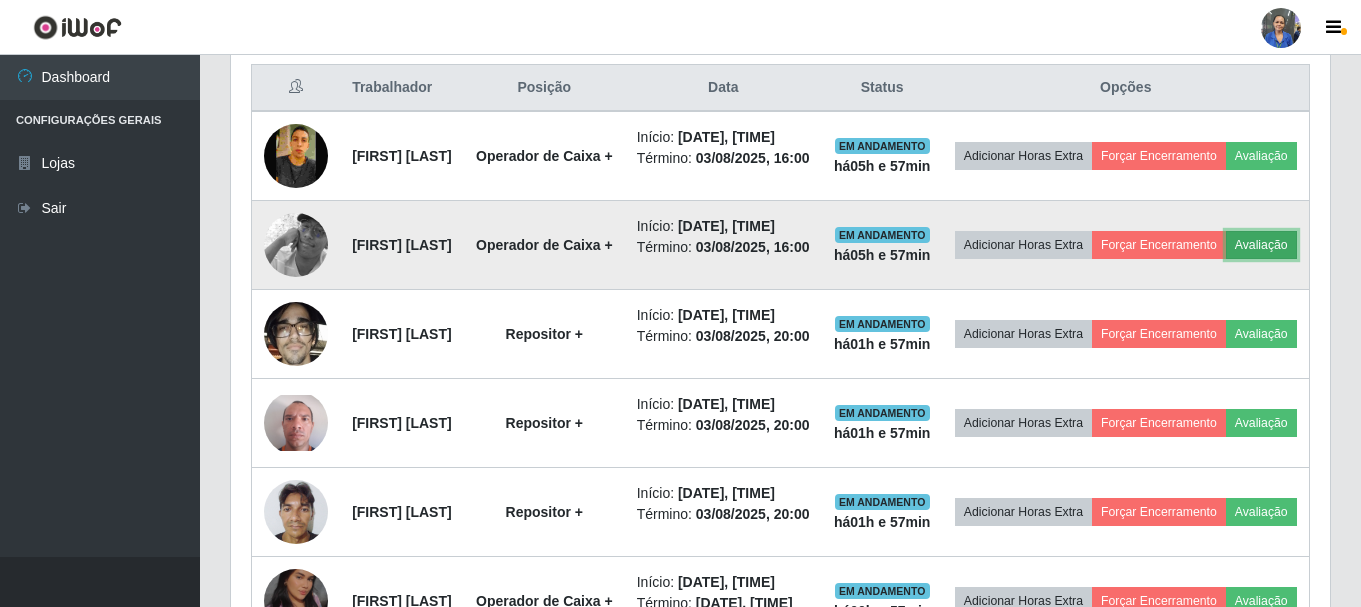 click on "Avaliação" at bounding box center [1261, 245] 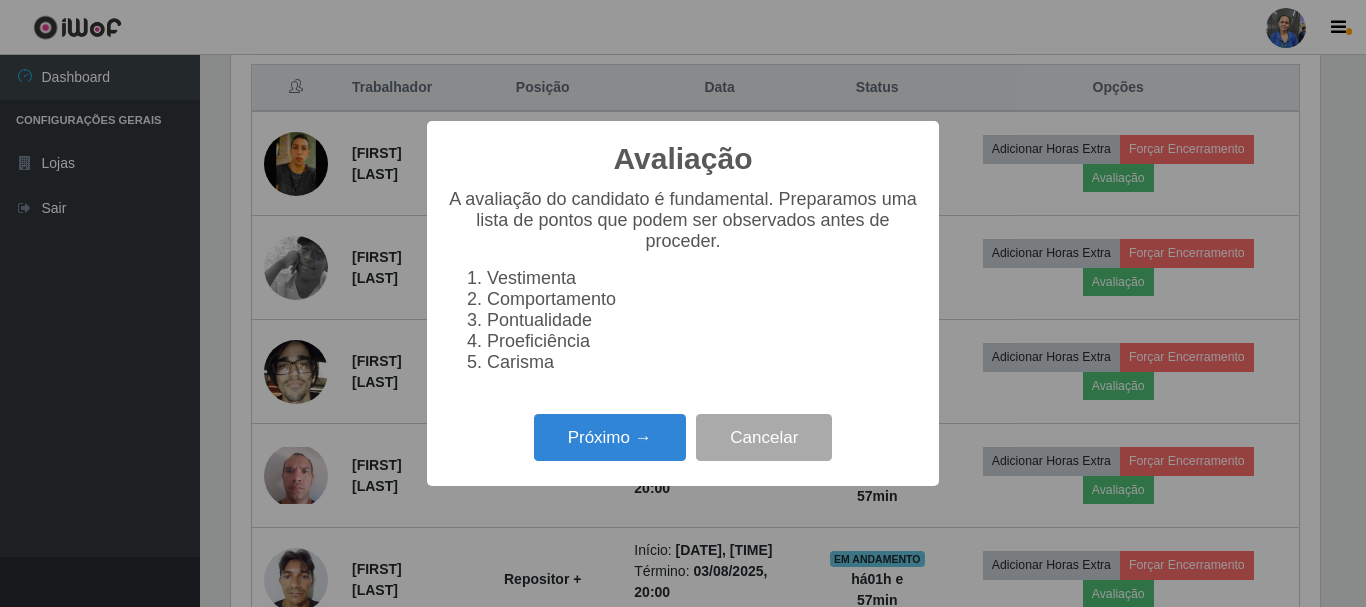 scroll, scrollTop: 999585, scrollLeft: 998911, axis: both 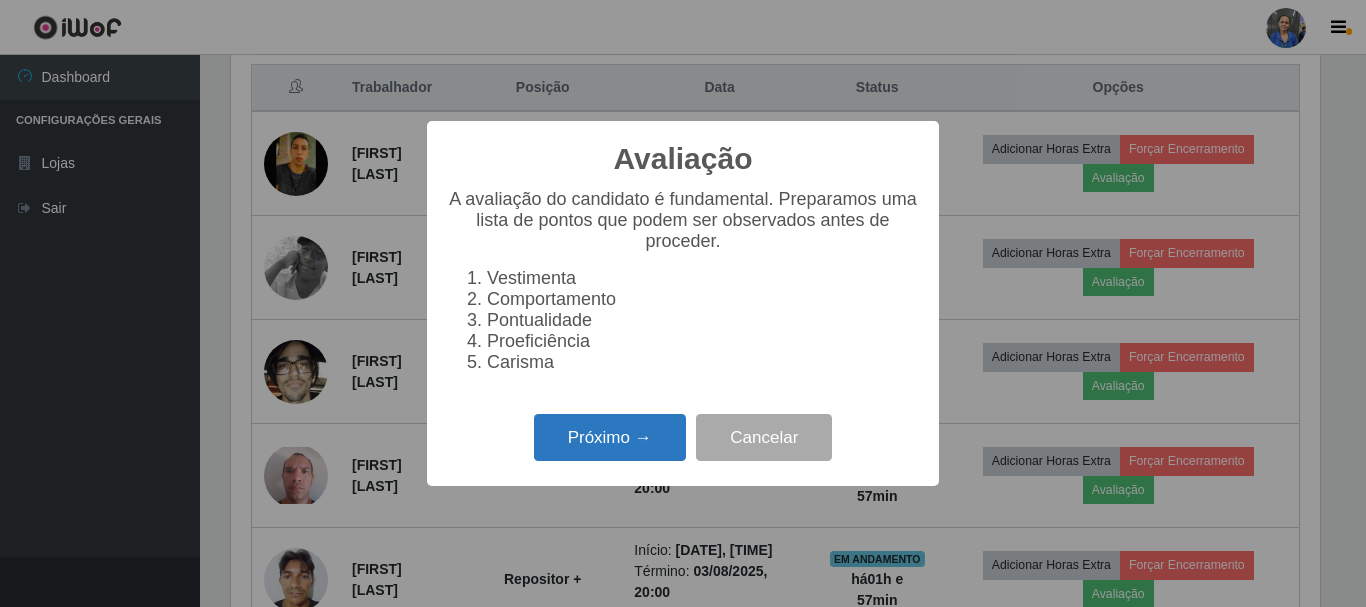 click on "Próximo →" at bounding box center [610, 437] 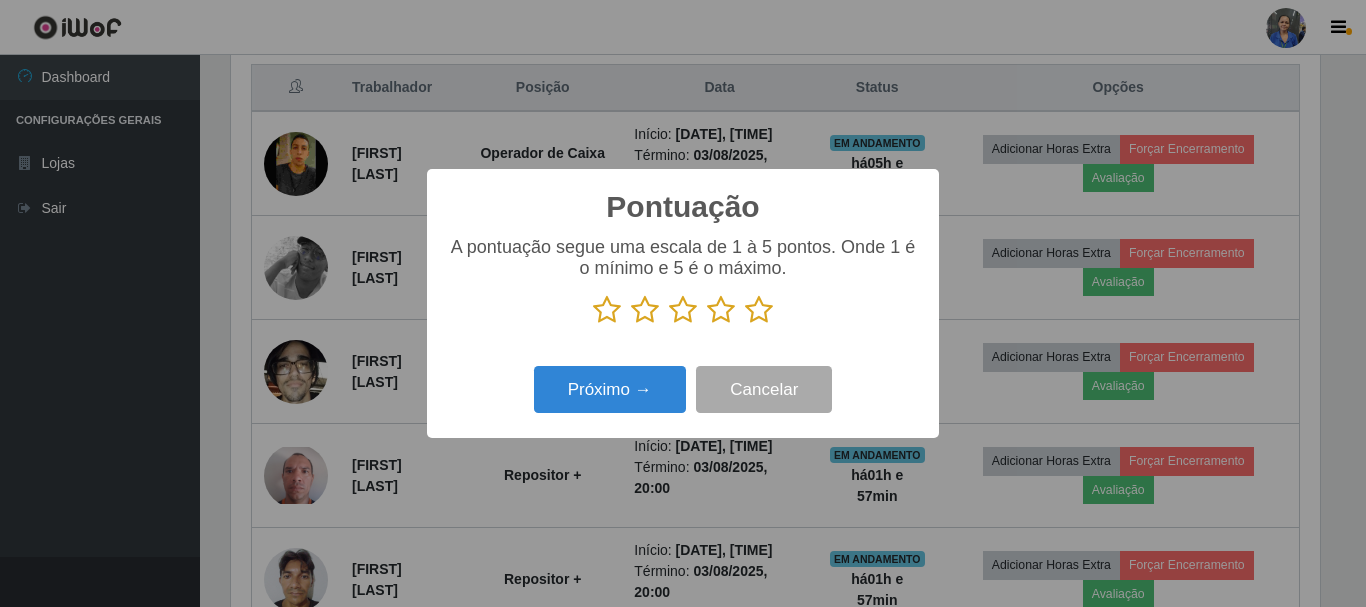 click at bounding box center (759, 310) 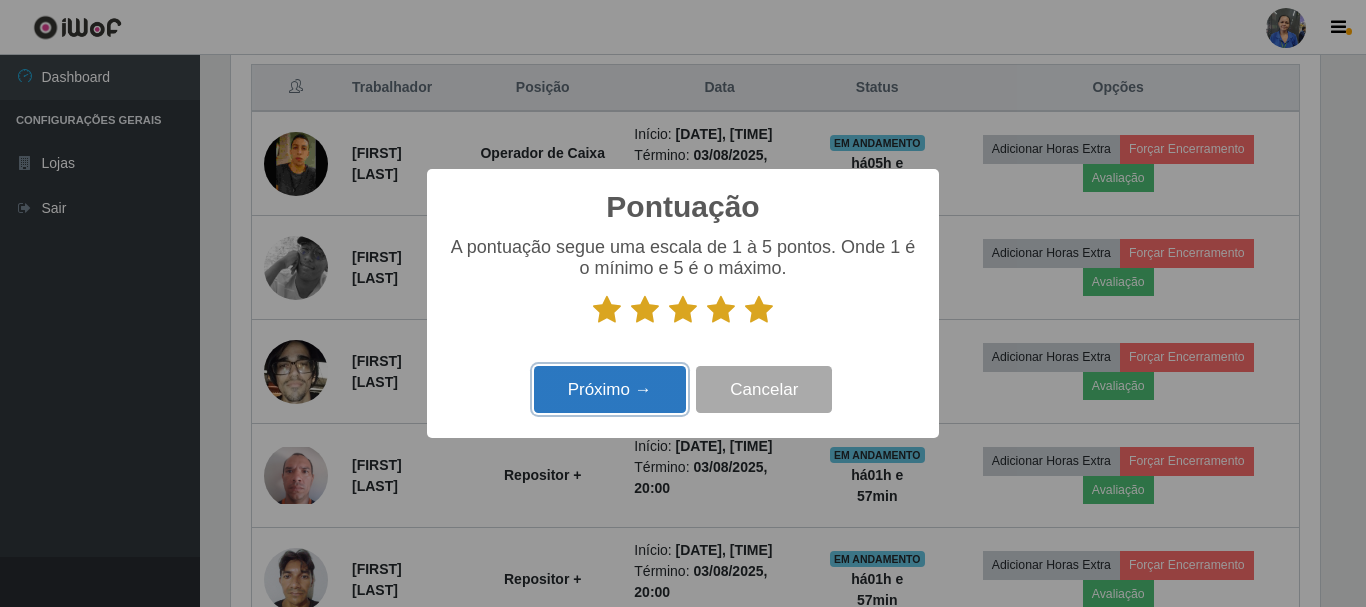 click on "Próximo →" at bounding box center (610, 389) 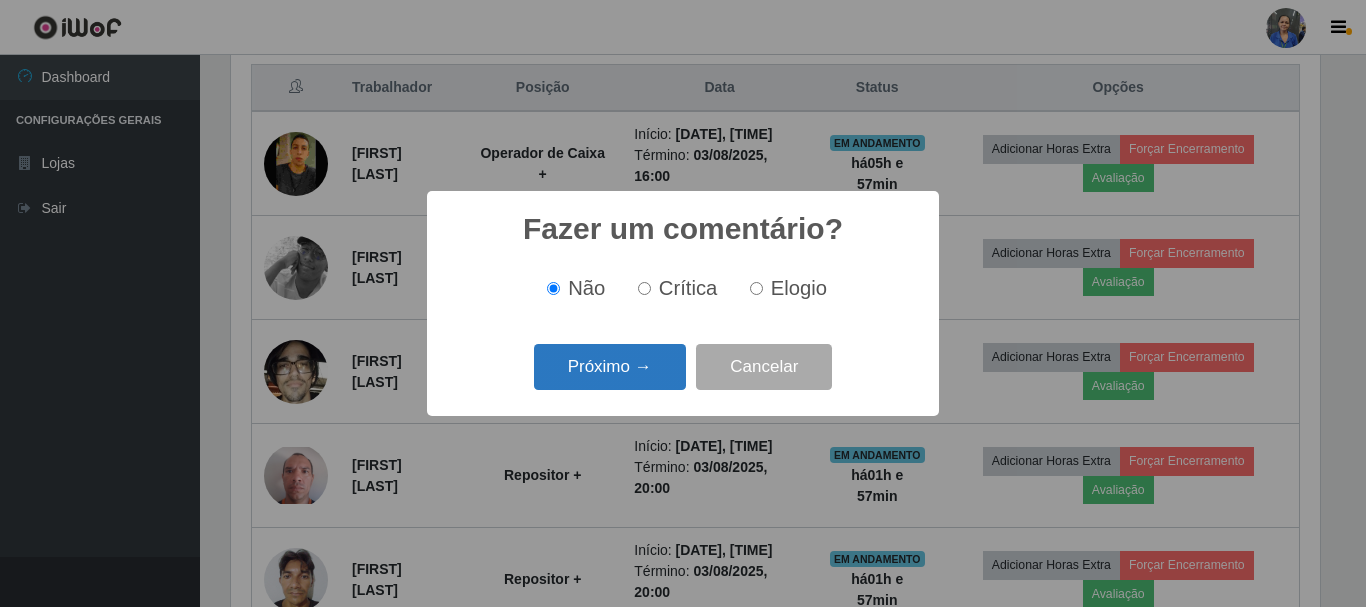 click on "Próximo →" at bounding box center [610, 367] 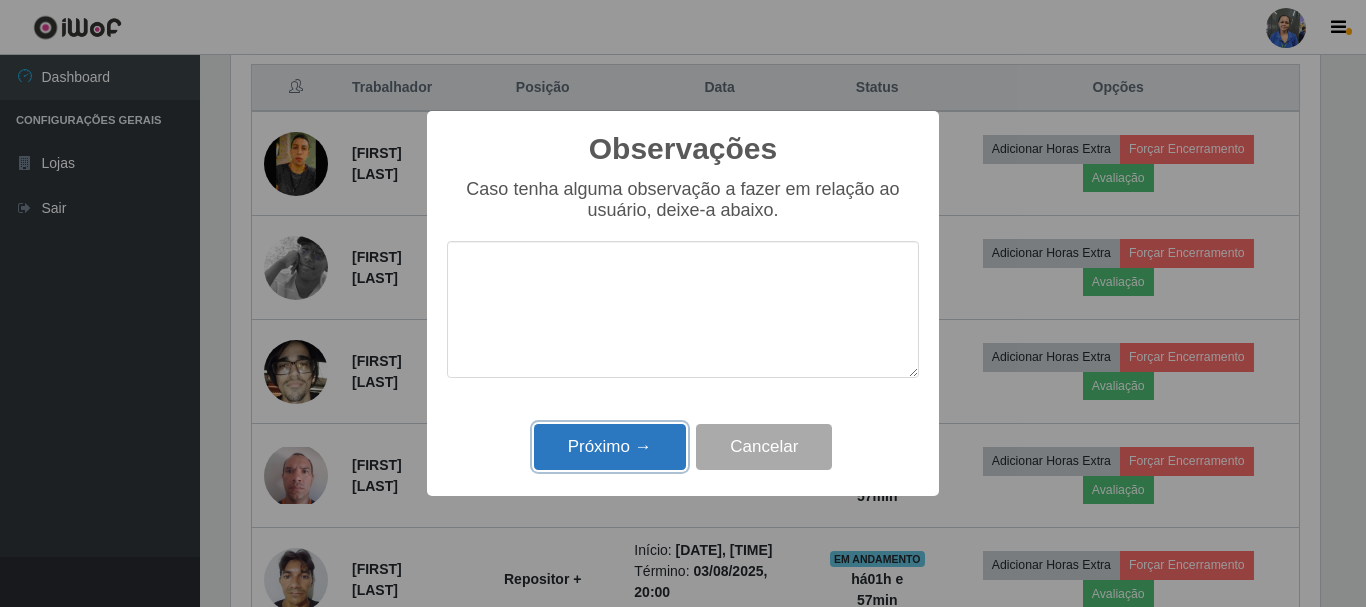 click on "Próximo →" at bounding box center (610, 447) 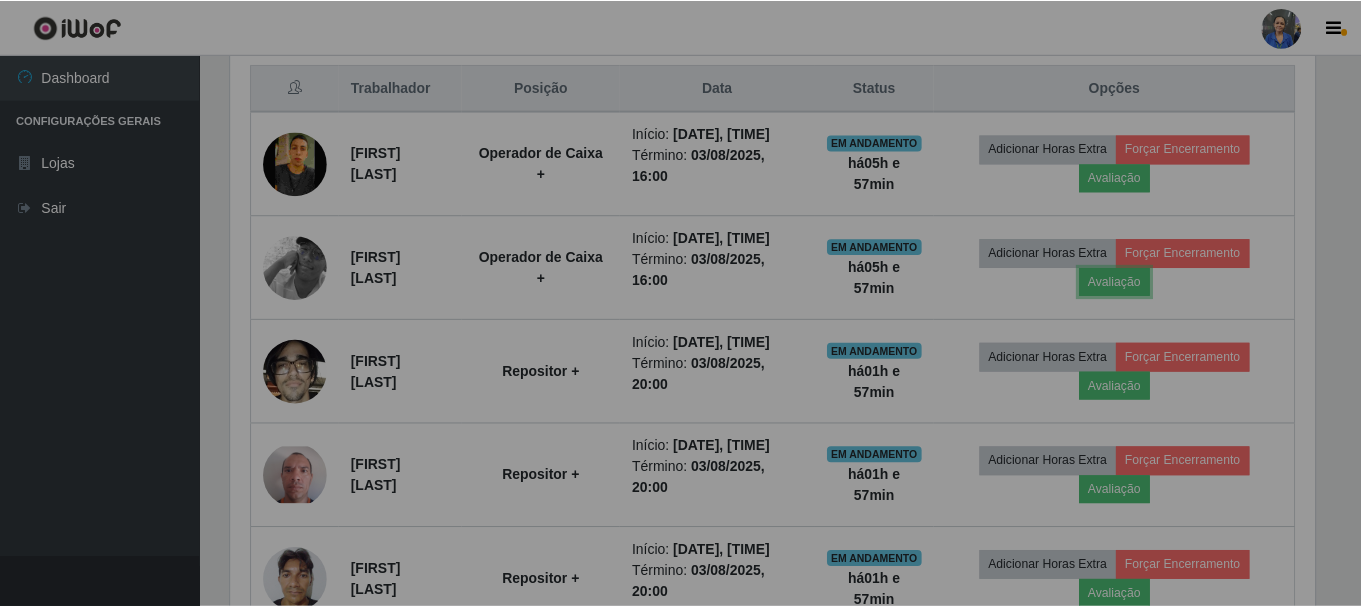 scroll, scrollTop: 999585, scrollLeft: 998901, axis: both 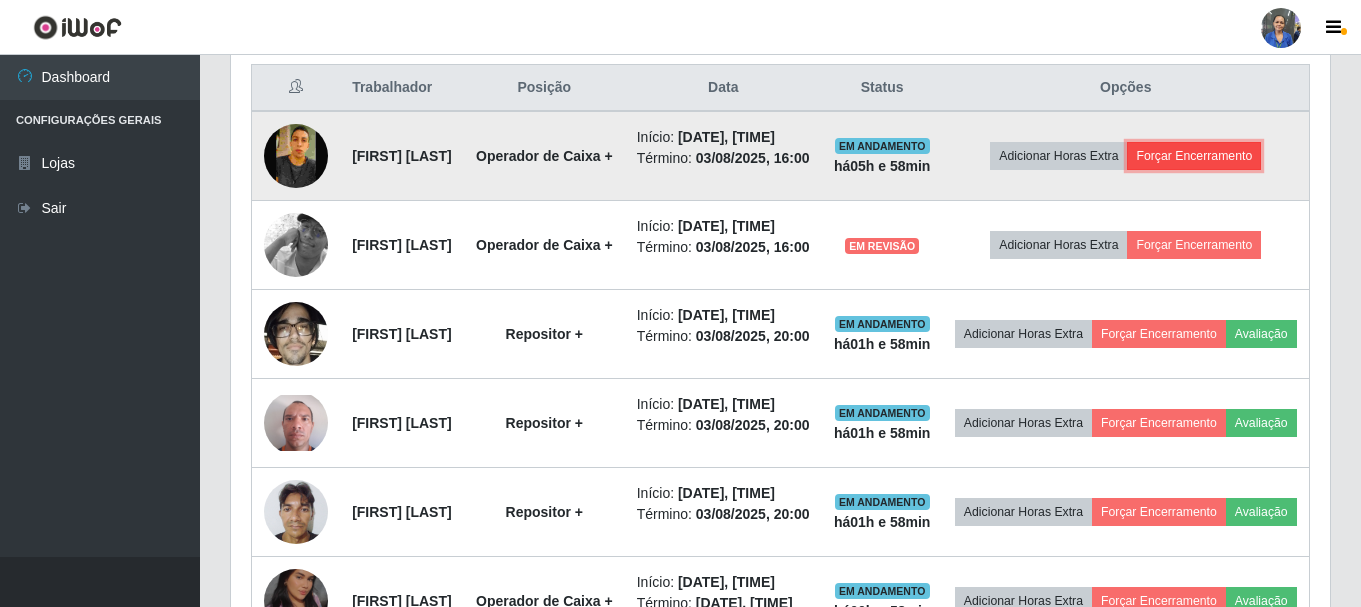 click on "Forçar Encerramento" at bounding box center [1194, 156] 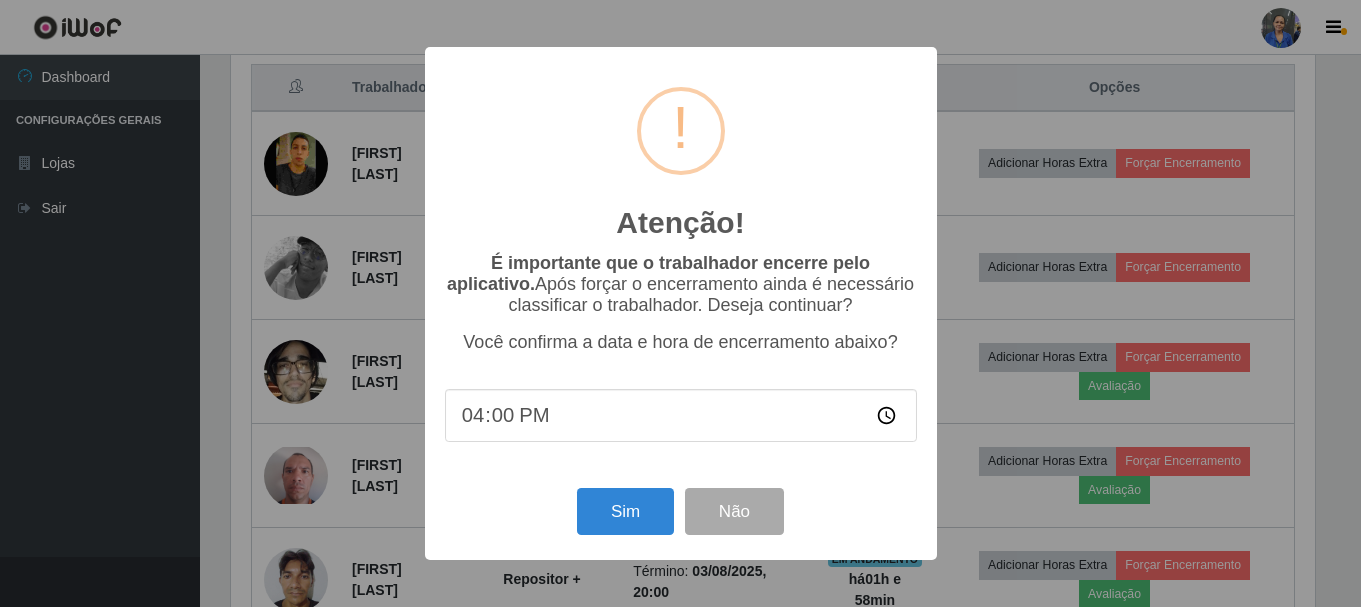 scroll, scrollTop: 999585, scrollLeft: 998911, axis: both 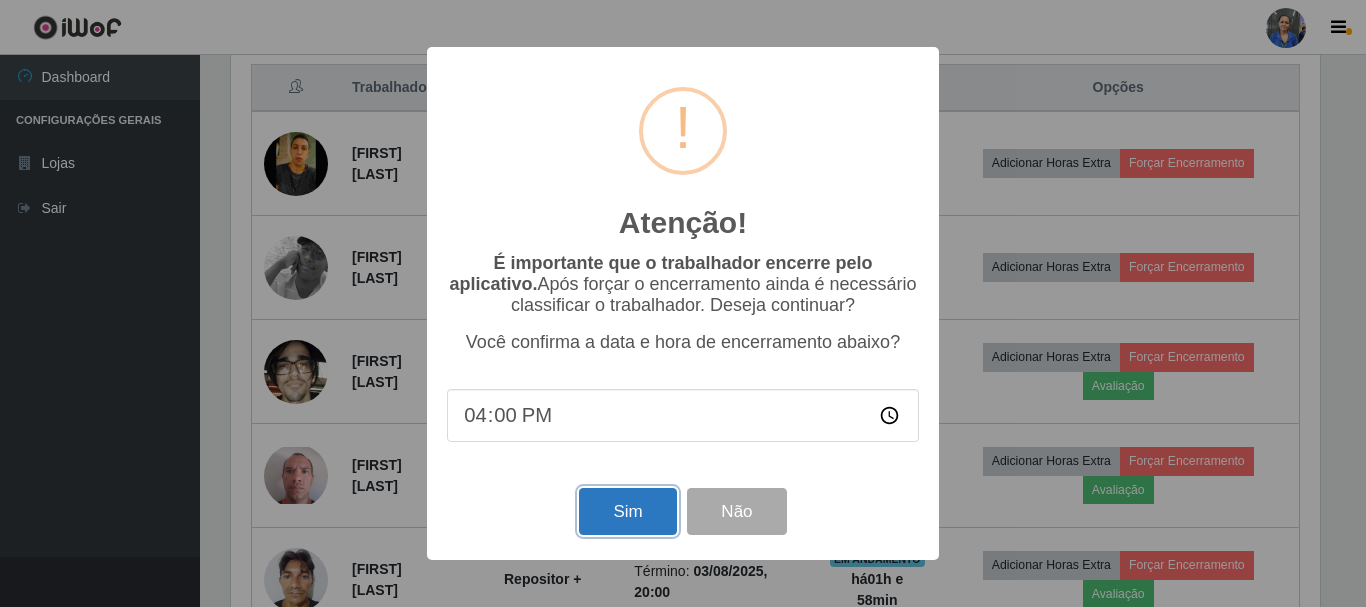 click on "Sim" at bounding box center [627, 511] 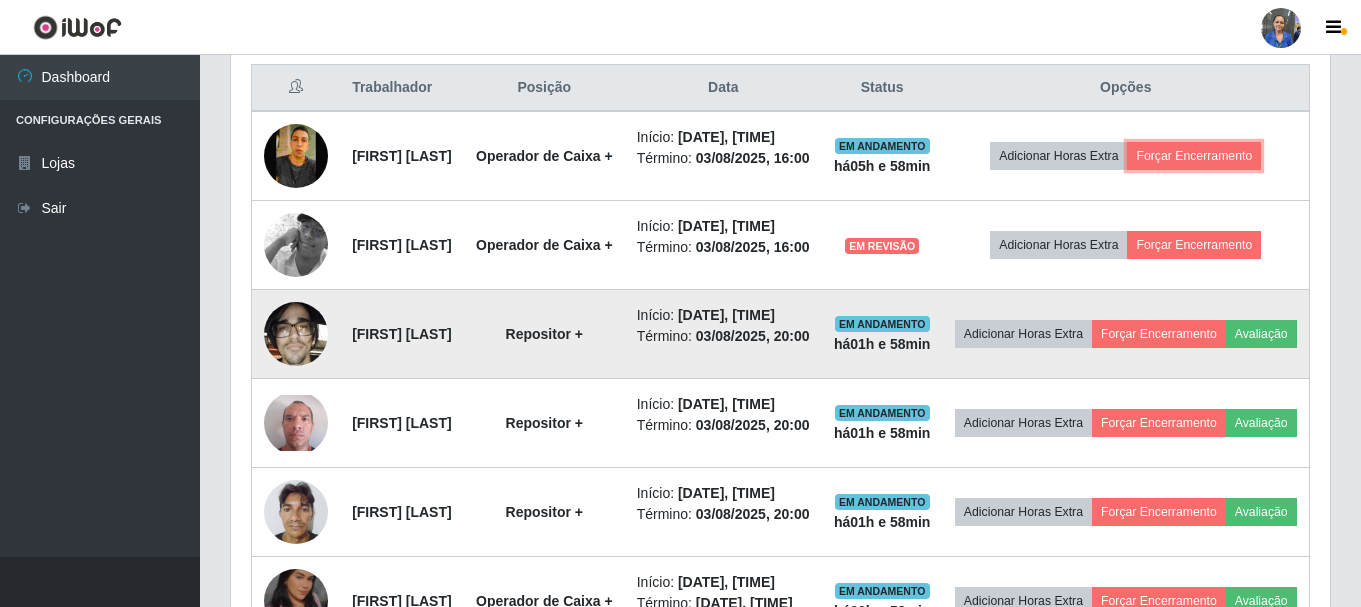 scroll, scrollTop: 999585, scrollLeft: 998901, axis: both 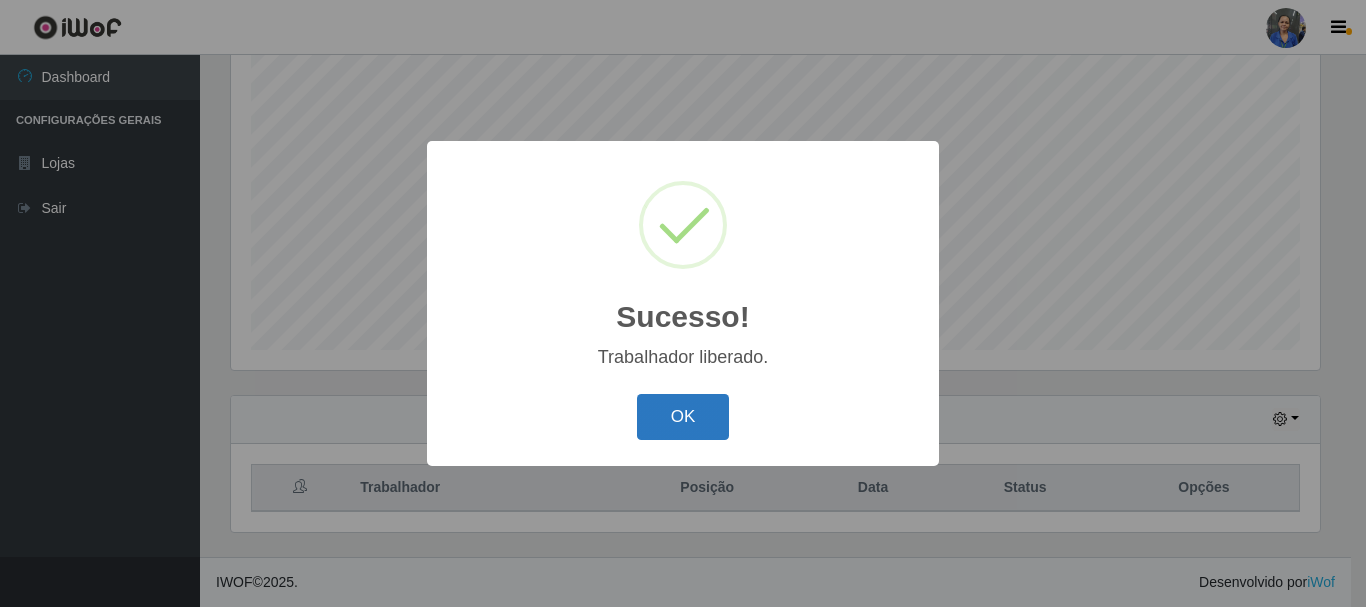 click on "OK" at bounding box center [683, 417] 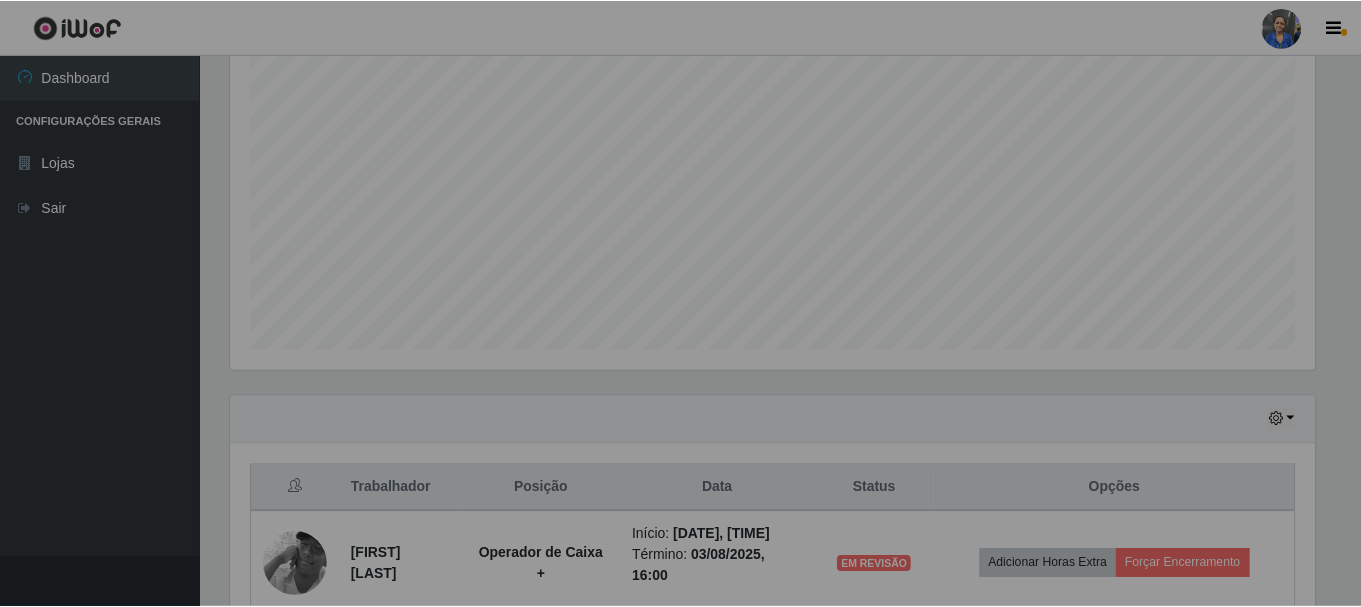 scroll, scrollTop: 999585, scrollLeft: 998901, axis: both 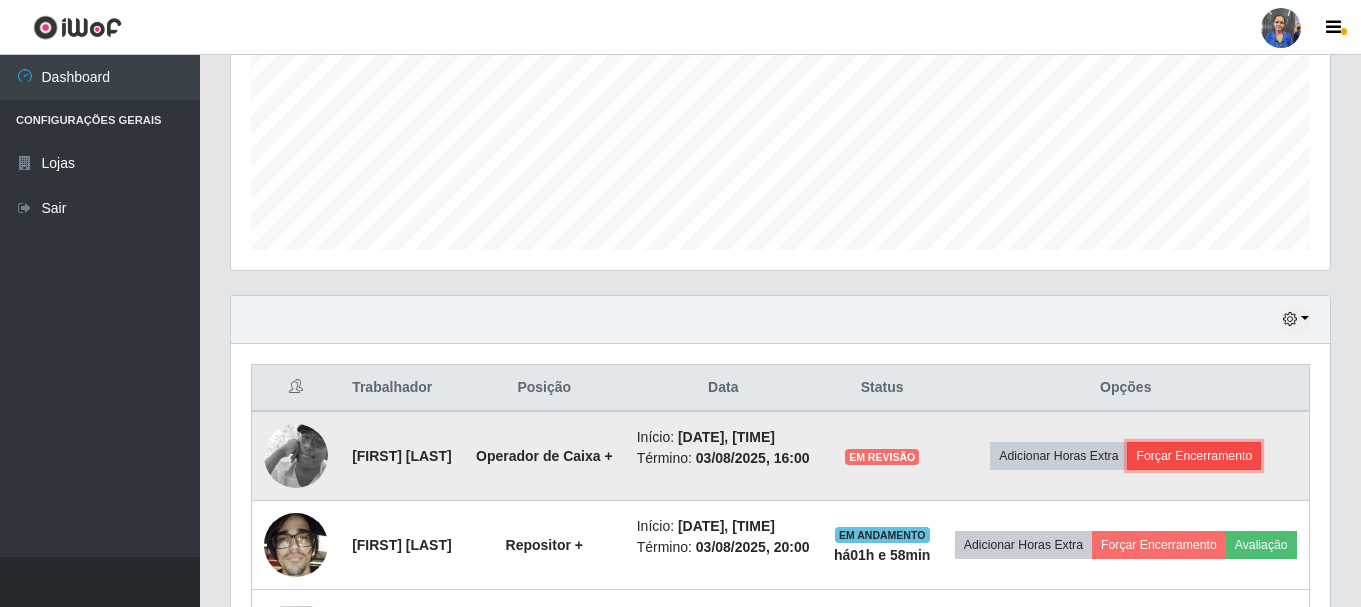 click on "Forçar Encerramento" at bounding box center [1194, 456] 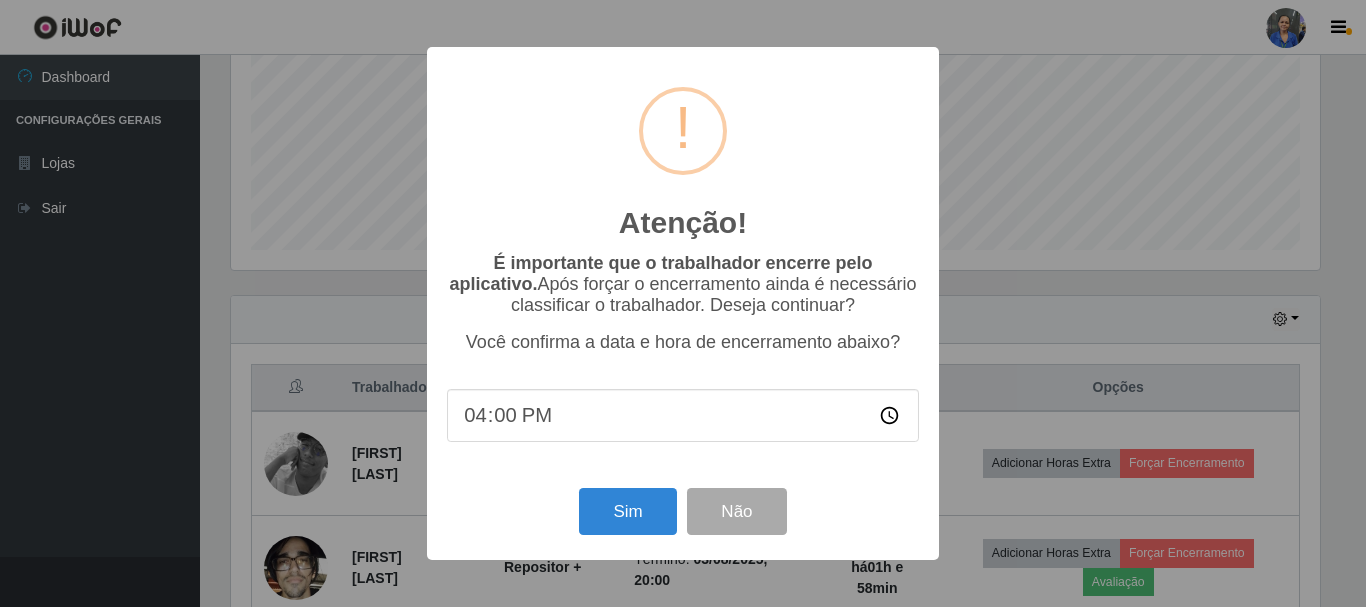 scroll, scrollTop: 999585, scrollLeft: 998911, axis: both 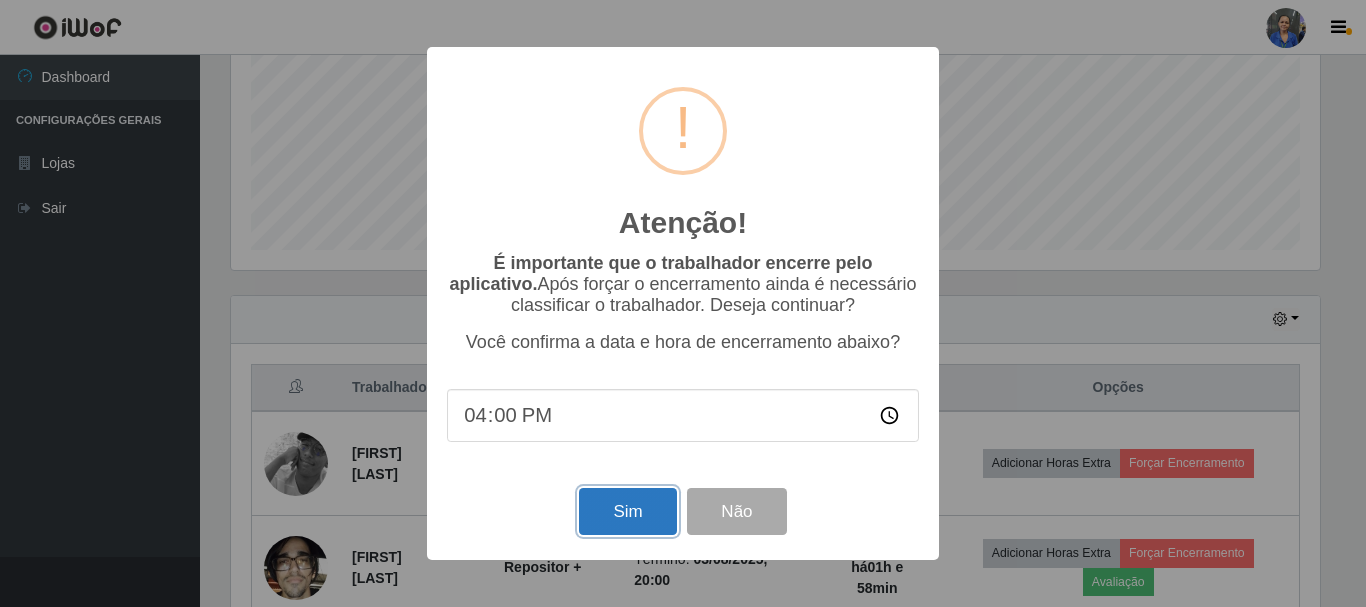 click on "Sim" at bounding box center (627, 511) 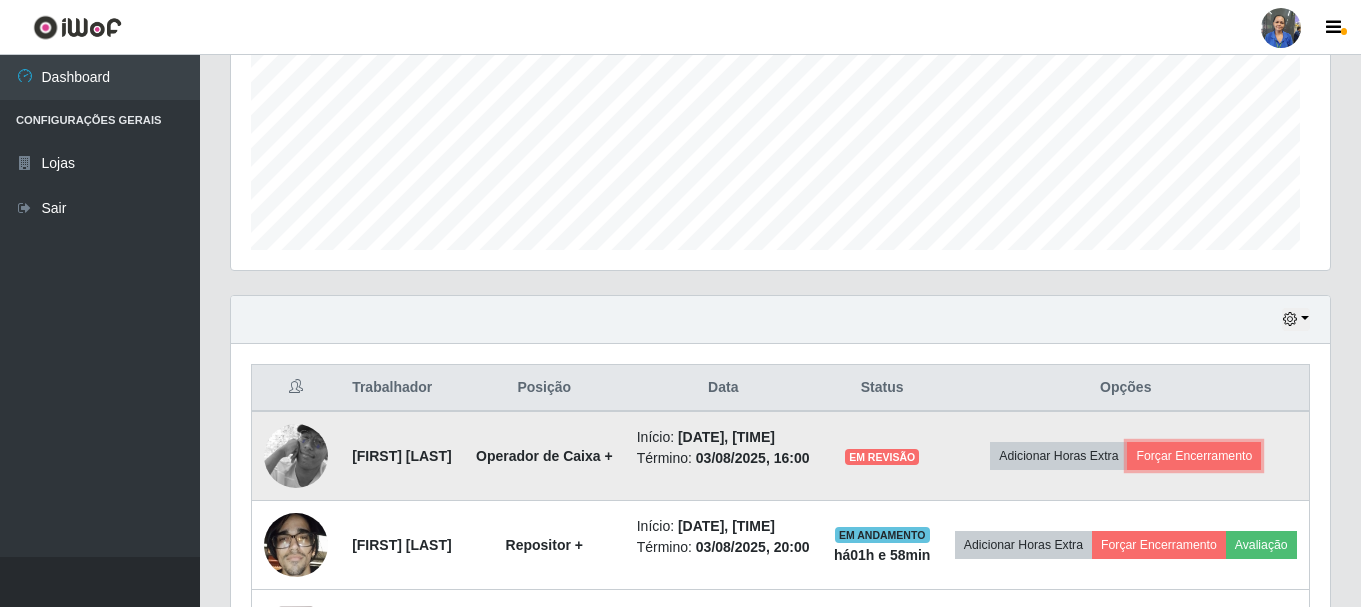 scroll, scrollTop: 999585, scrollLeft: 998901, axis: both 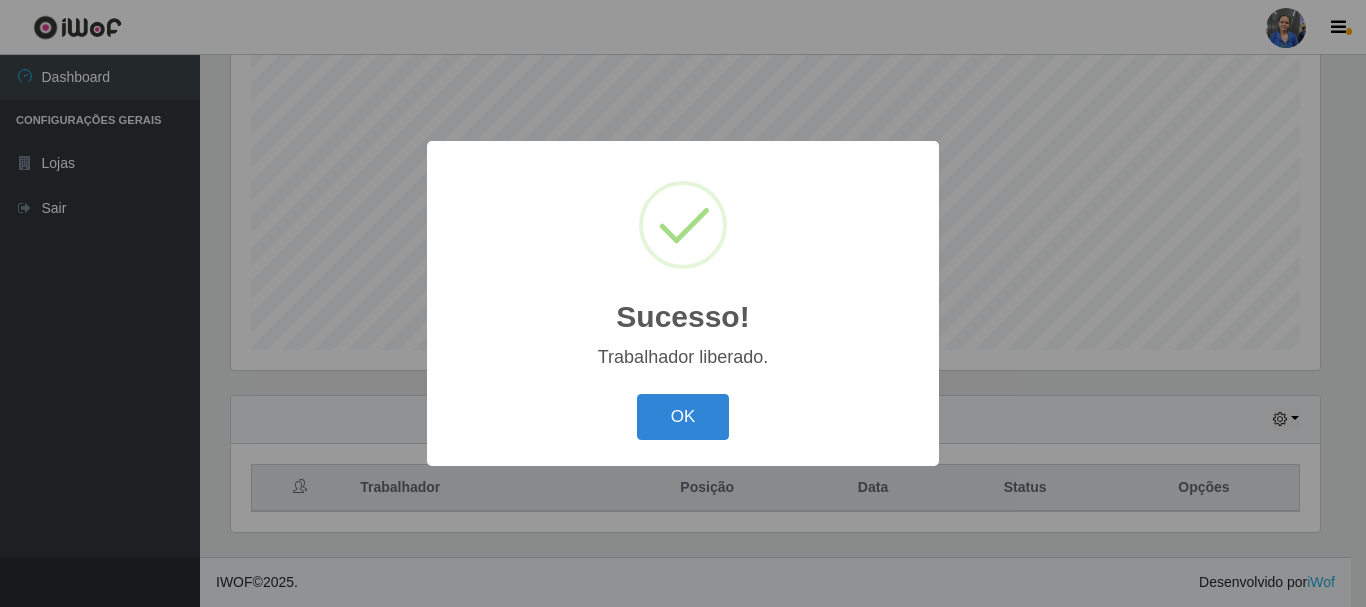 click on "Sucesso! × Trabalhador liberado. OK Cancel" at bounding box center [683, 303] 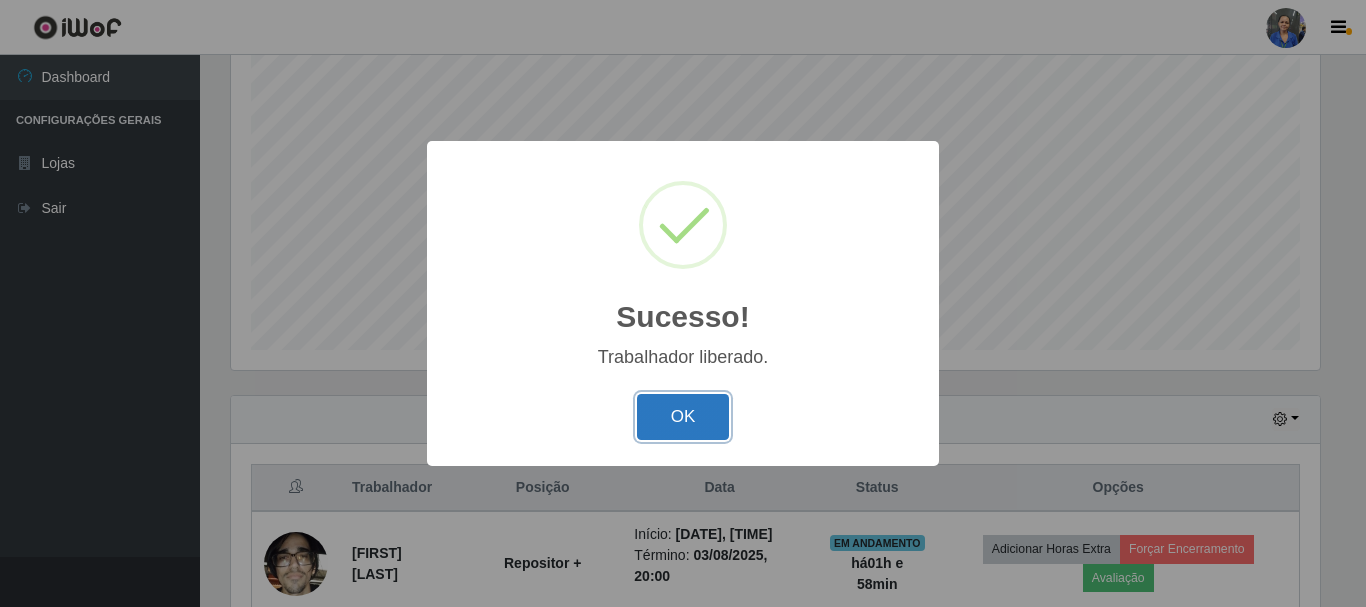 click on "OK" at bounding box center [683, 417] 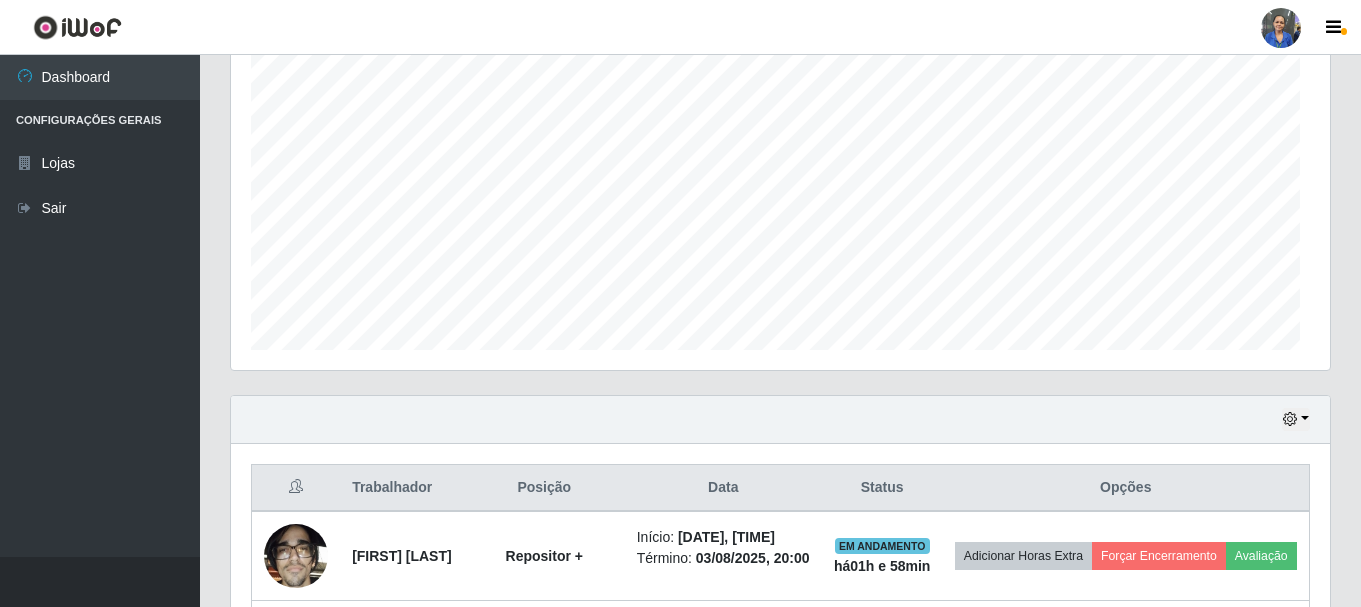 scroll, scrollTop: 999585, scrollLeft: 998901, axis: both 